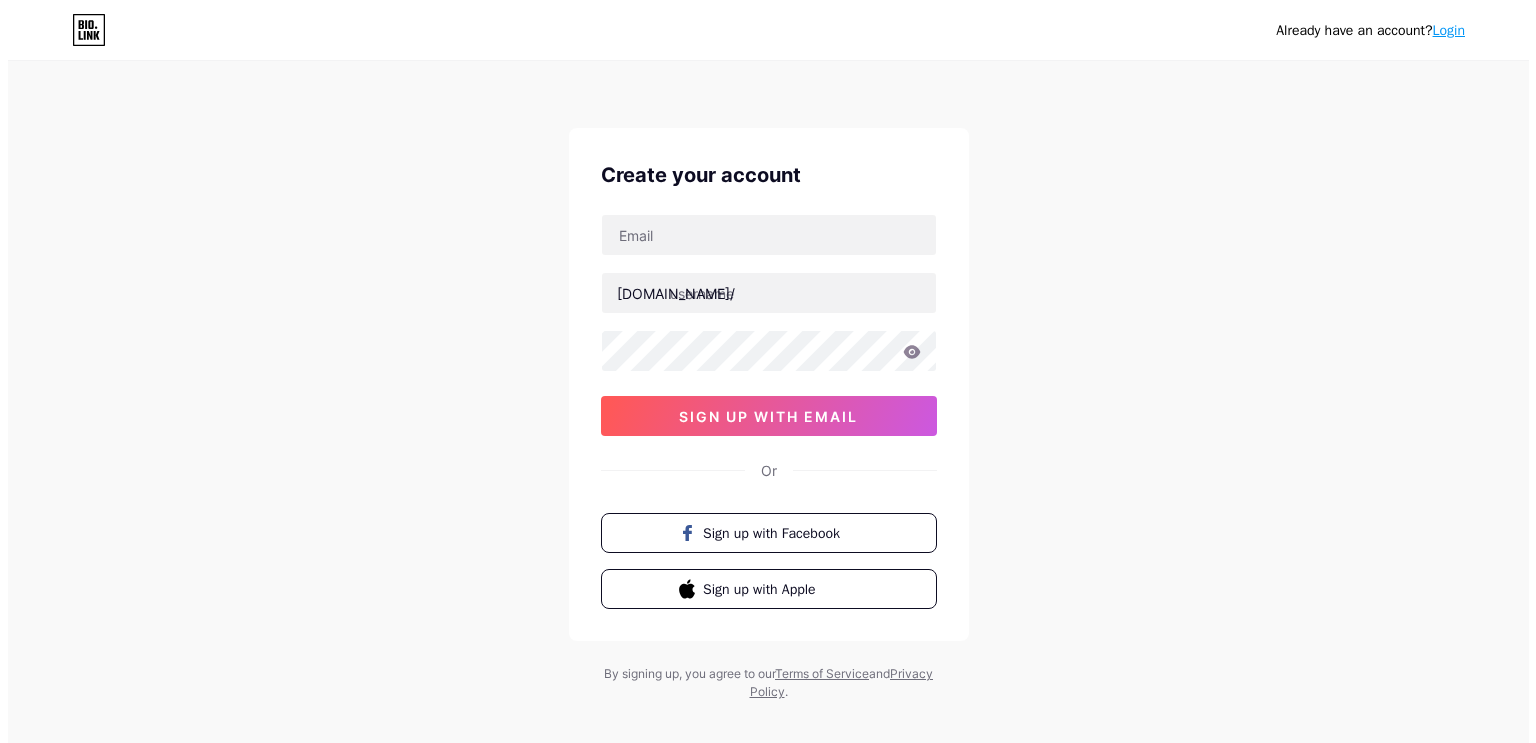 scroll, scrollTop: 0, scrollLeft: 0, axis: both 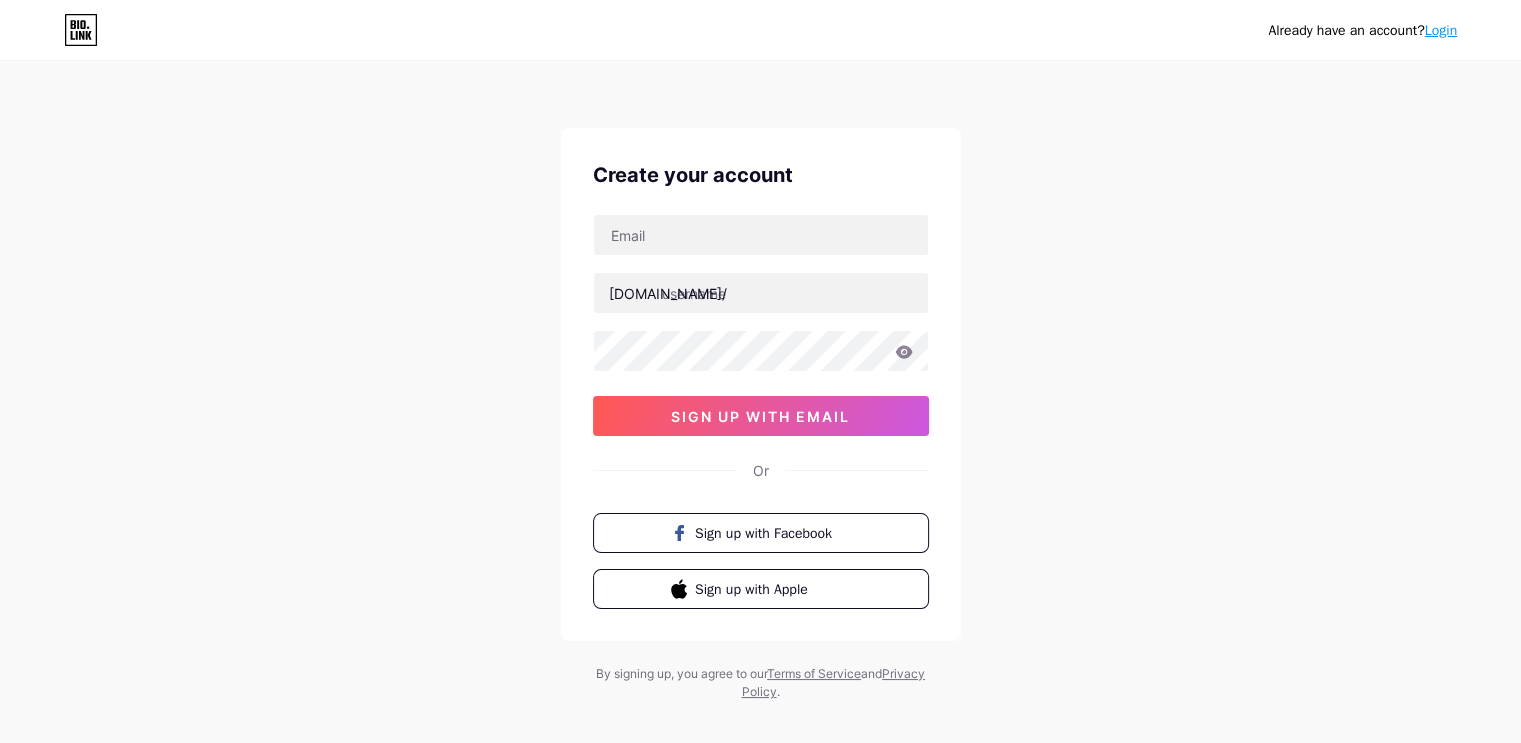 click at bounding box center (761, 293) 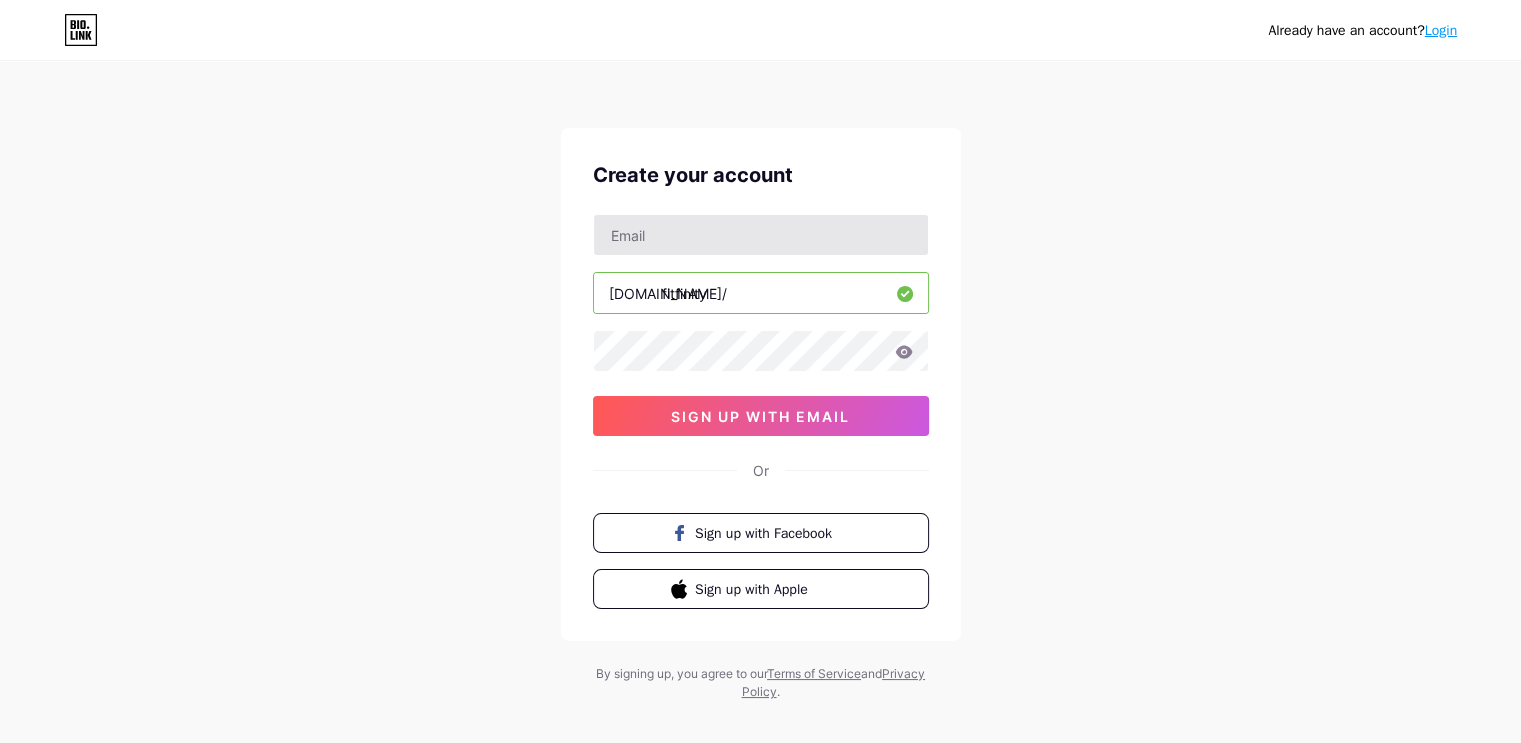 type on "fitfinity" 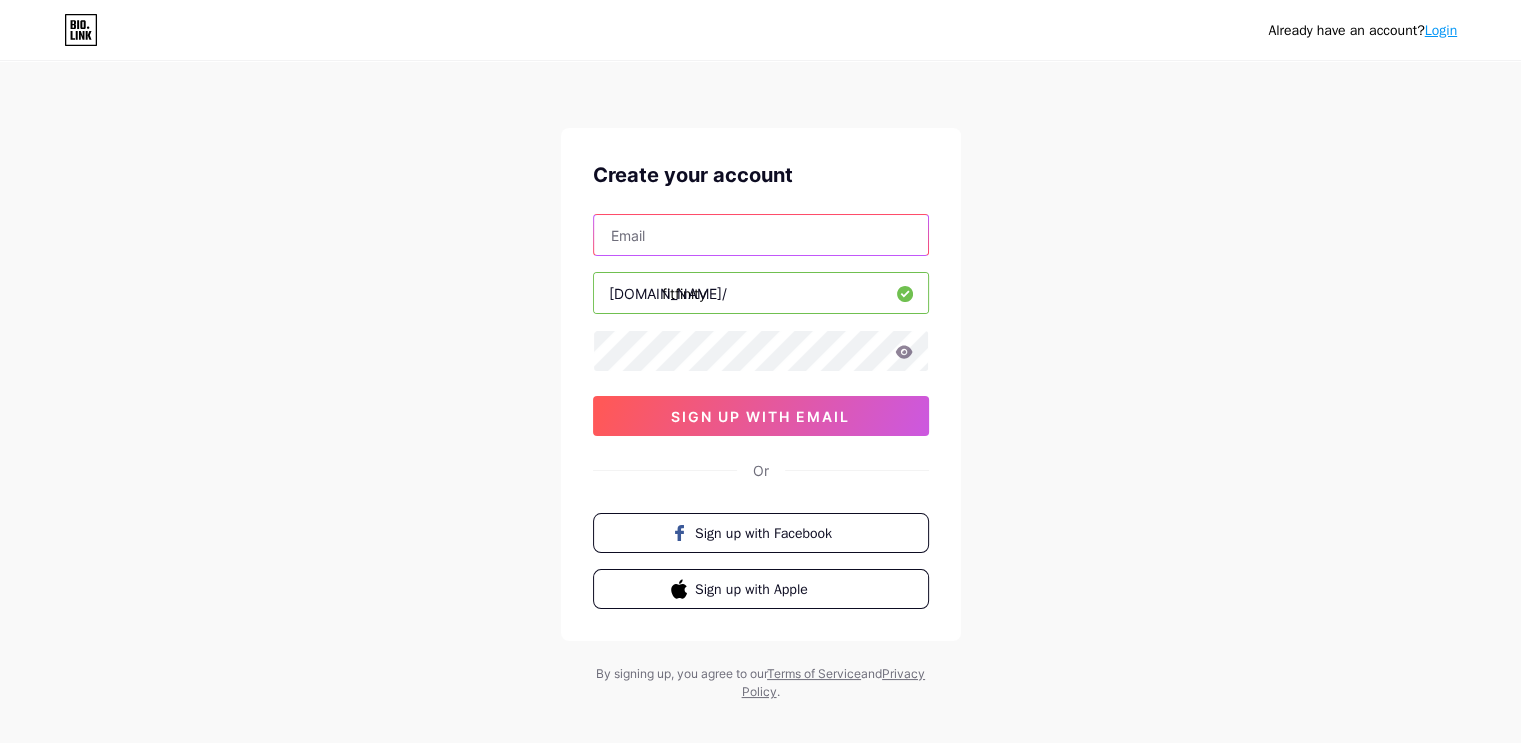 click at bounding box center (761, 235) 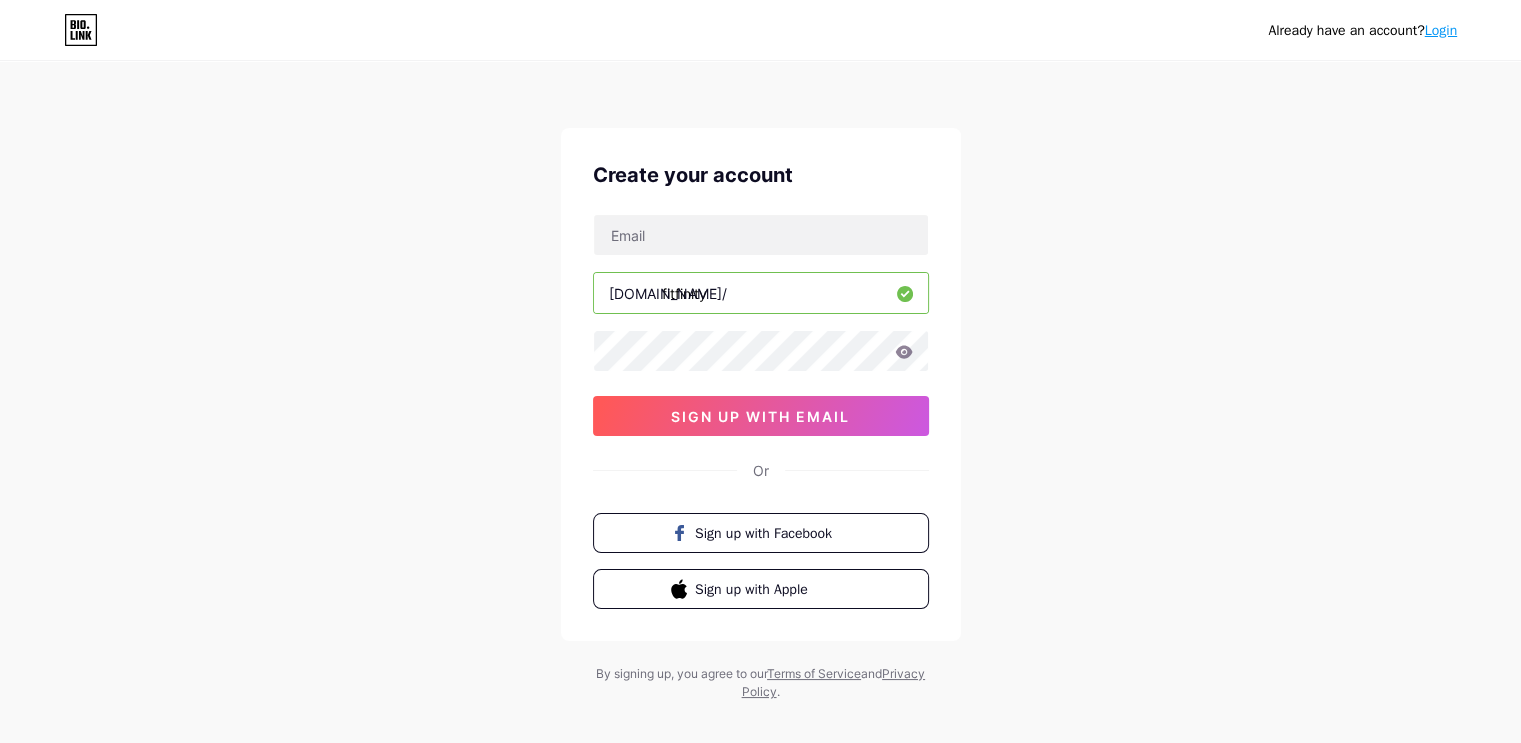 click on "Login" at bounding box center [1441, 30] 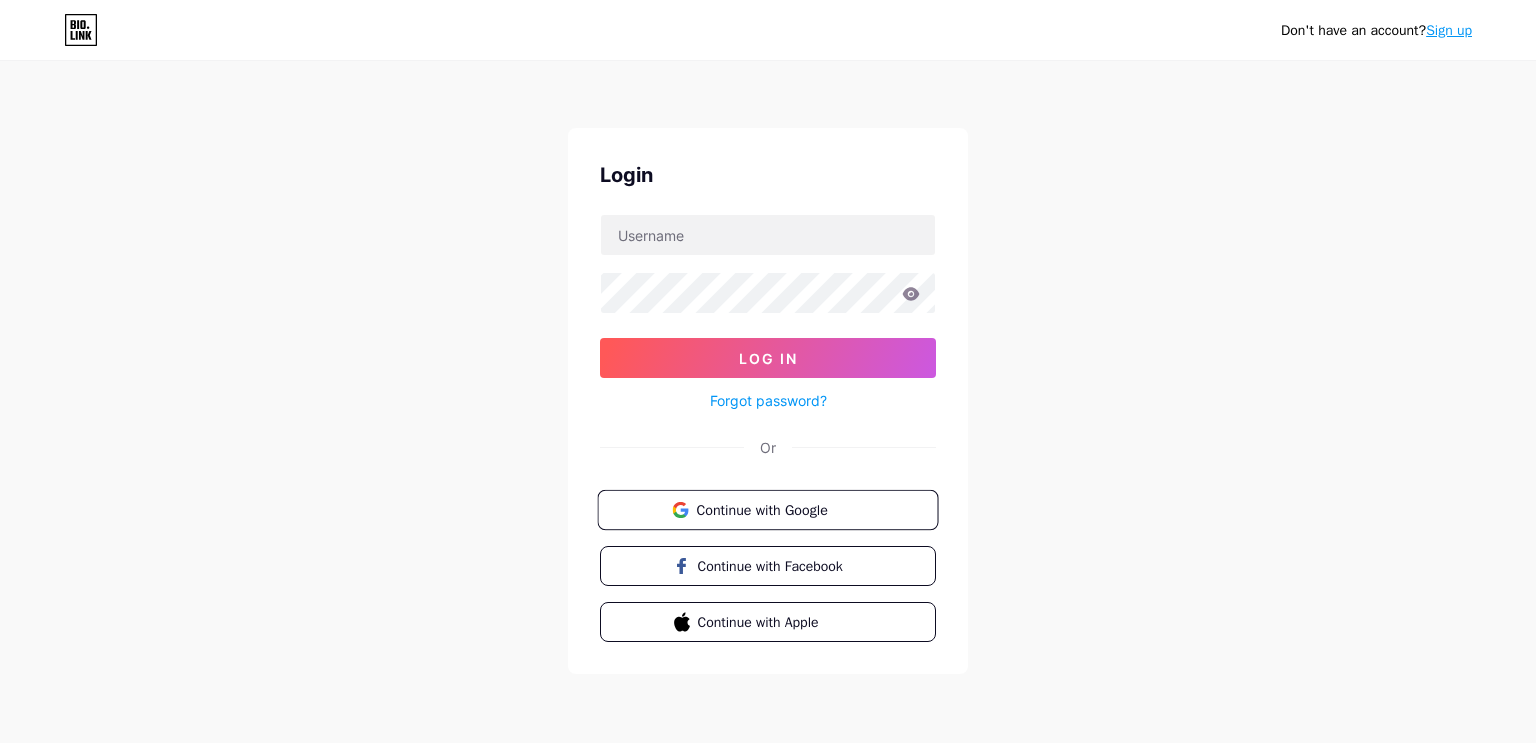 click on "Continue with Google" at bounding box center [779, 509] 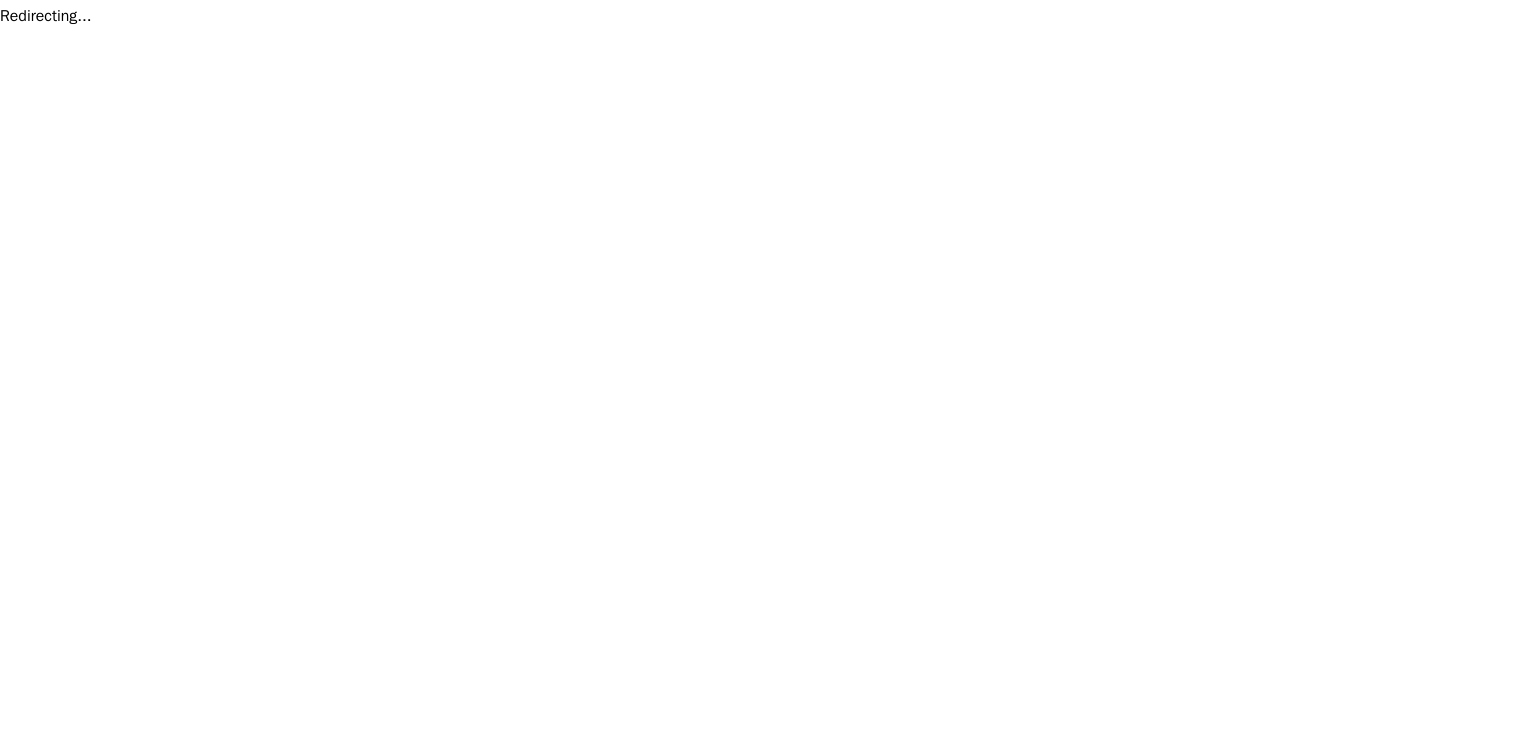 scroll, scrollTop: 0, scrollLeft: 0, axis: both 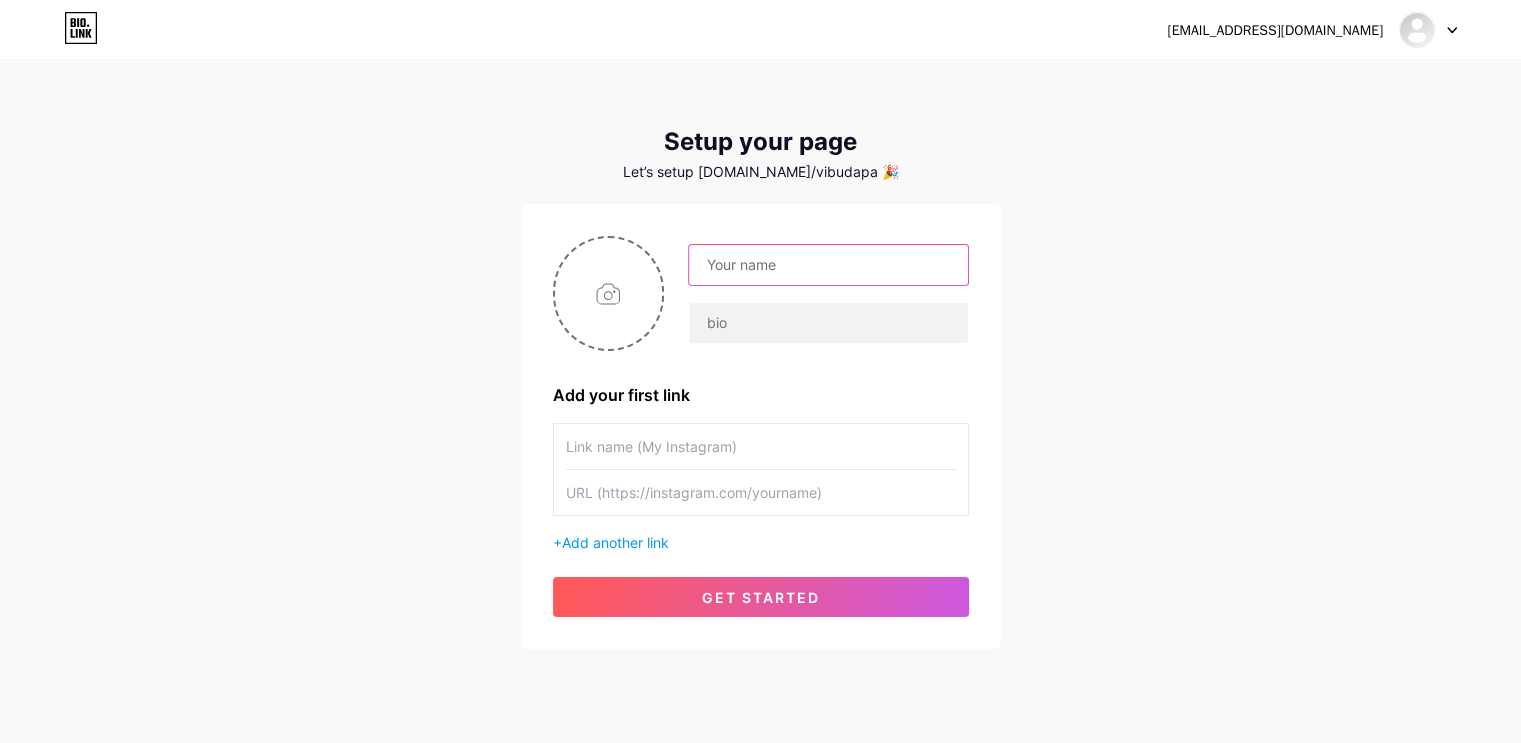 click at bounding box center (828, 265) 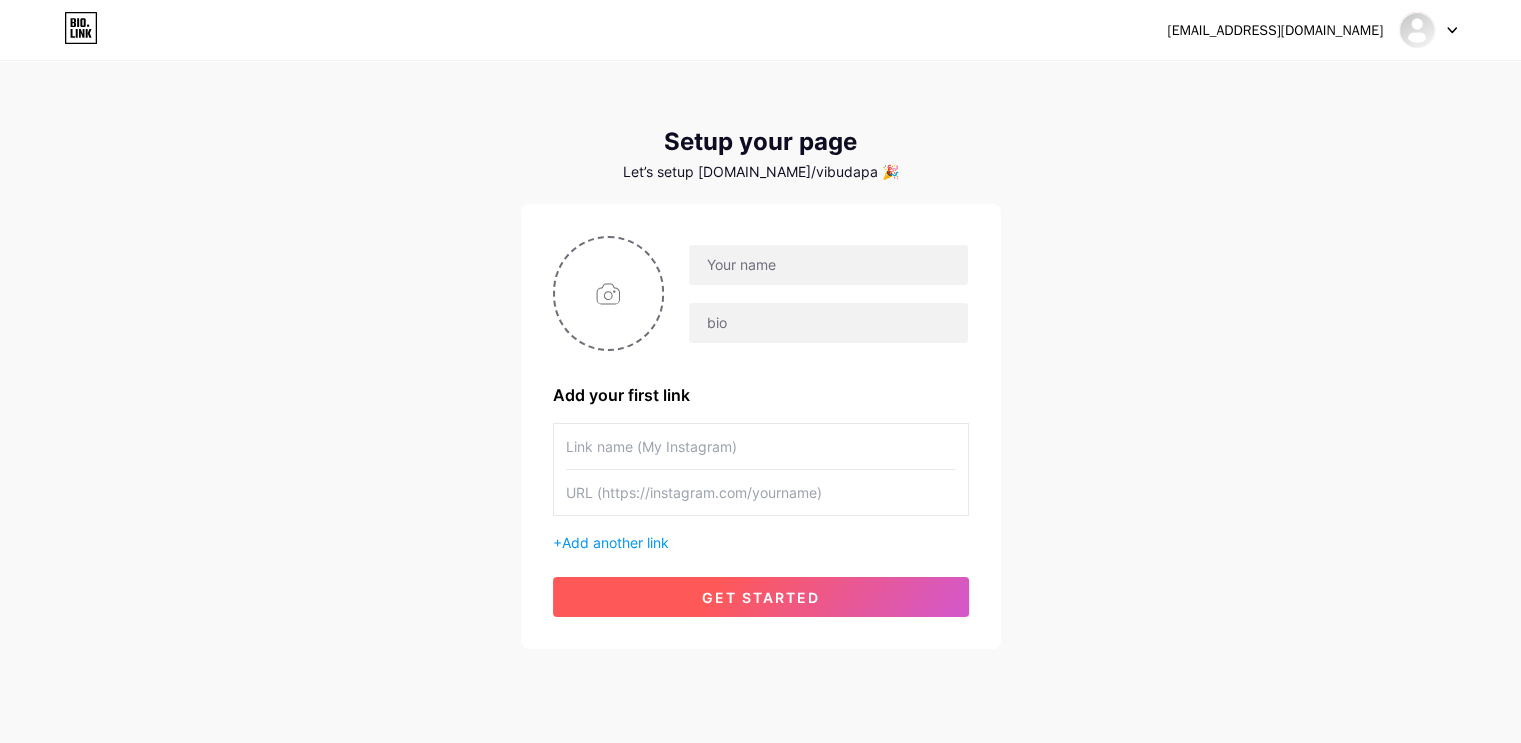 click on "get started" at bounding box center [761, 597] 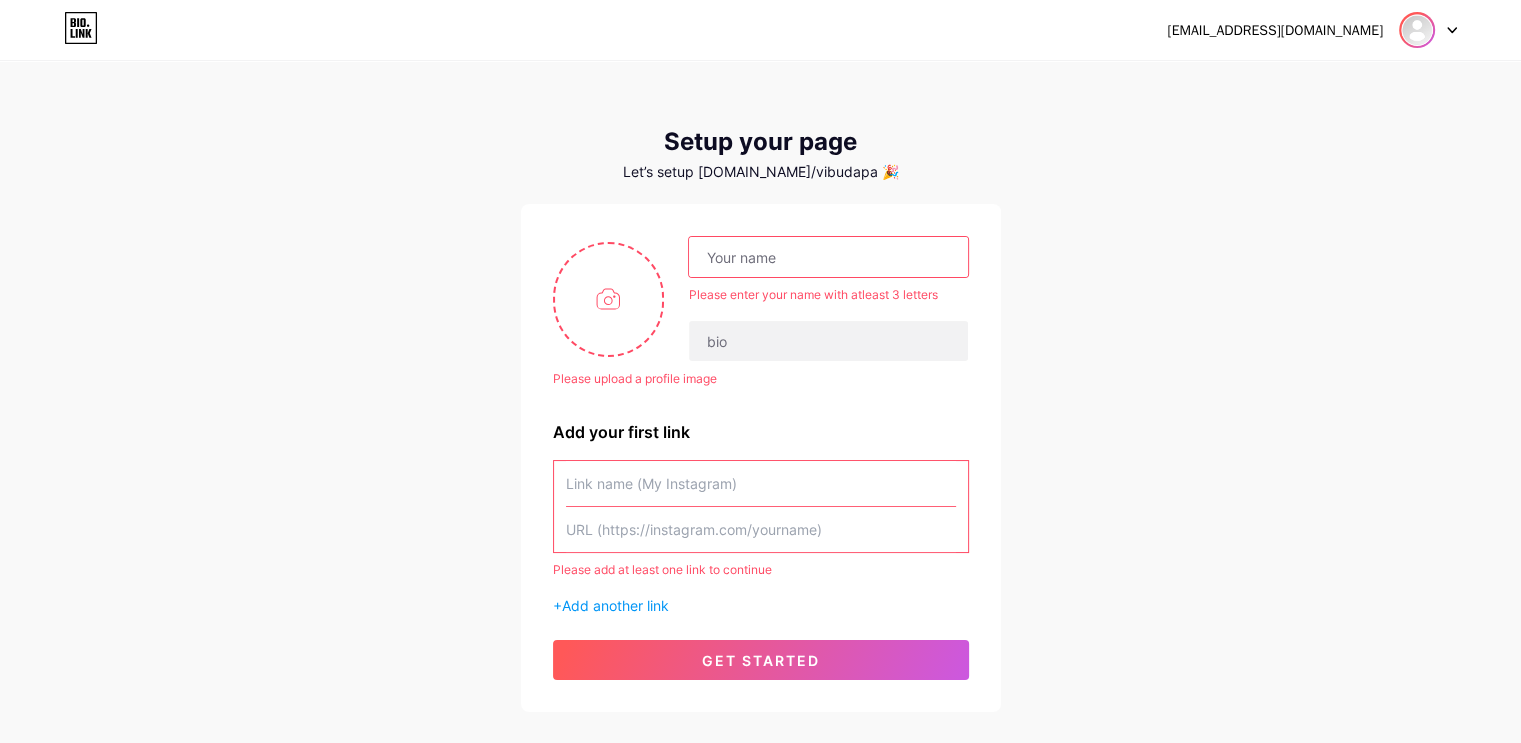 click at bounding box center (1417, 30) 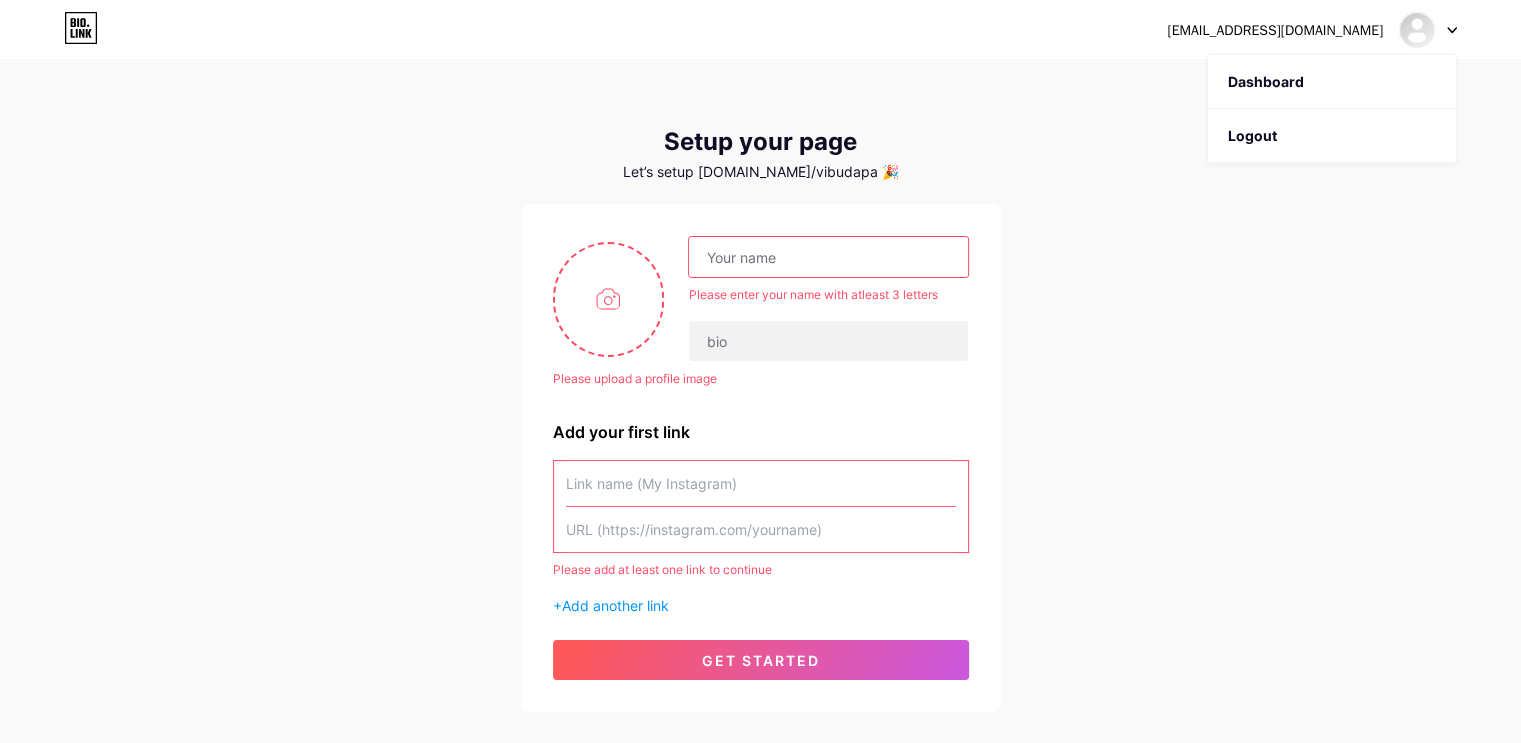 click on "vpasanjith@gmail.com           Dashboard     Logout" at bounding box center (760, 30) 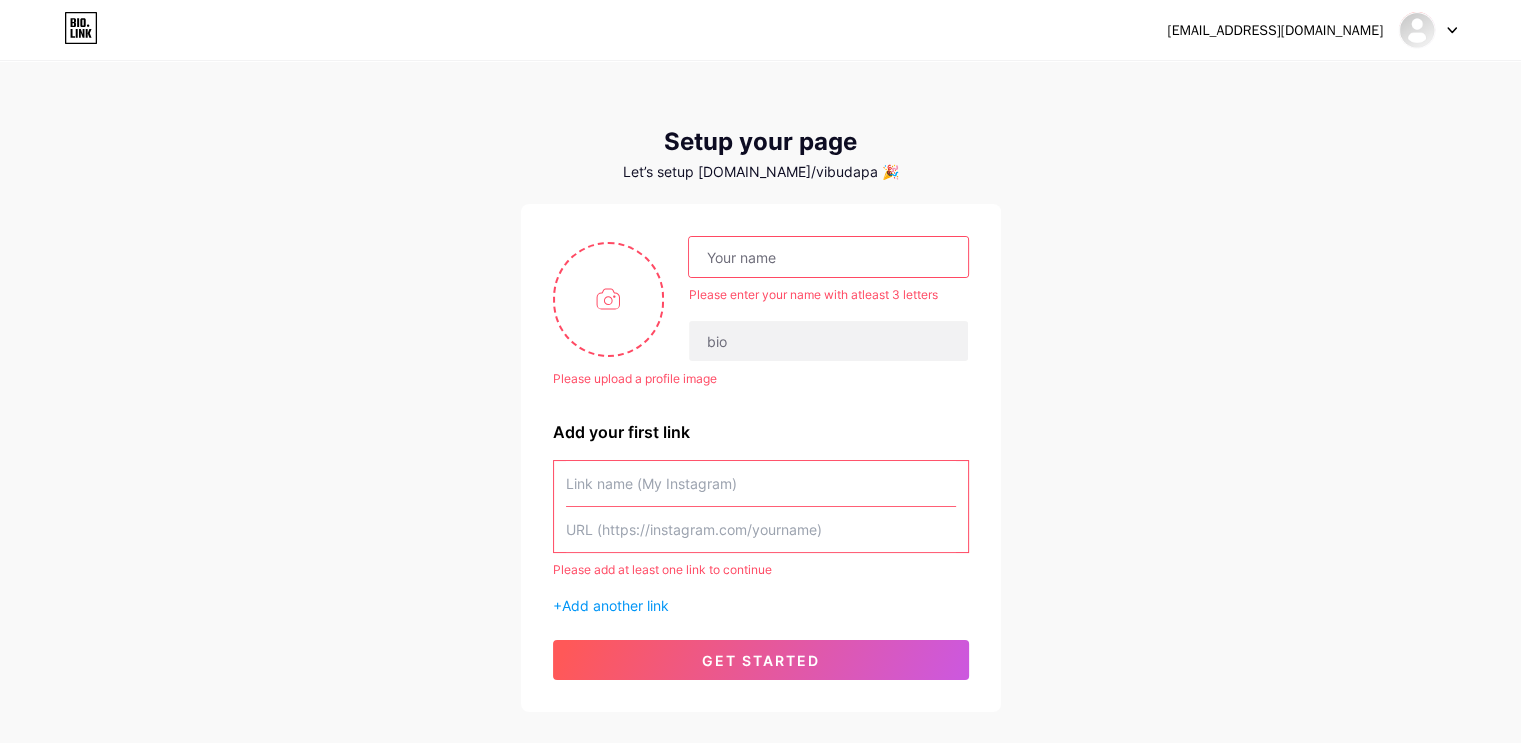 click at bounding box center [1428, 30] 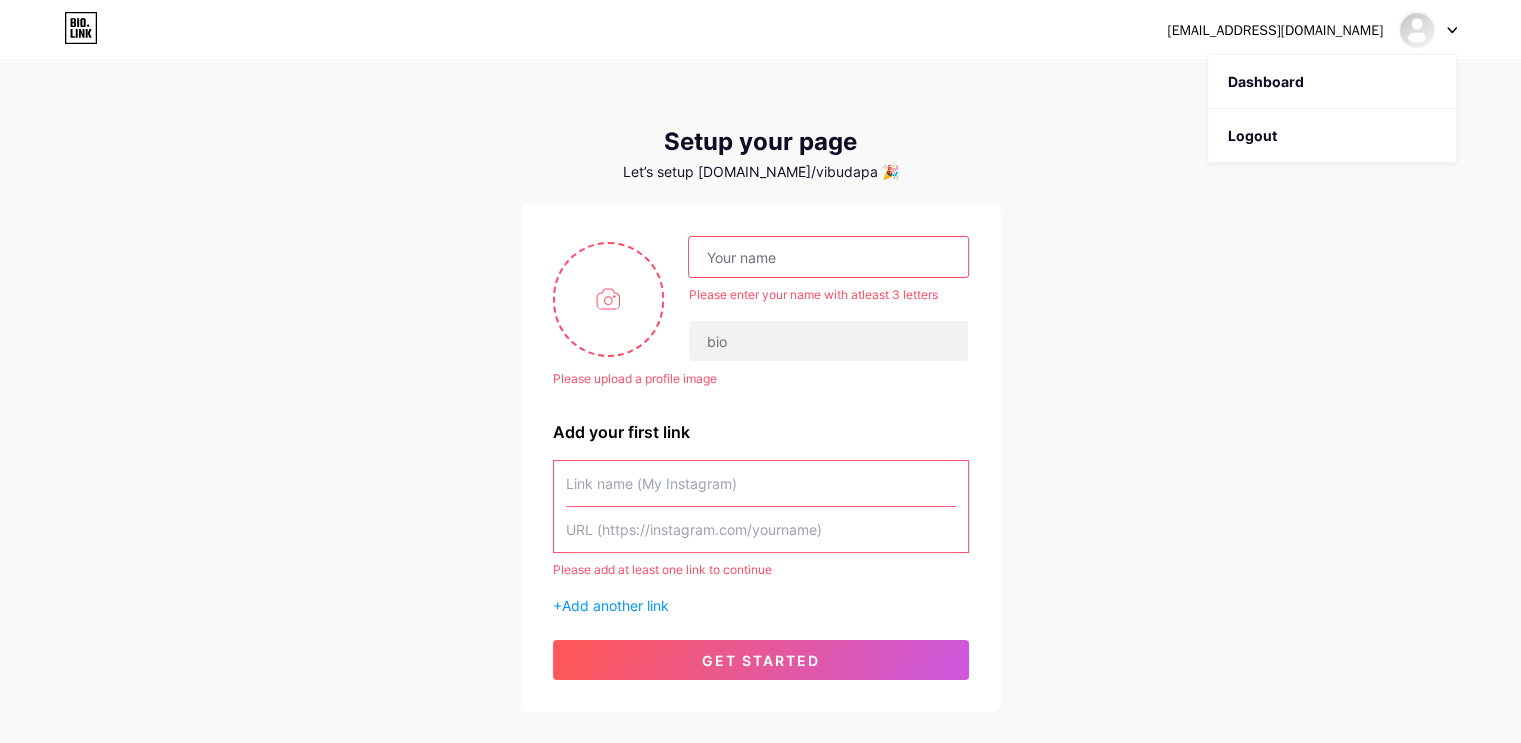 click 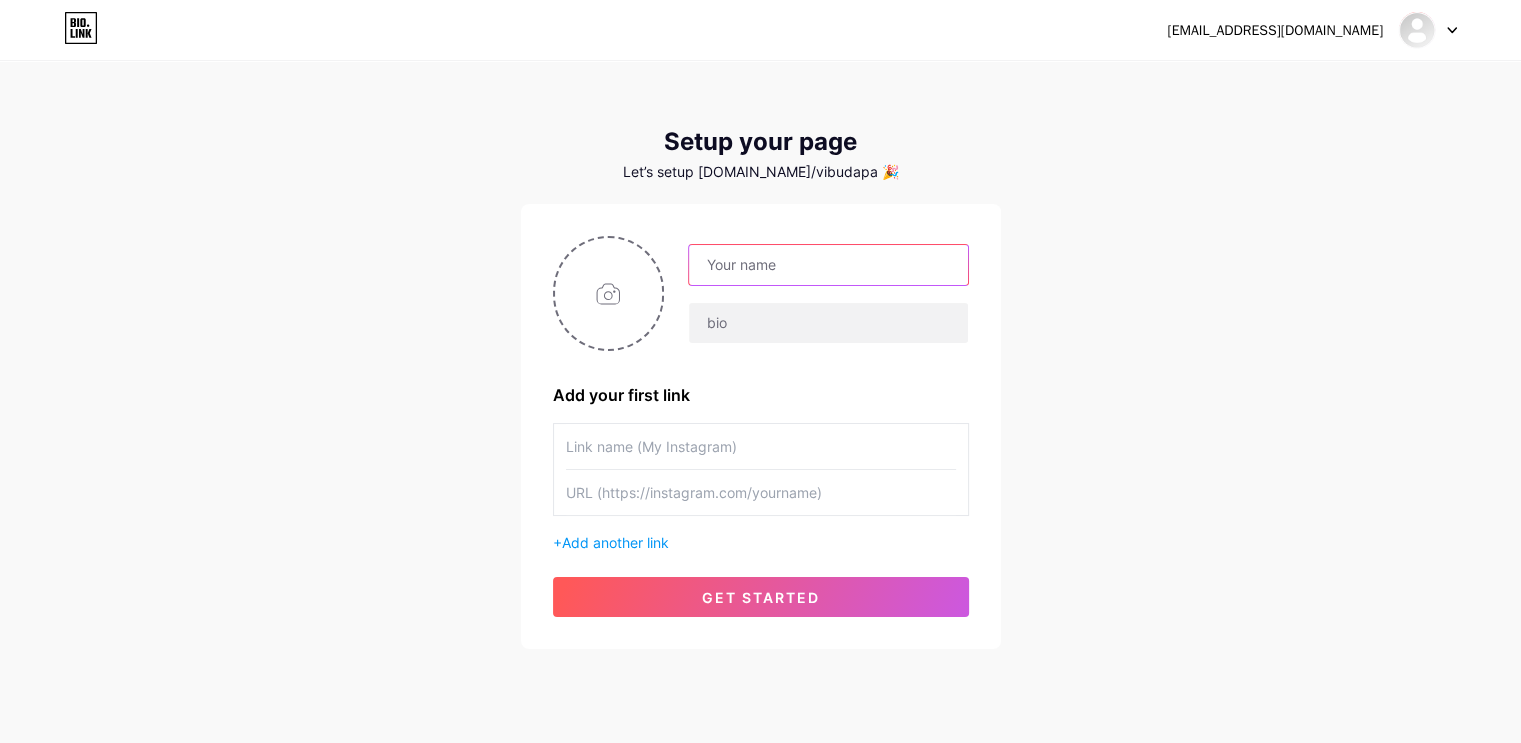 click at bounding box center [828, 265] 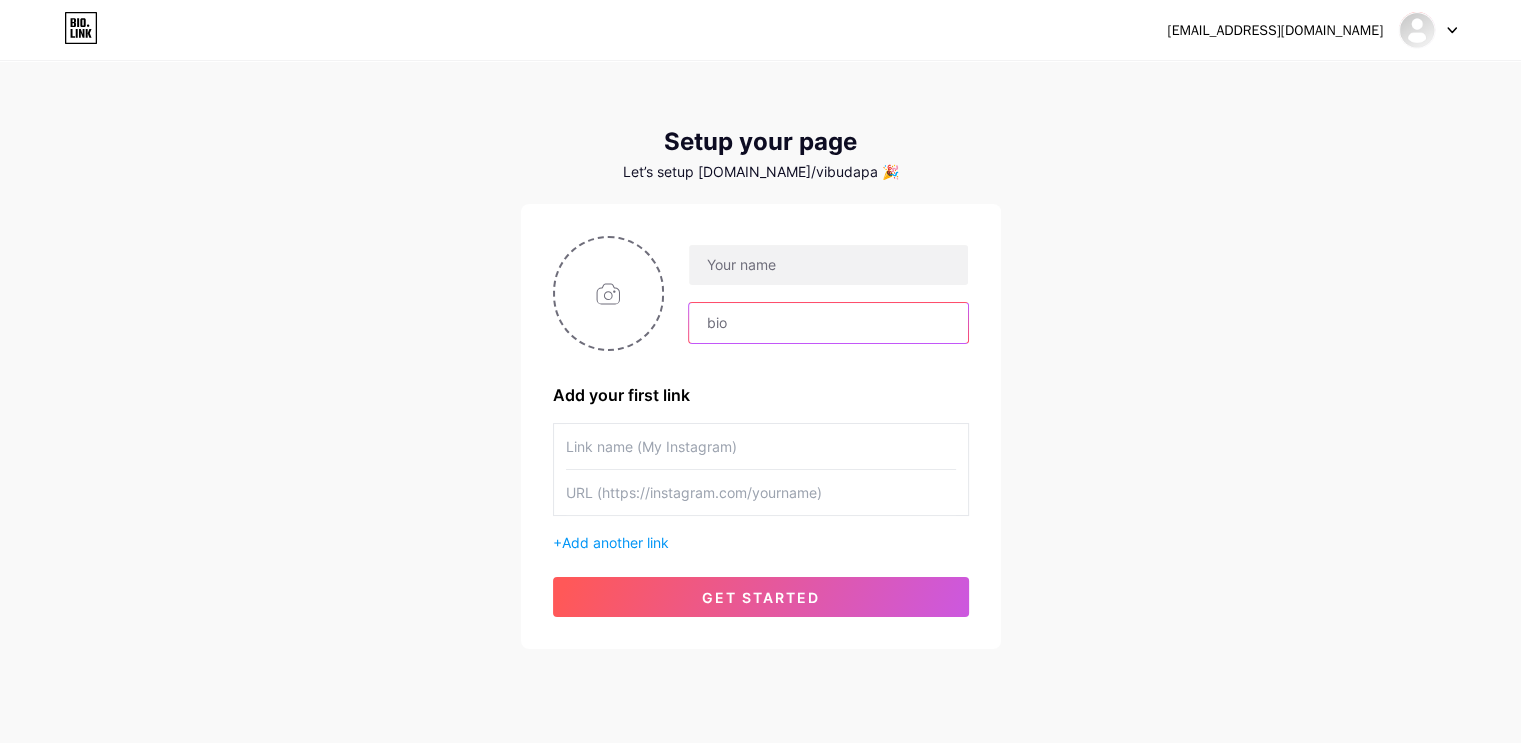 click at bounding box center [828, 323] 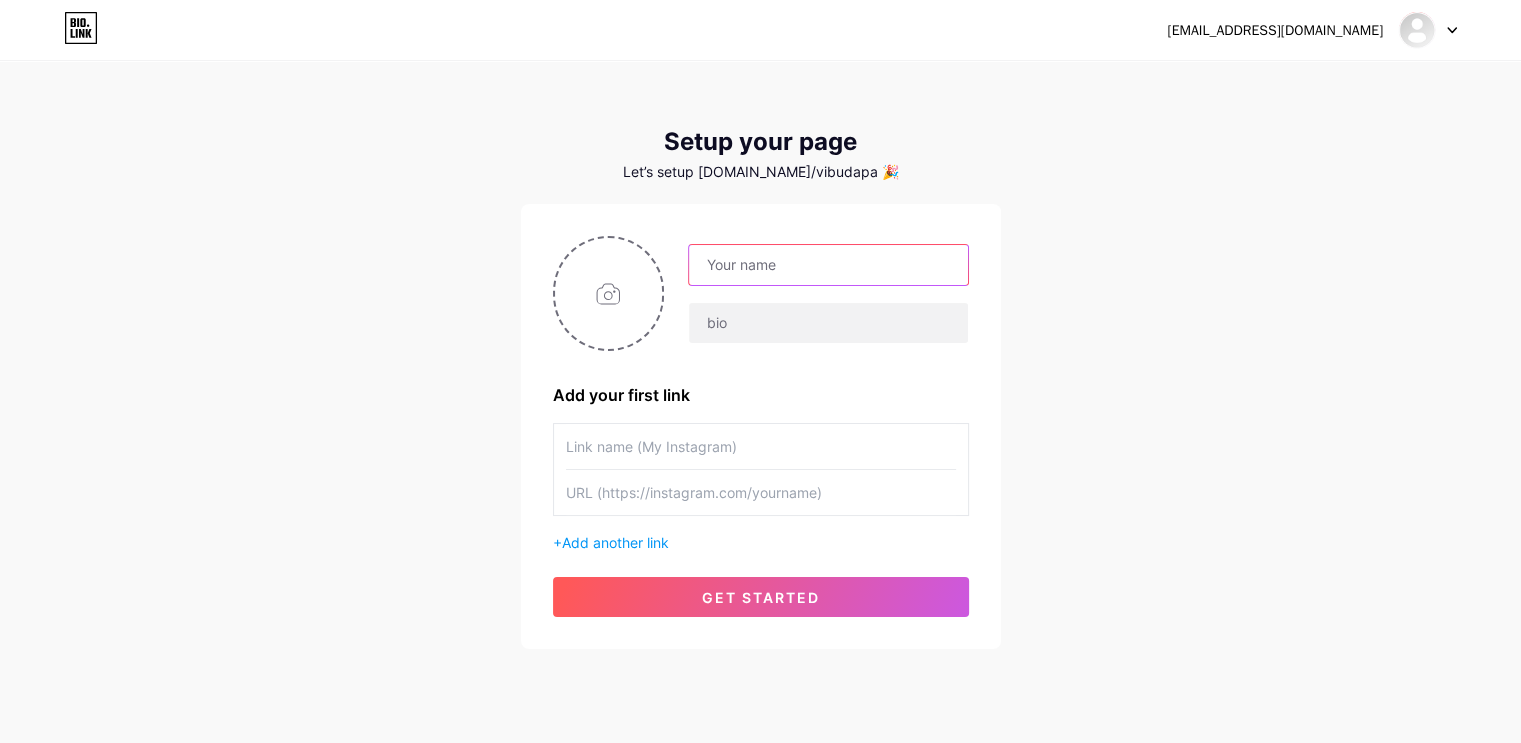 click at bounding box center (828, 265) 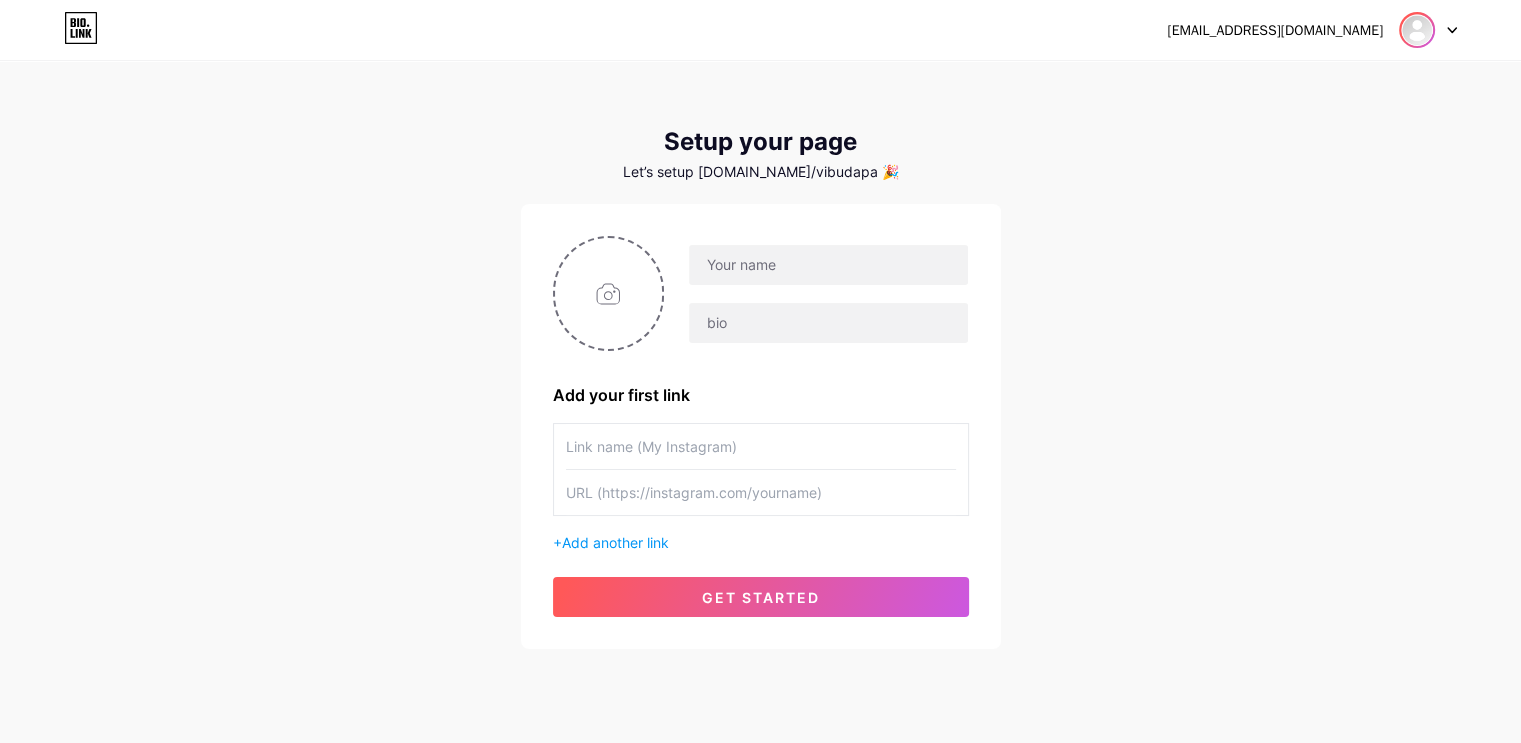 click at bounding box center (1417, 30) 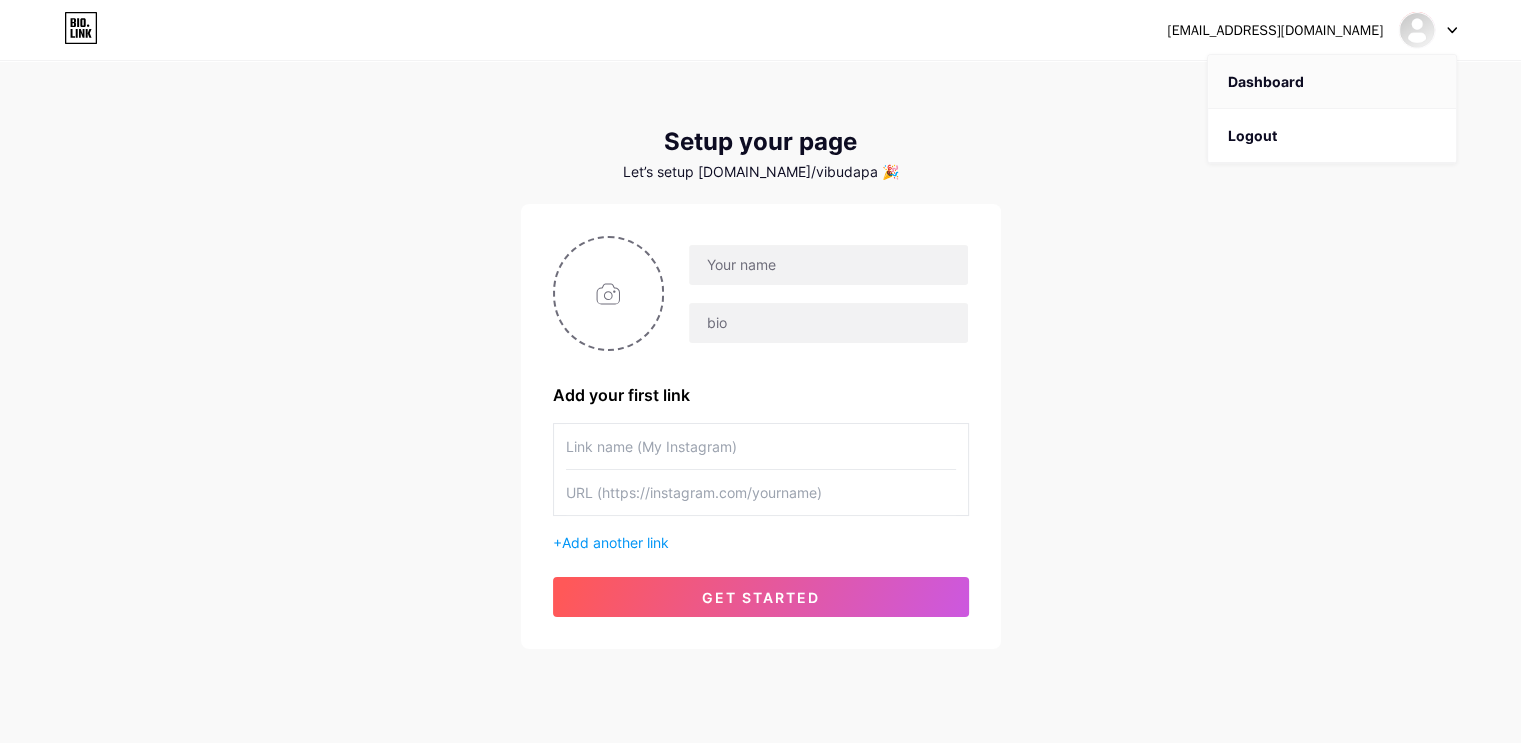 click on "Dashboard" at bounding box center [1332, 82] 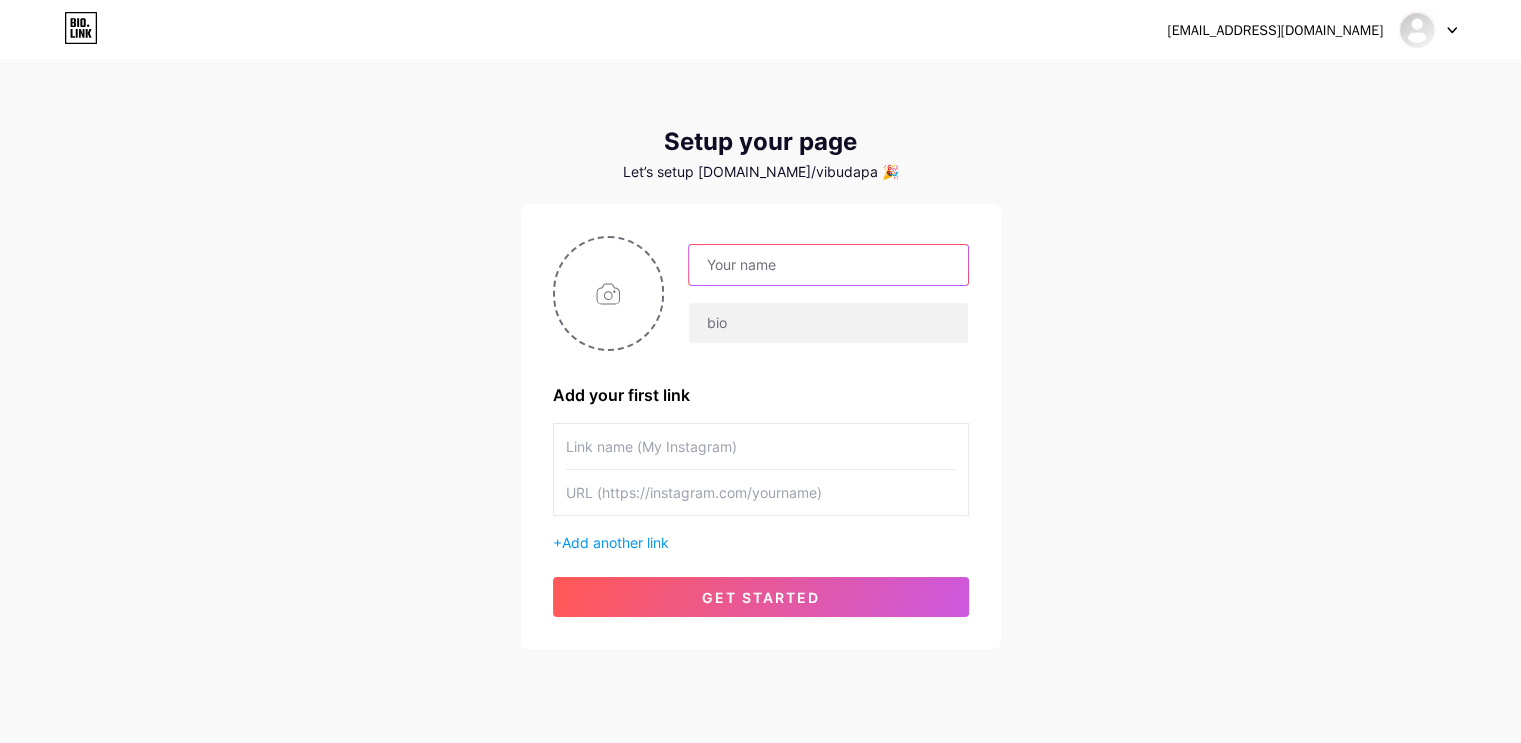 click at bounding box center [828, 265] 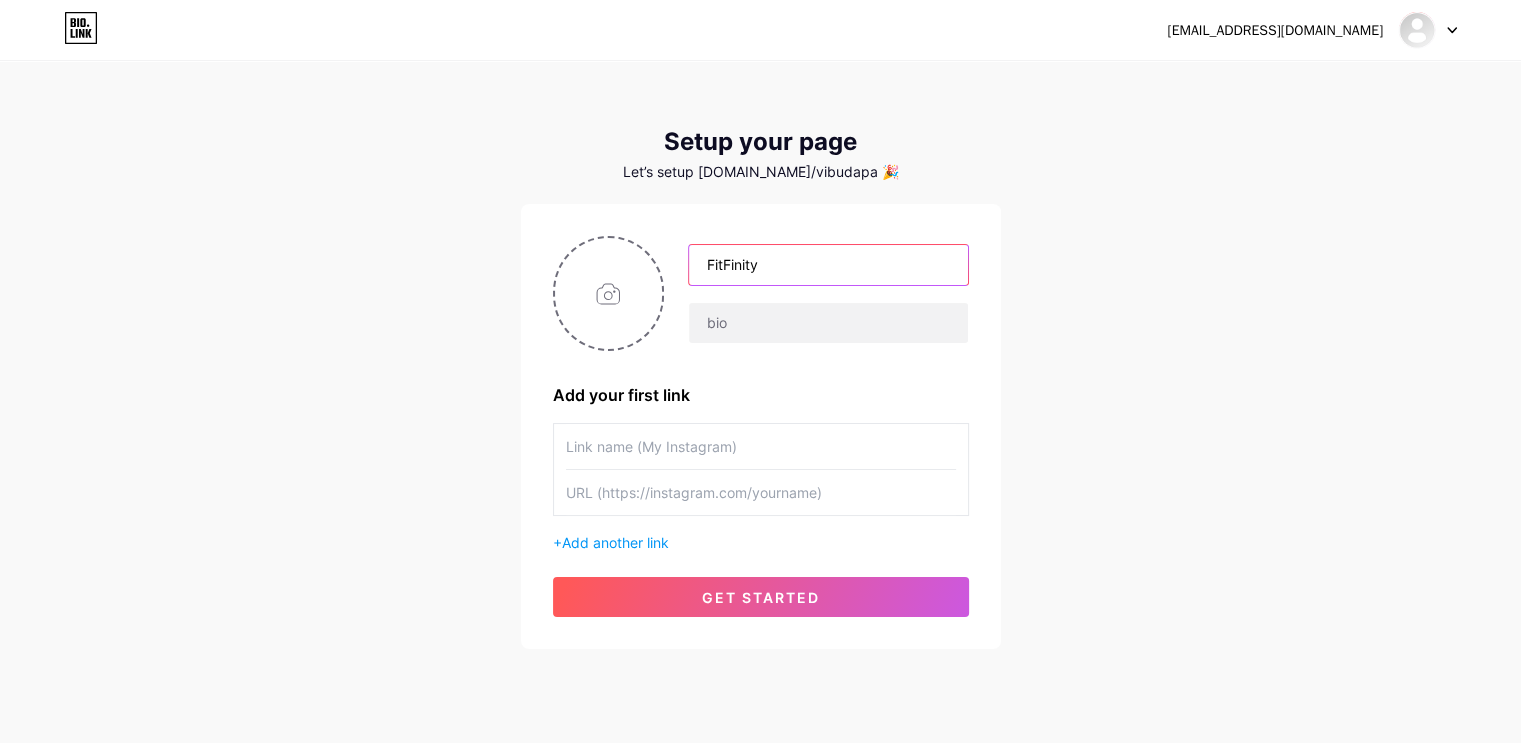 click on "FitFinity" at bounding box center [828, 265] 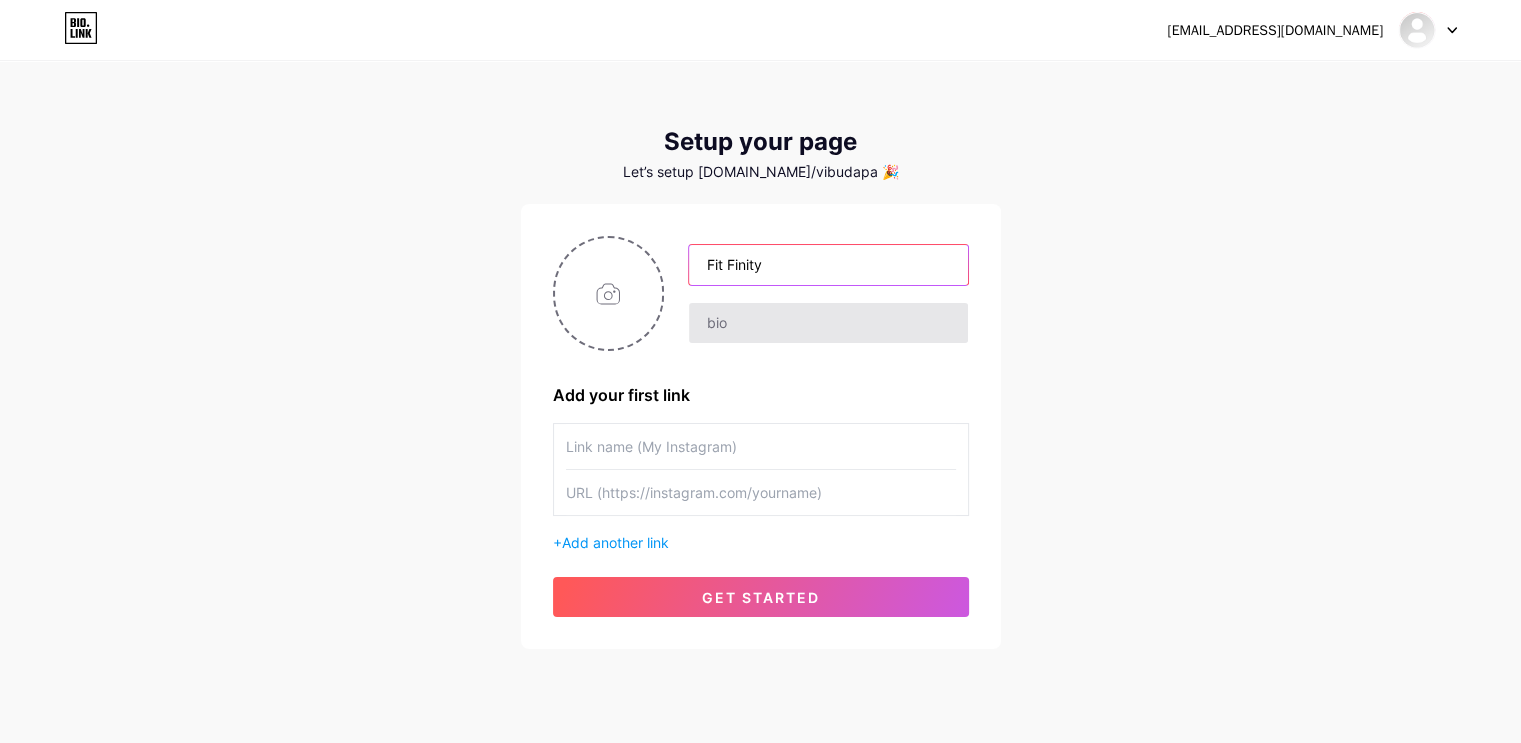 type on "Fit Finity" 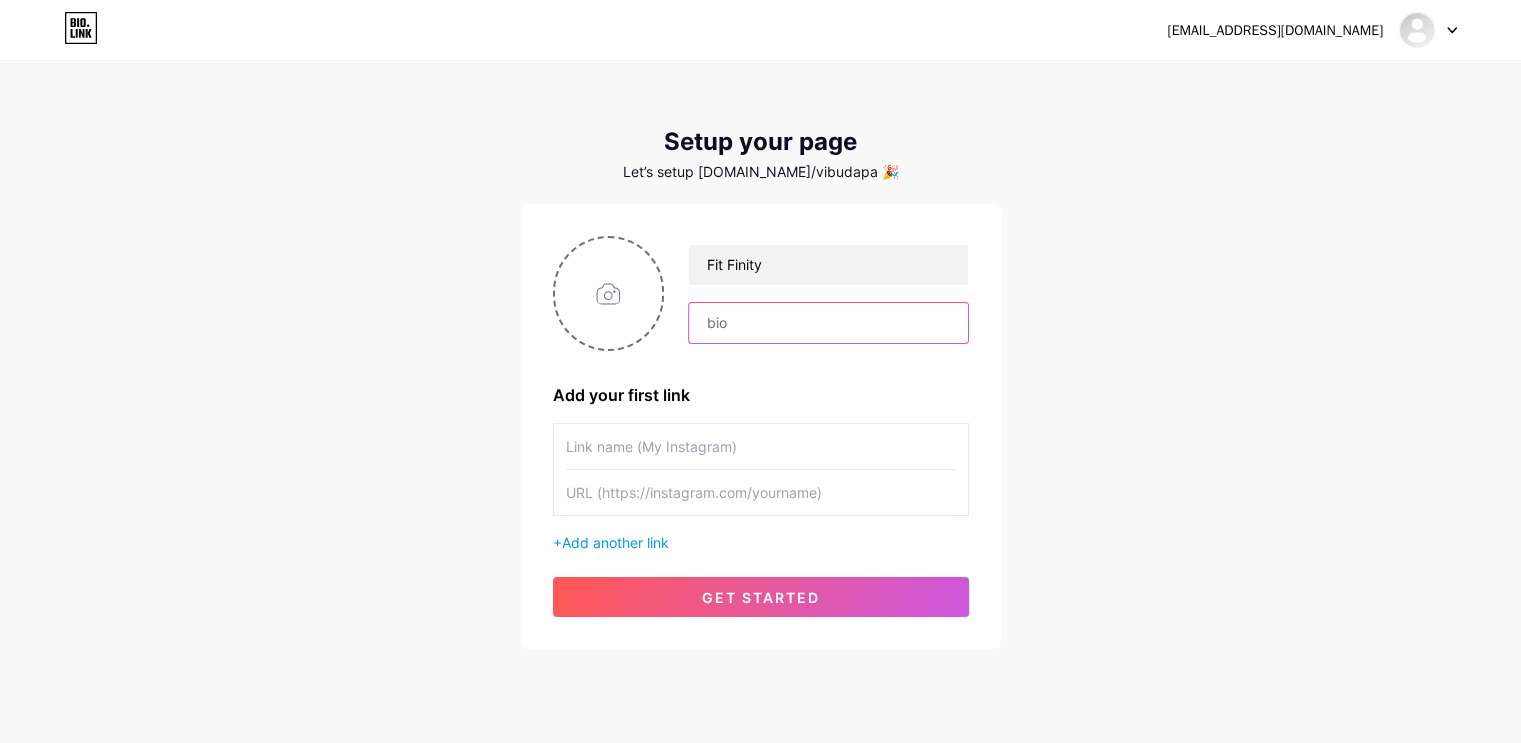 click at bounding box center (828, 323) 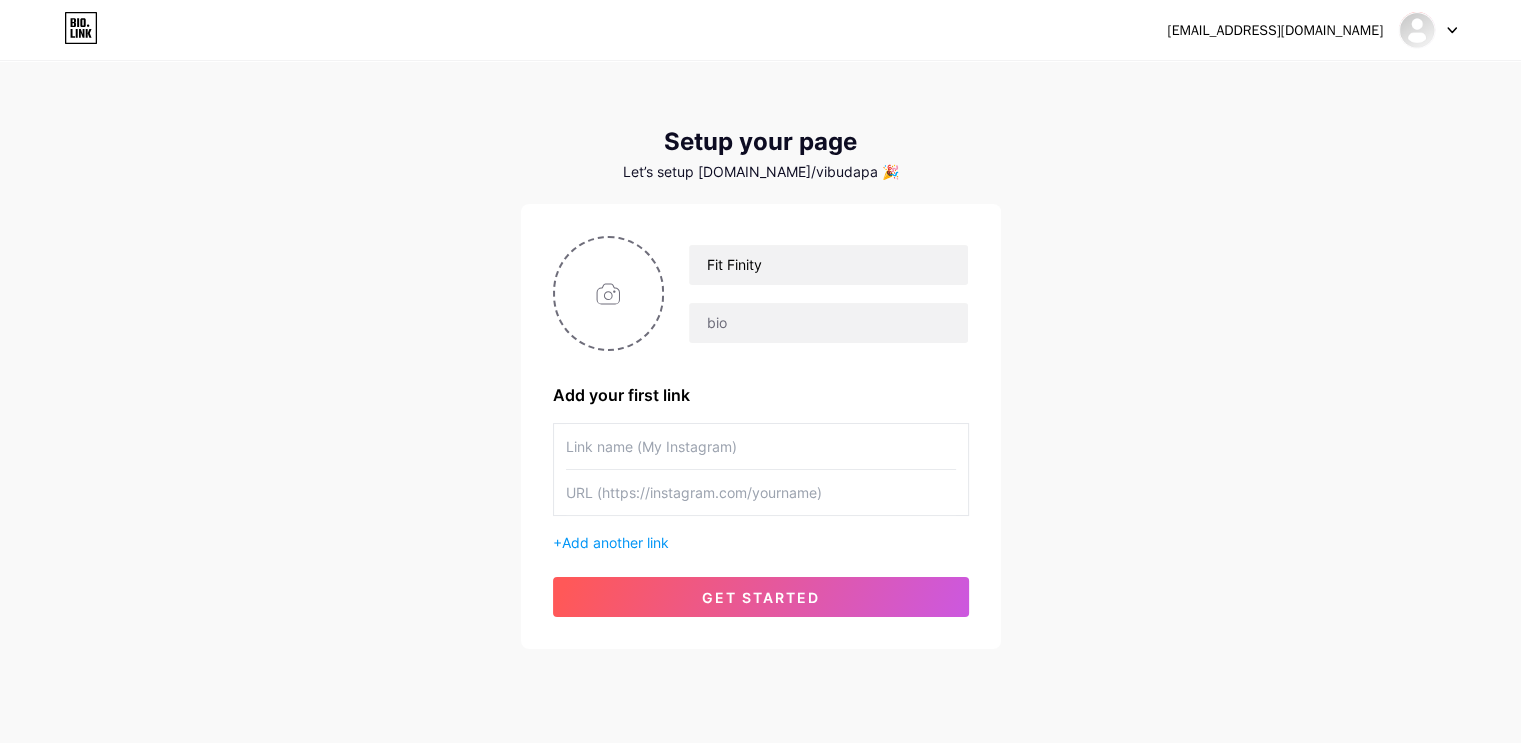 click at bounding box center (761, 446) 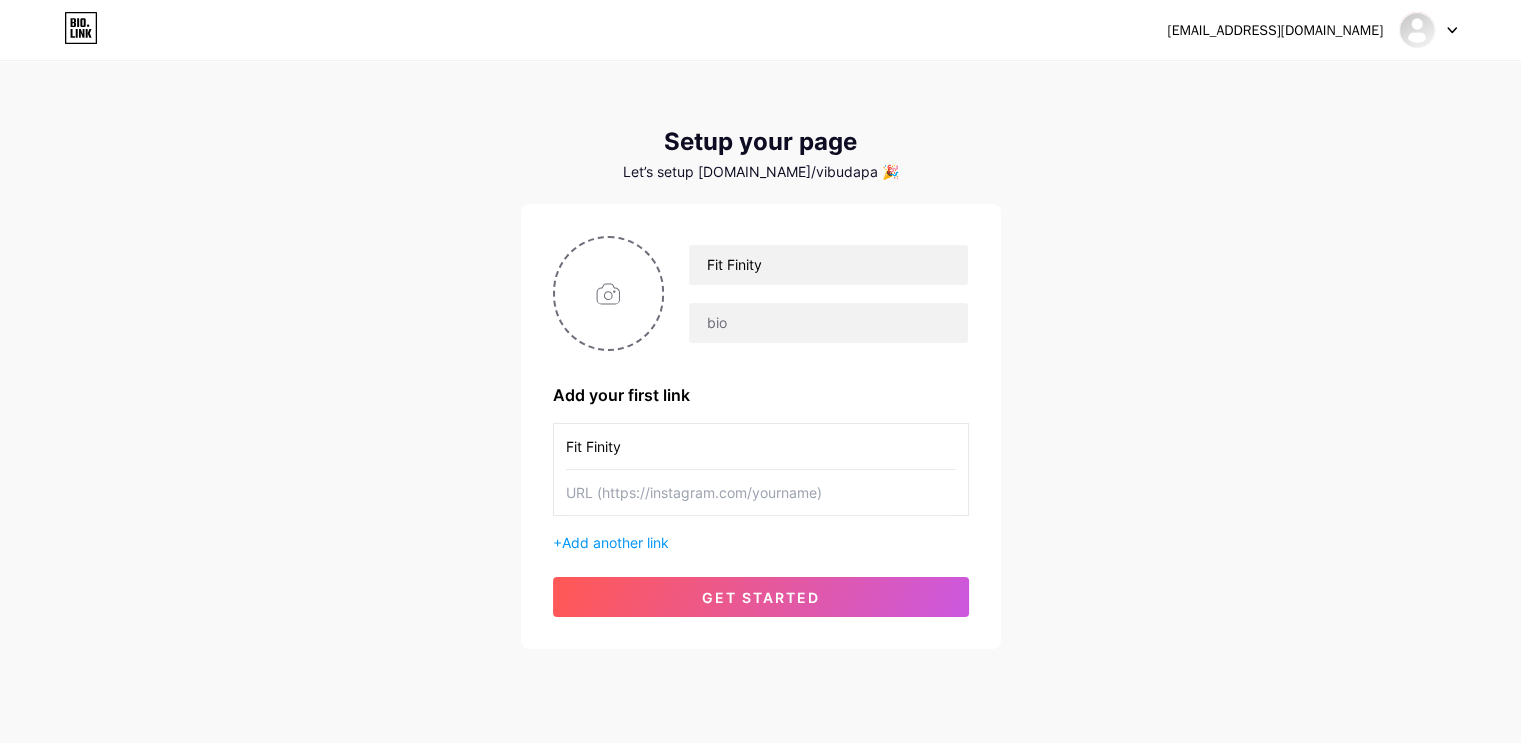type on "Fit Finity" 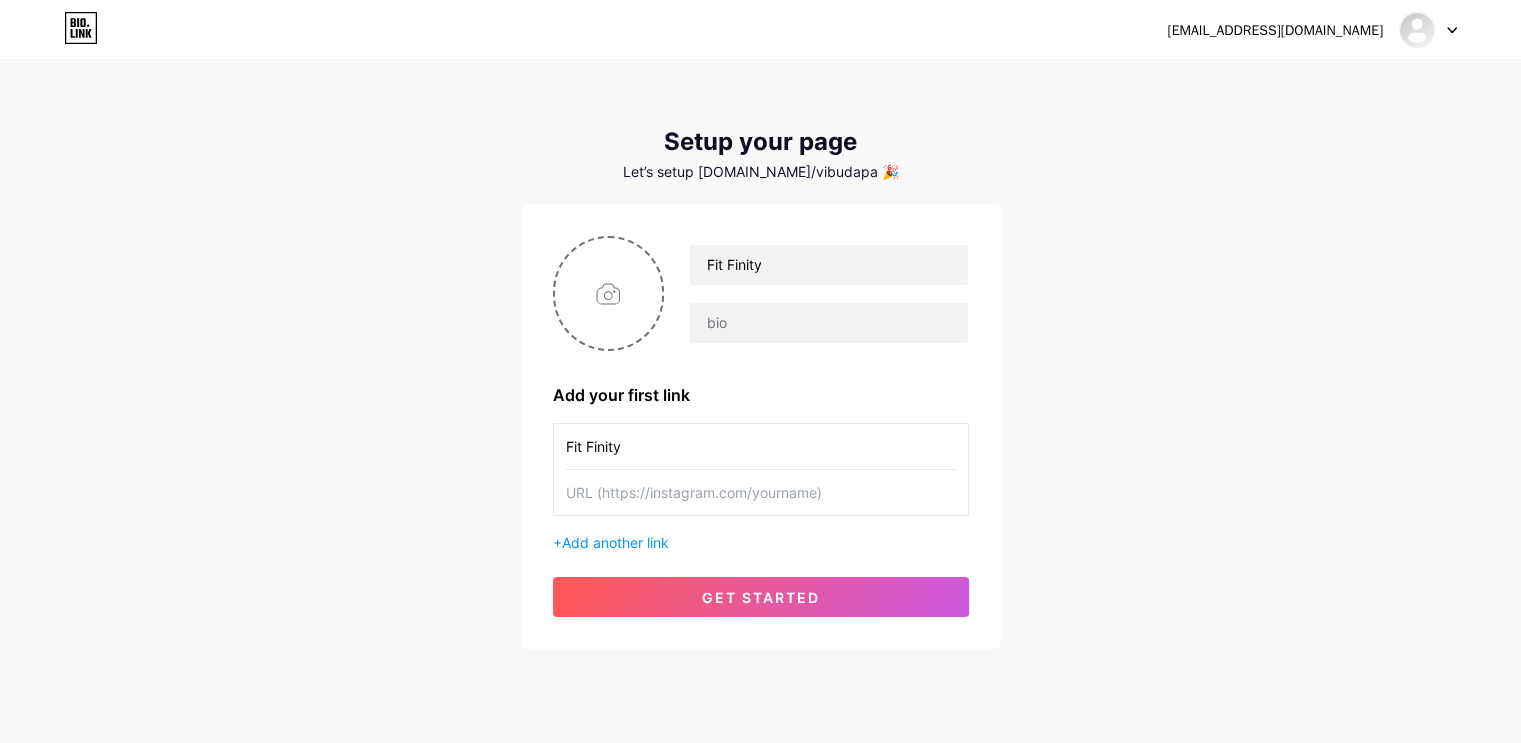 click at bounding box center [761, 492] 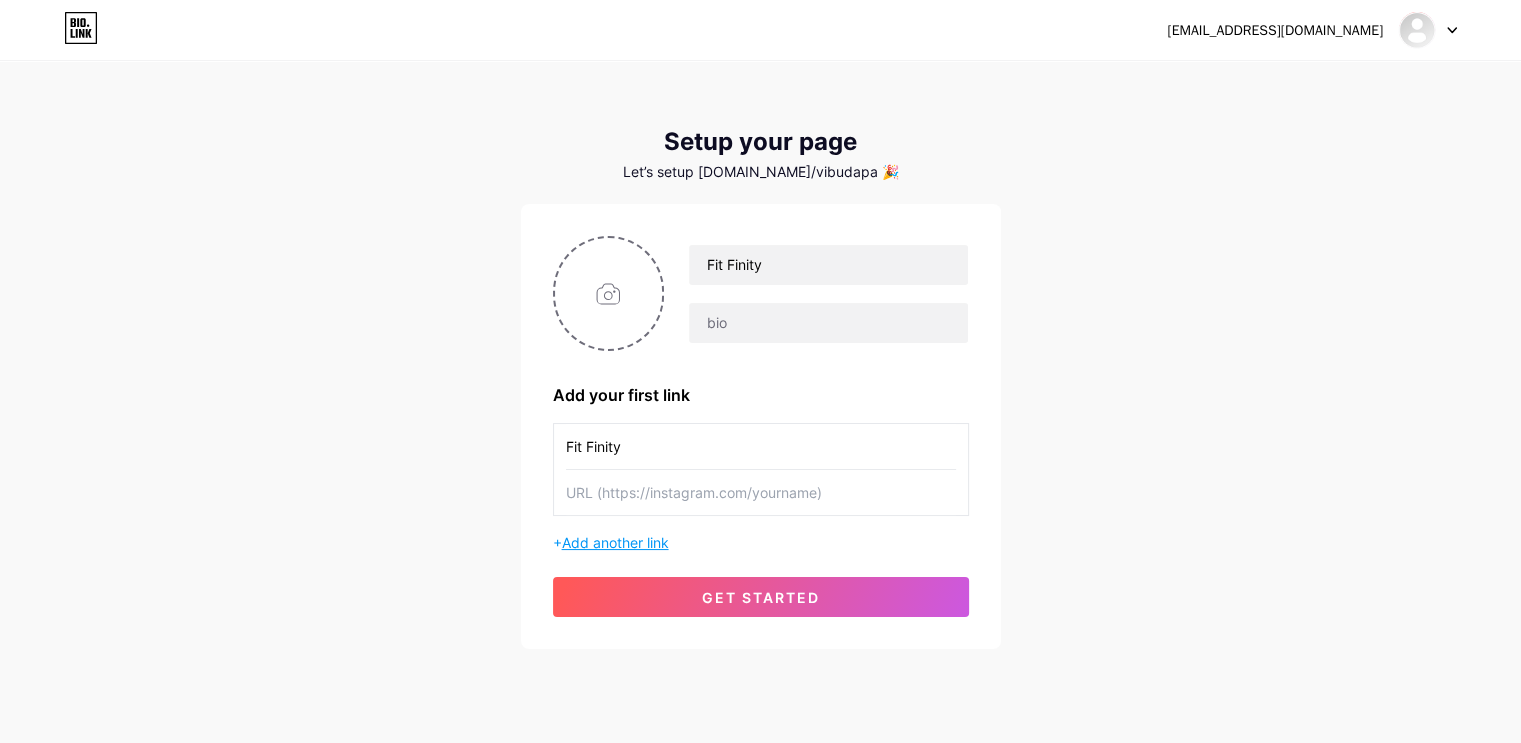 click on "Add another link" at bounding box center (615, 542) 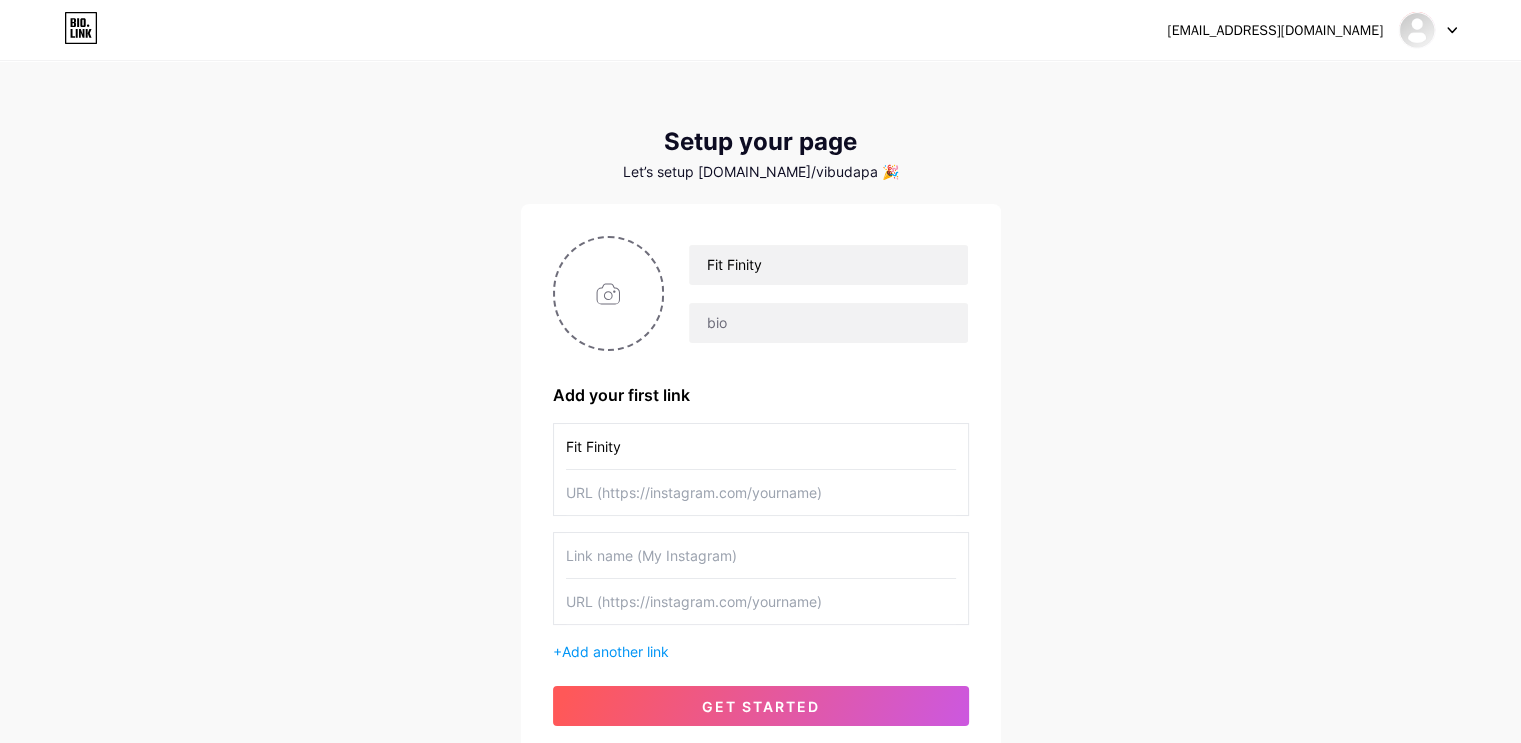 drag, startPoint x: 693, startPoint y: 457, endPoint x: 512, endPoint y: 438, distance: 181.9945 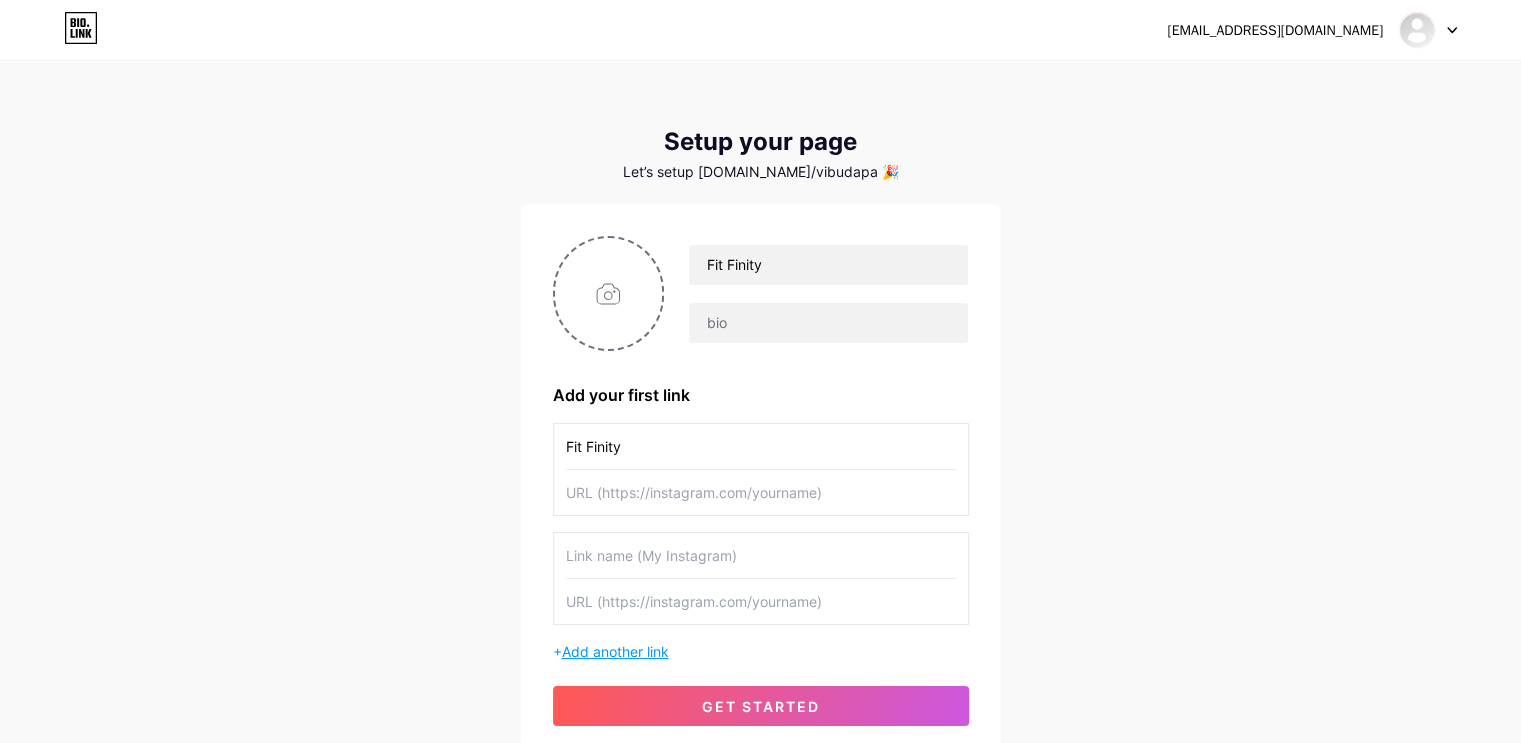 click on "Add another link" at bounding box center (615, 651) 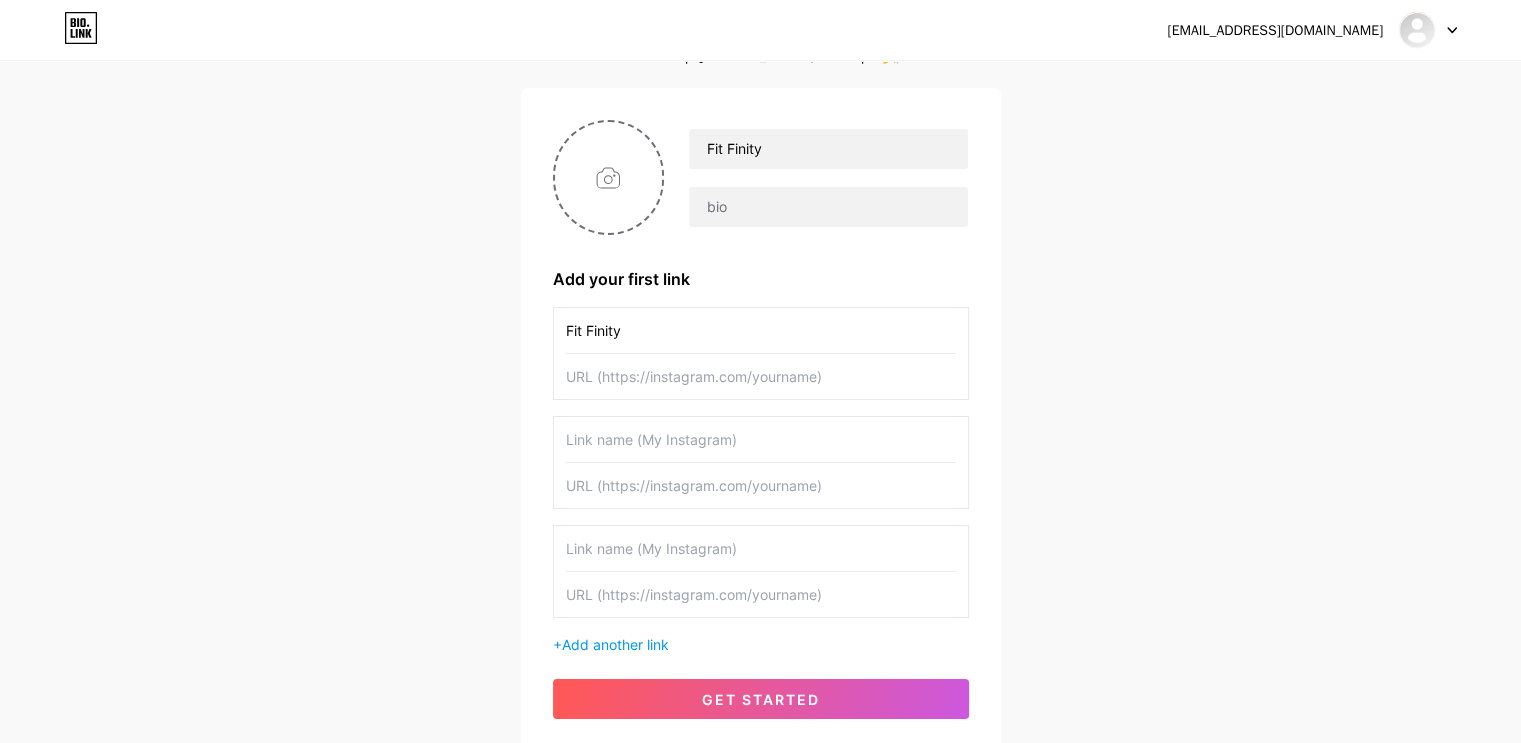 scroll, scrollTop: 0, scrollLeft: 0, axis: both 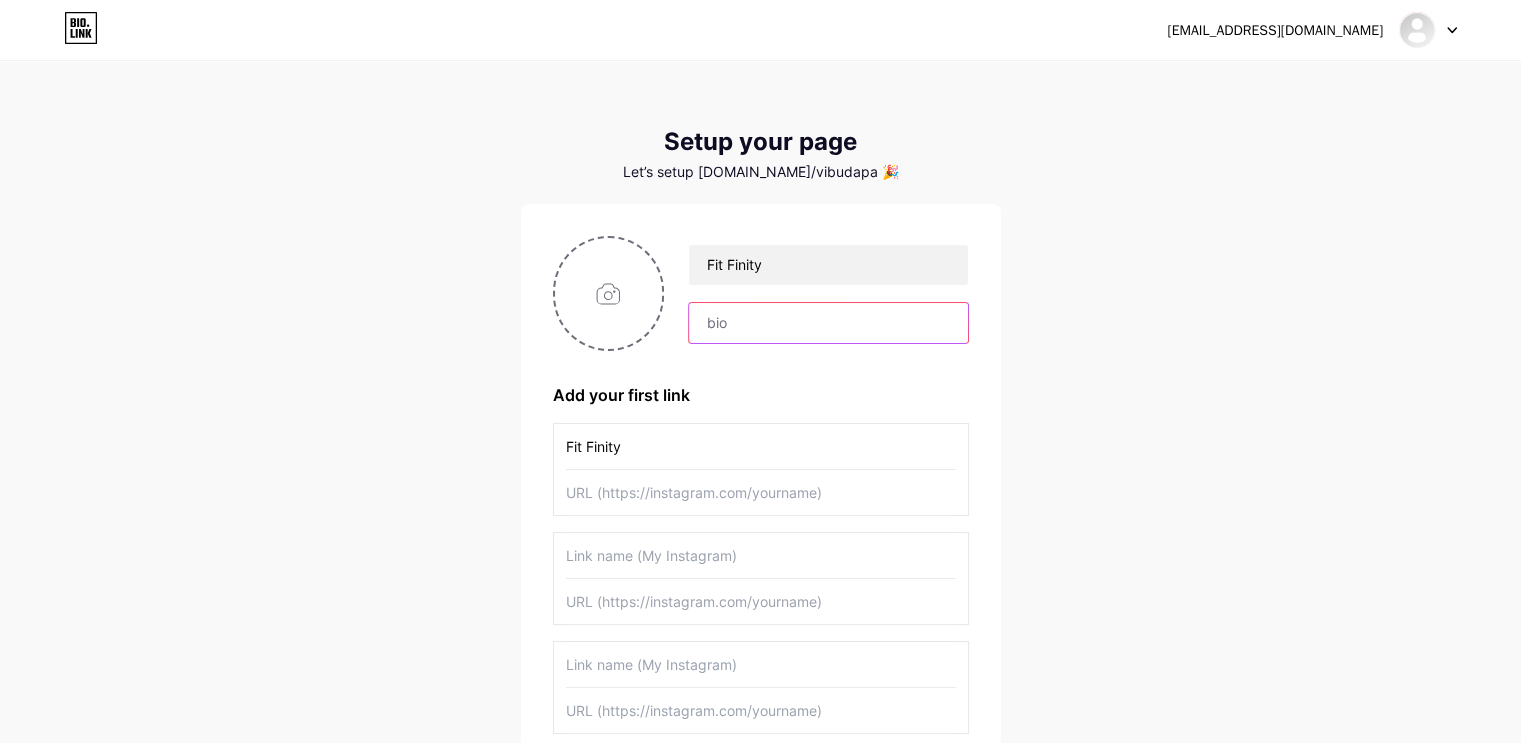 click at bounding box center [828, 323] 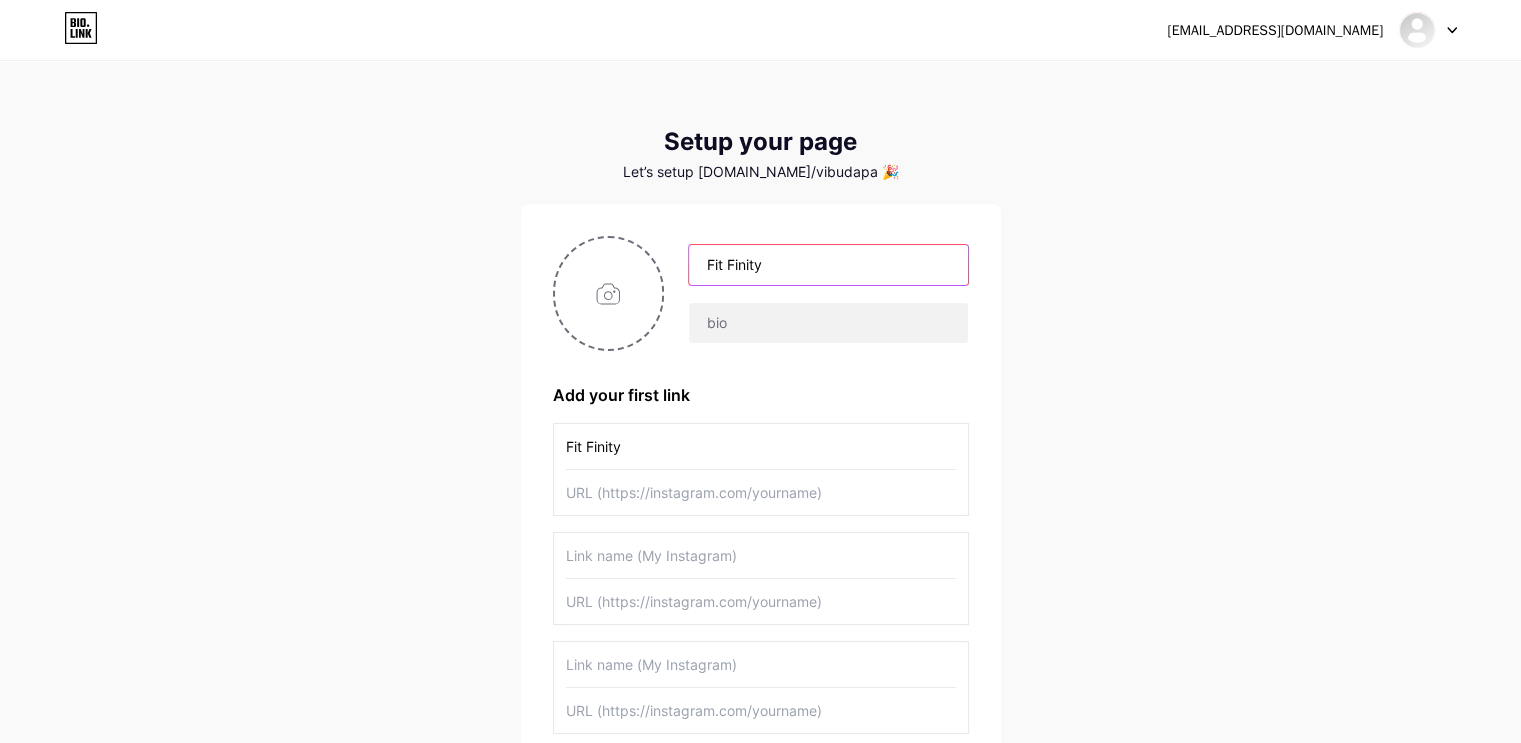 click on "Fit Finity" at bounding box center (828, 265) 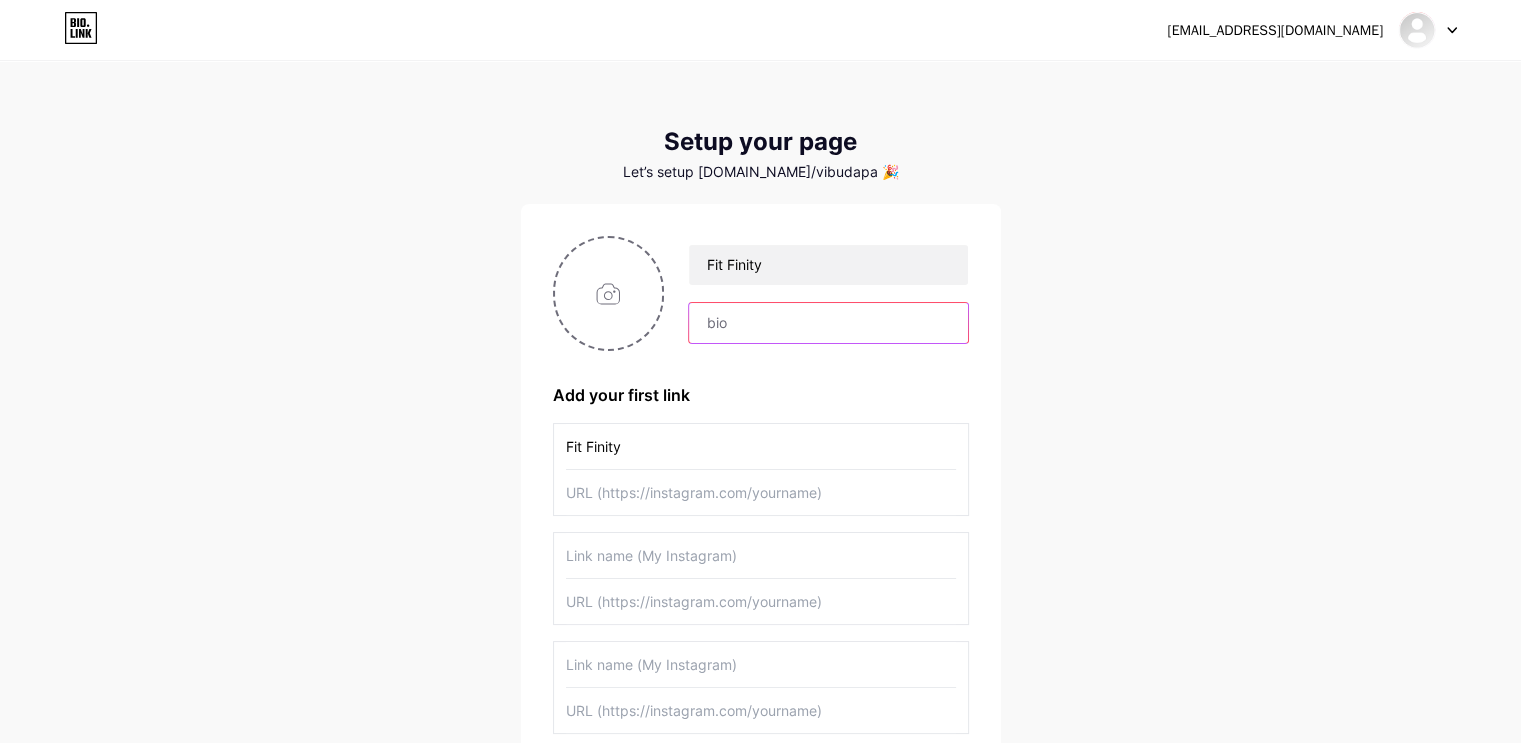 click at bounding box center [828, 323] 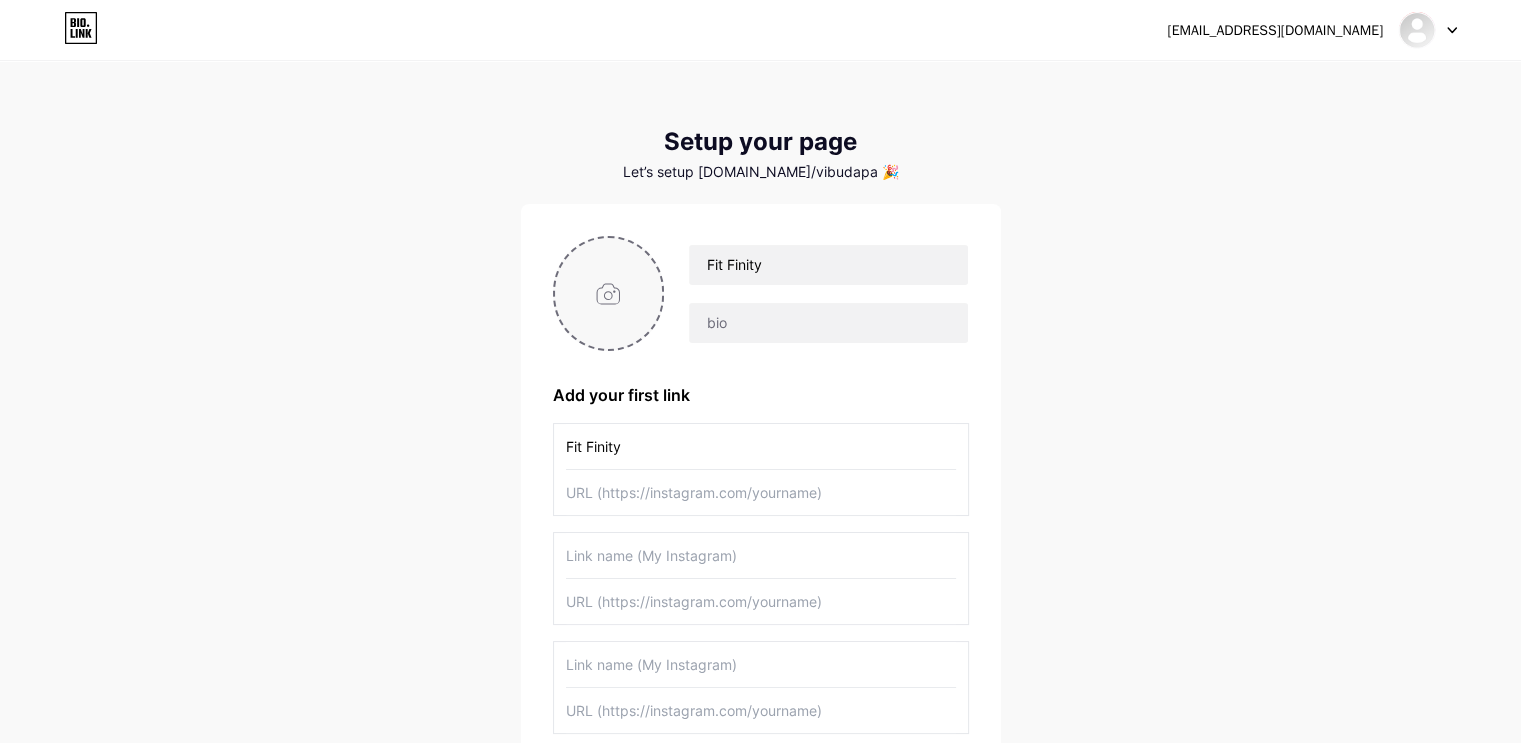 click at bounding box center (609, 293) 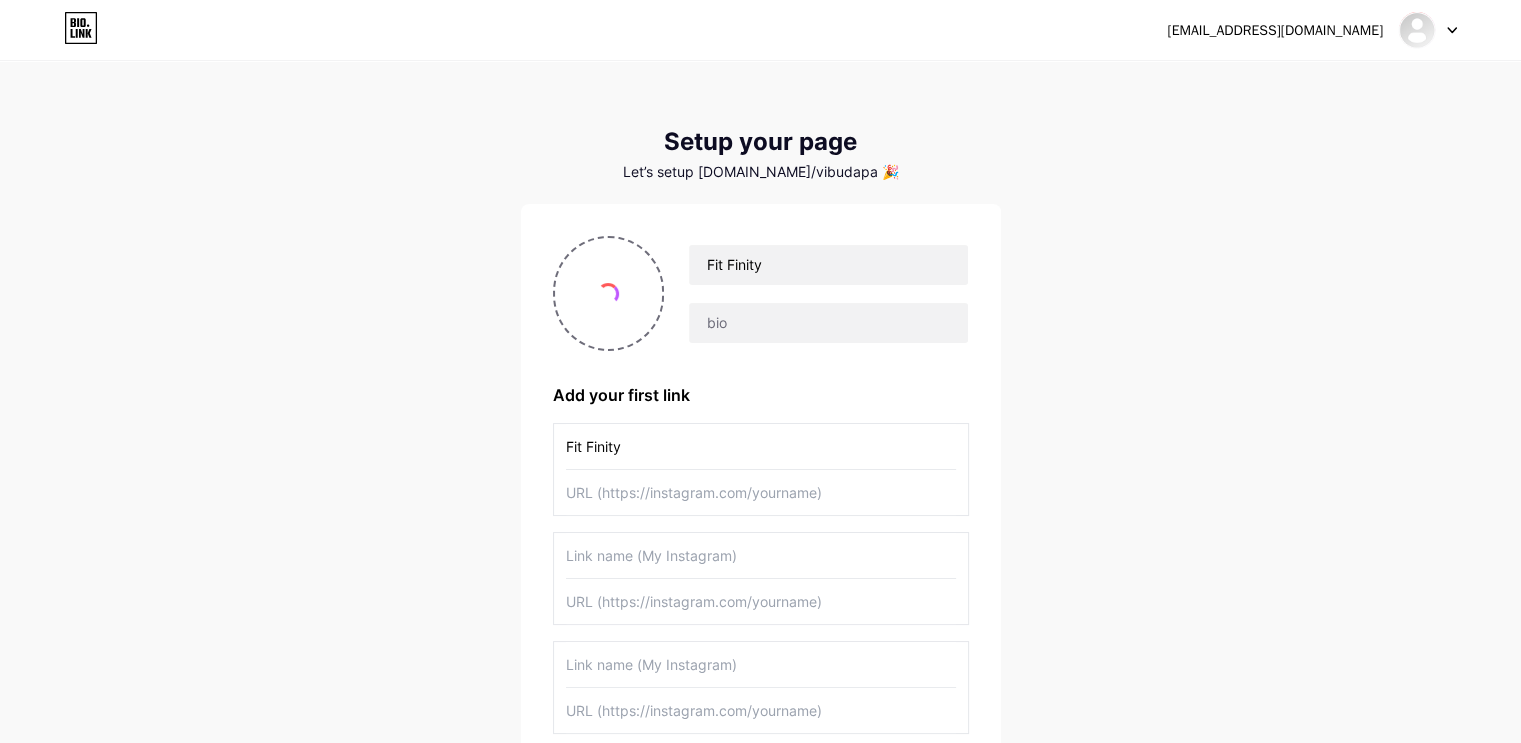 drag, startPoint x: 656, startPoint y: 449, endPoint x: 519, endPoint y: 435, distance: 137.71347 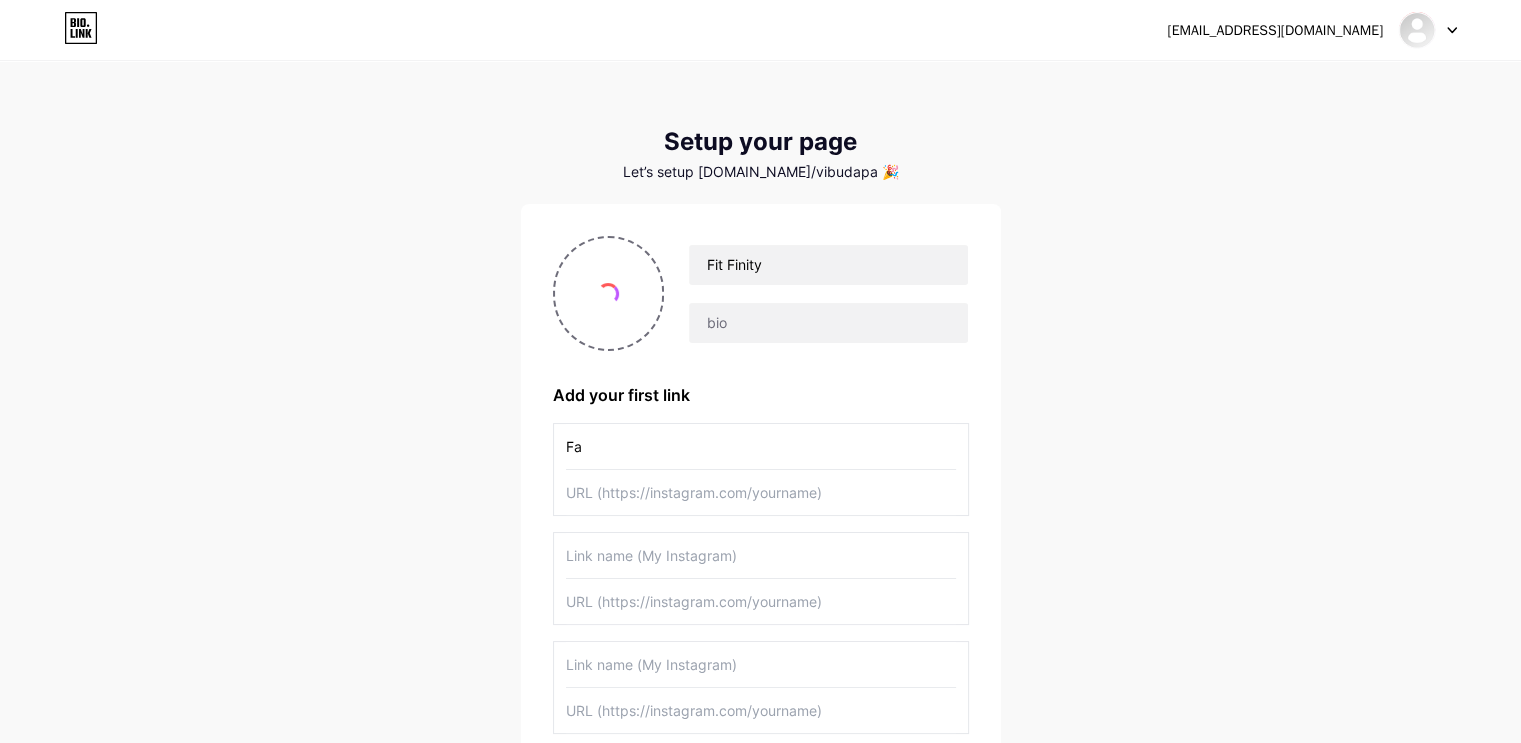 type on "F" 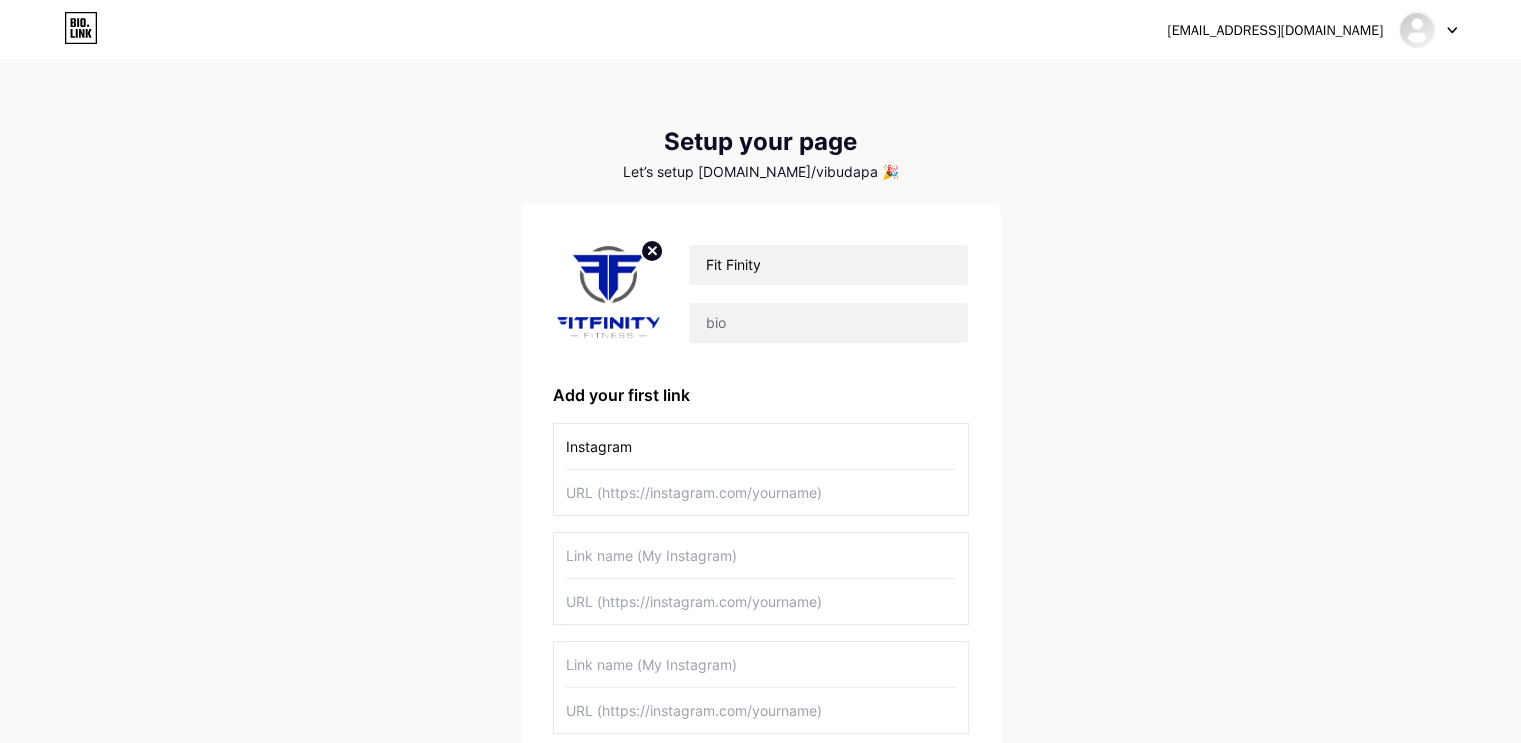 type on "Instagram" 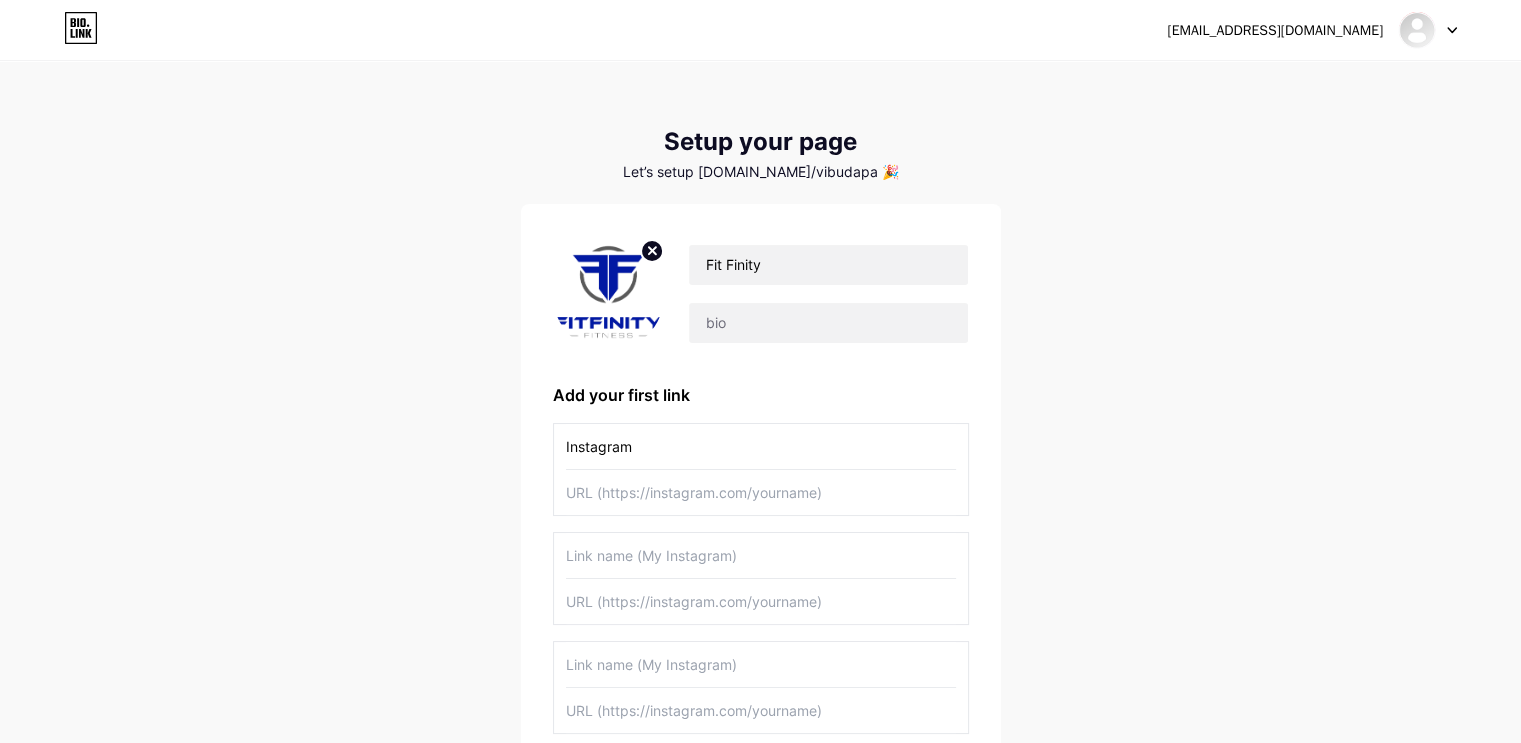 click 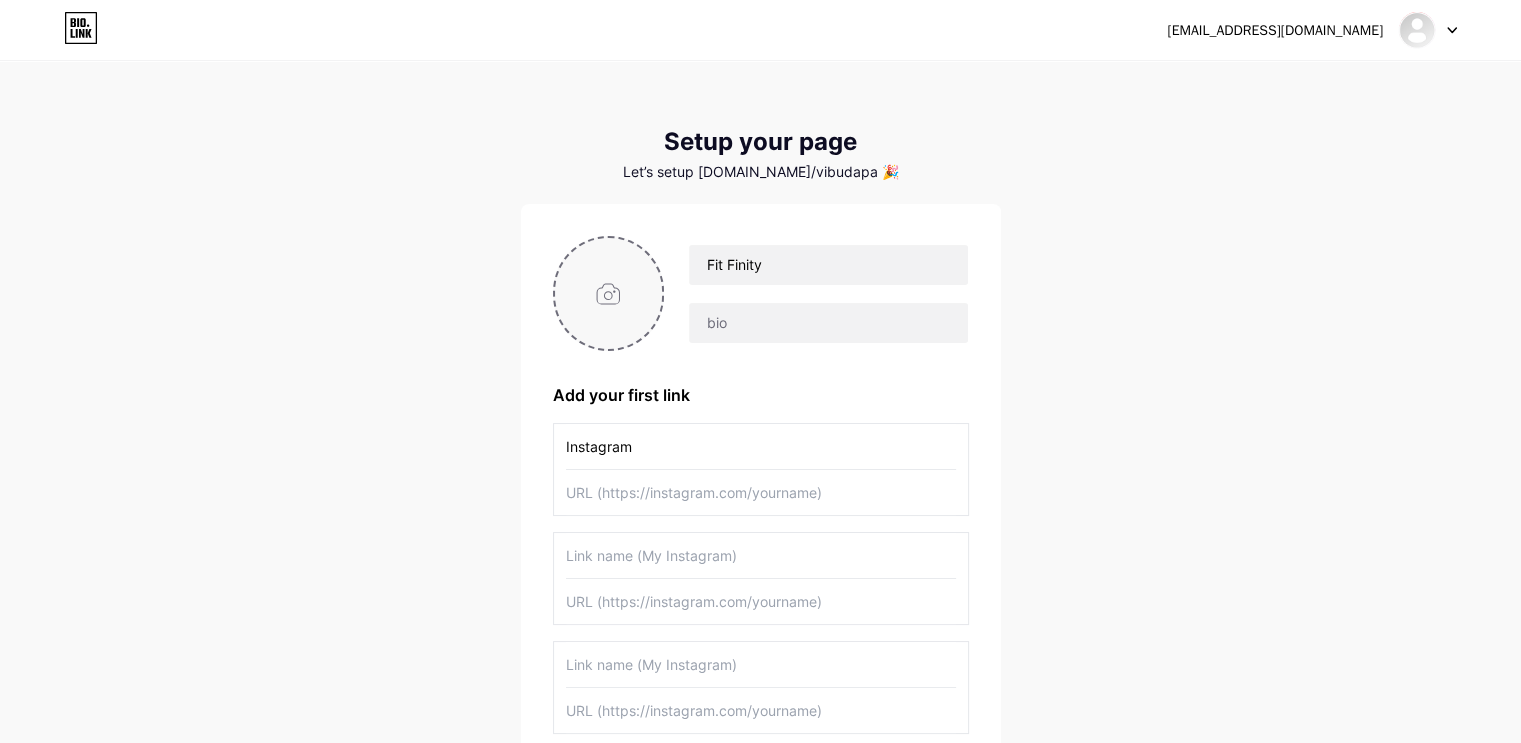 click at bounding box center (609, 293) 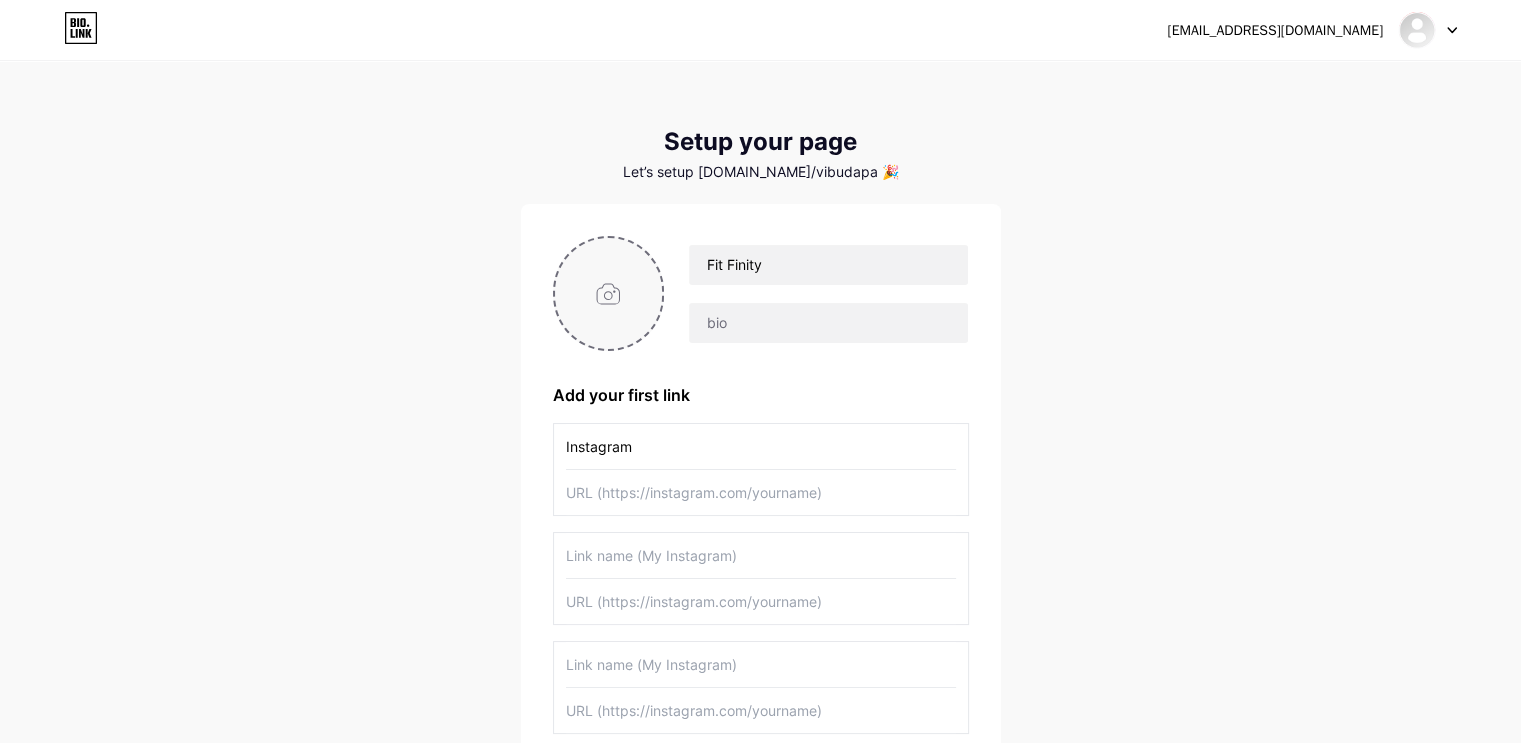 type on "C:\fakepath\IMG_2056.JPG" 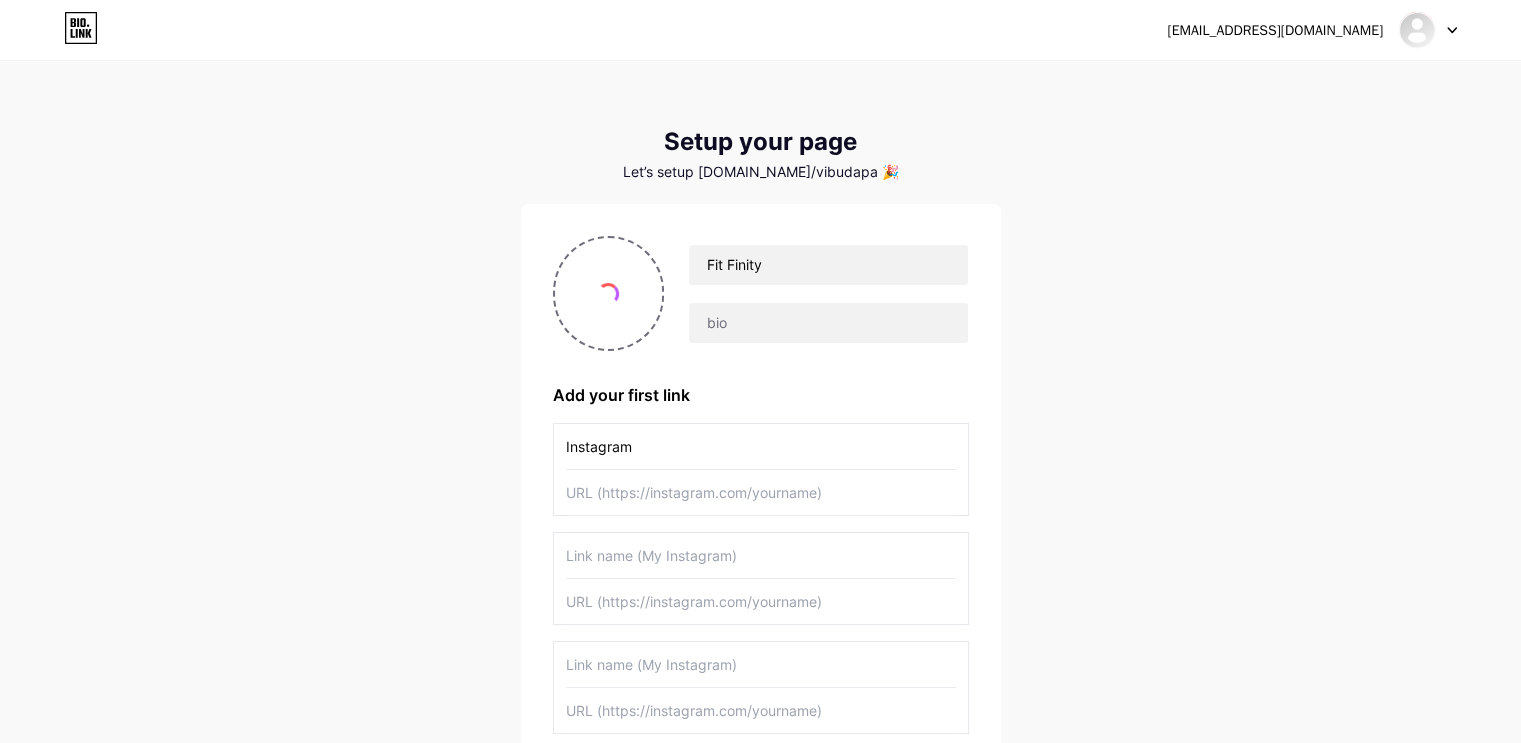 click at bounding box center [761, 555] 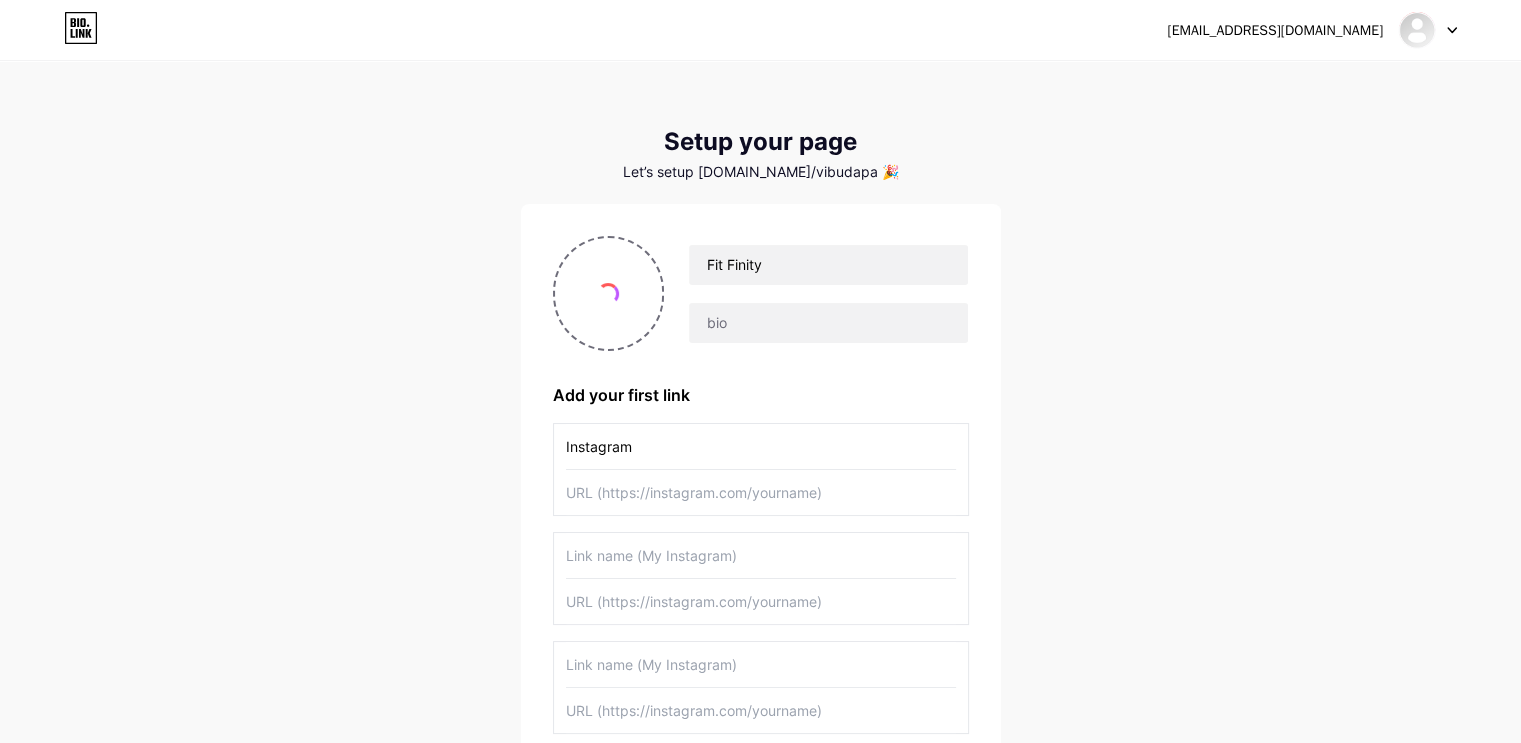 type on "F" 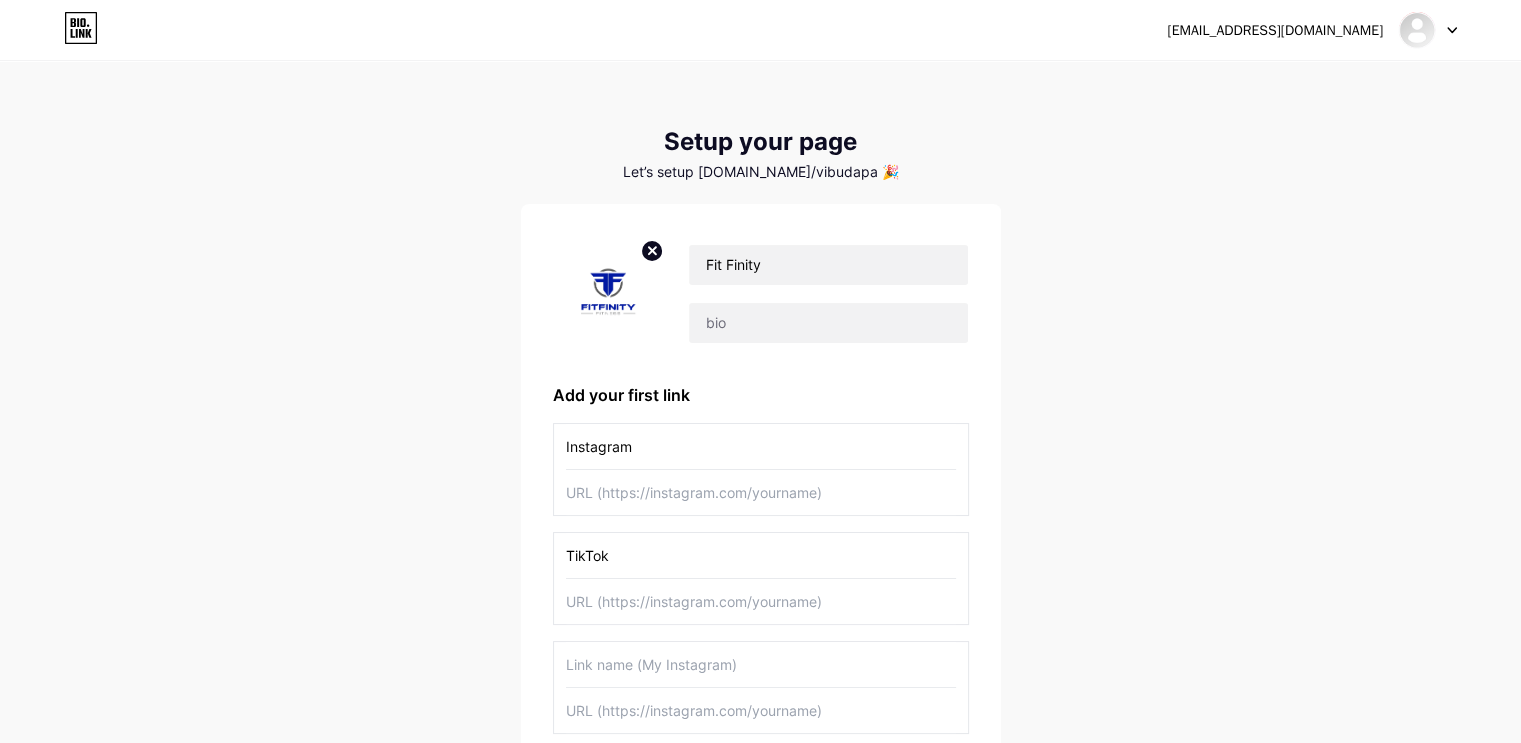type on "TikTok" 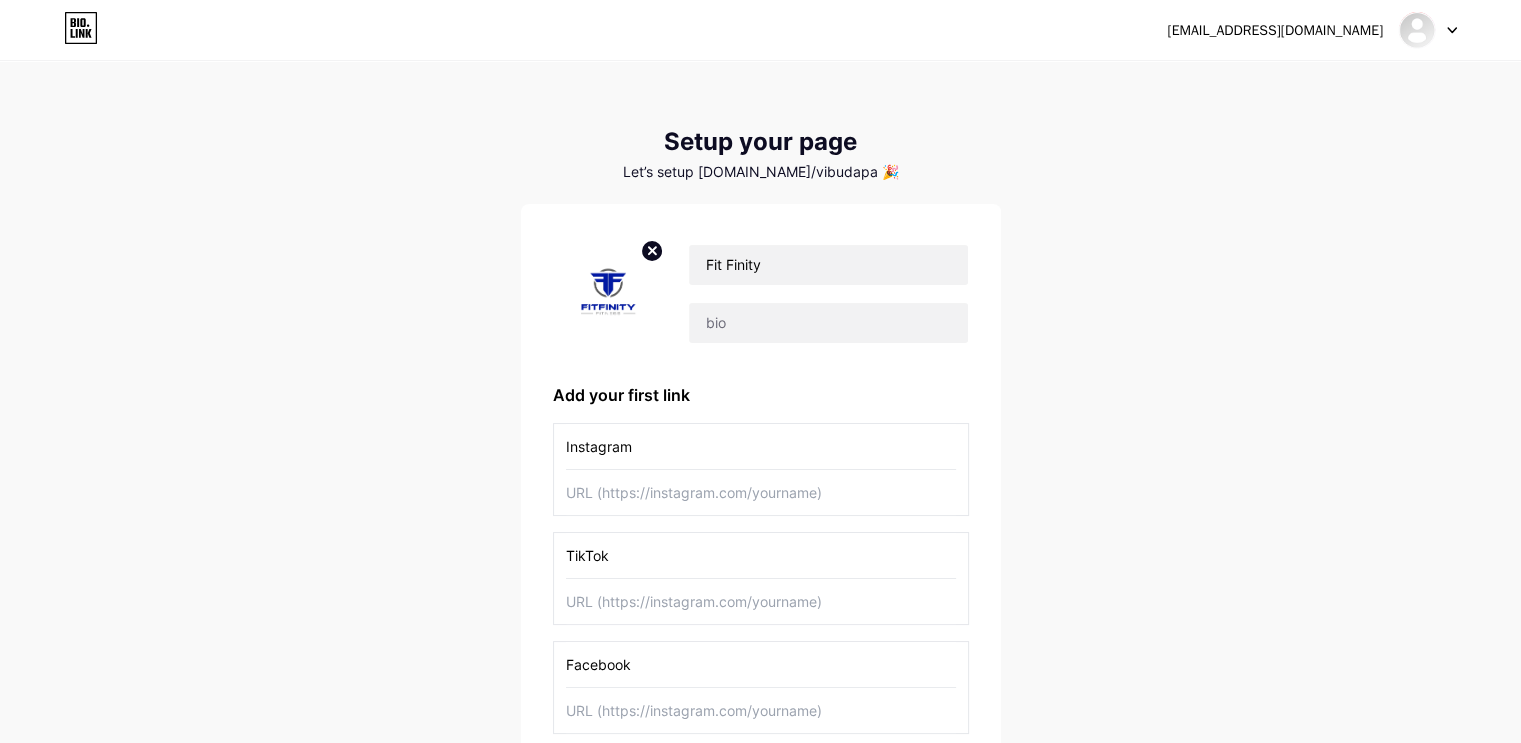 scroll, scrollTop: 100, scrollLeft: 0, axis: vertical 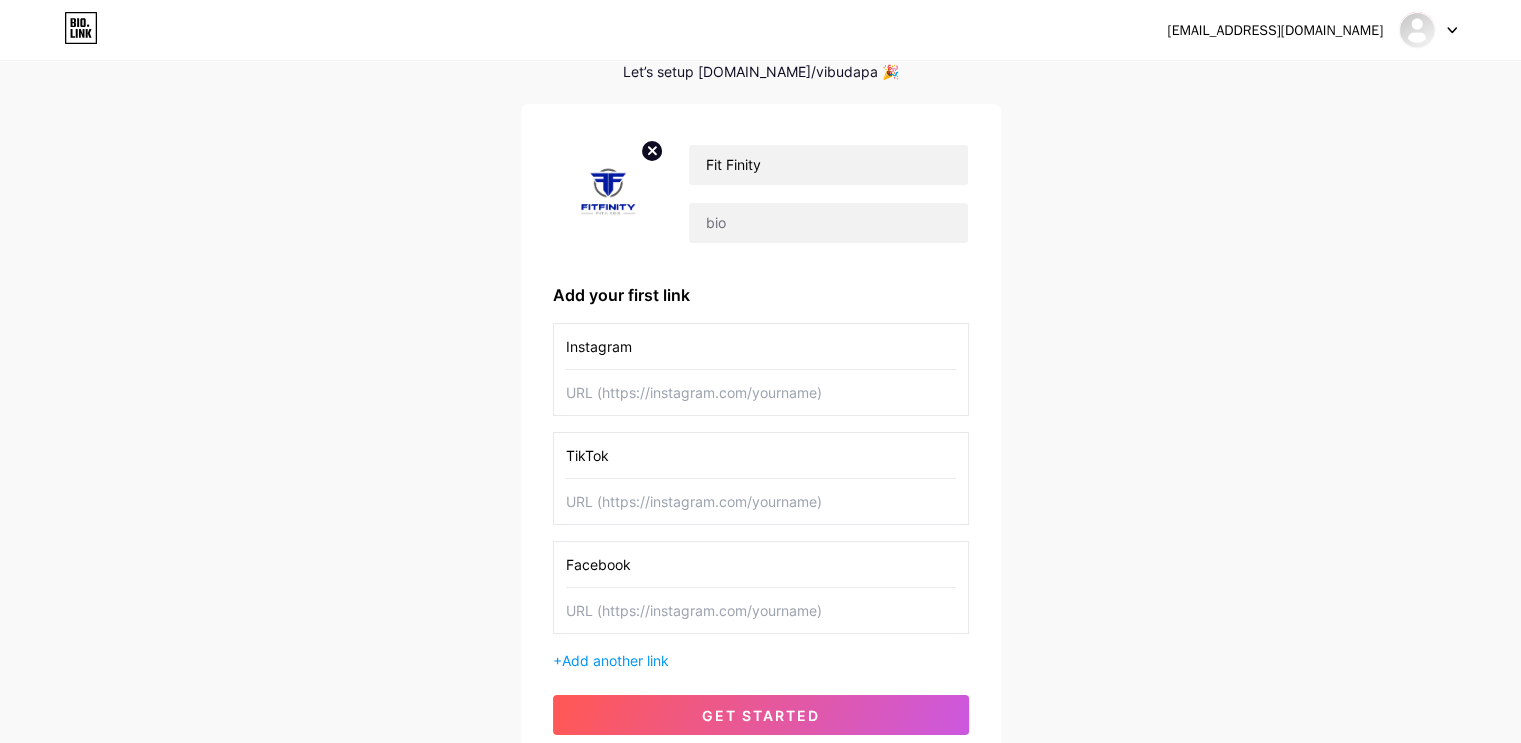 type on "Facebook" 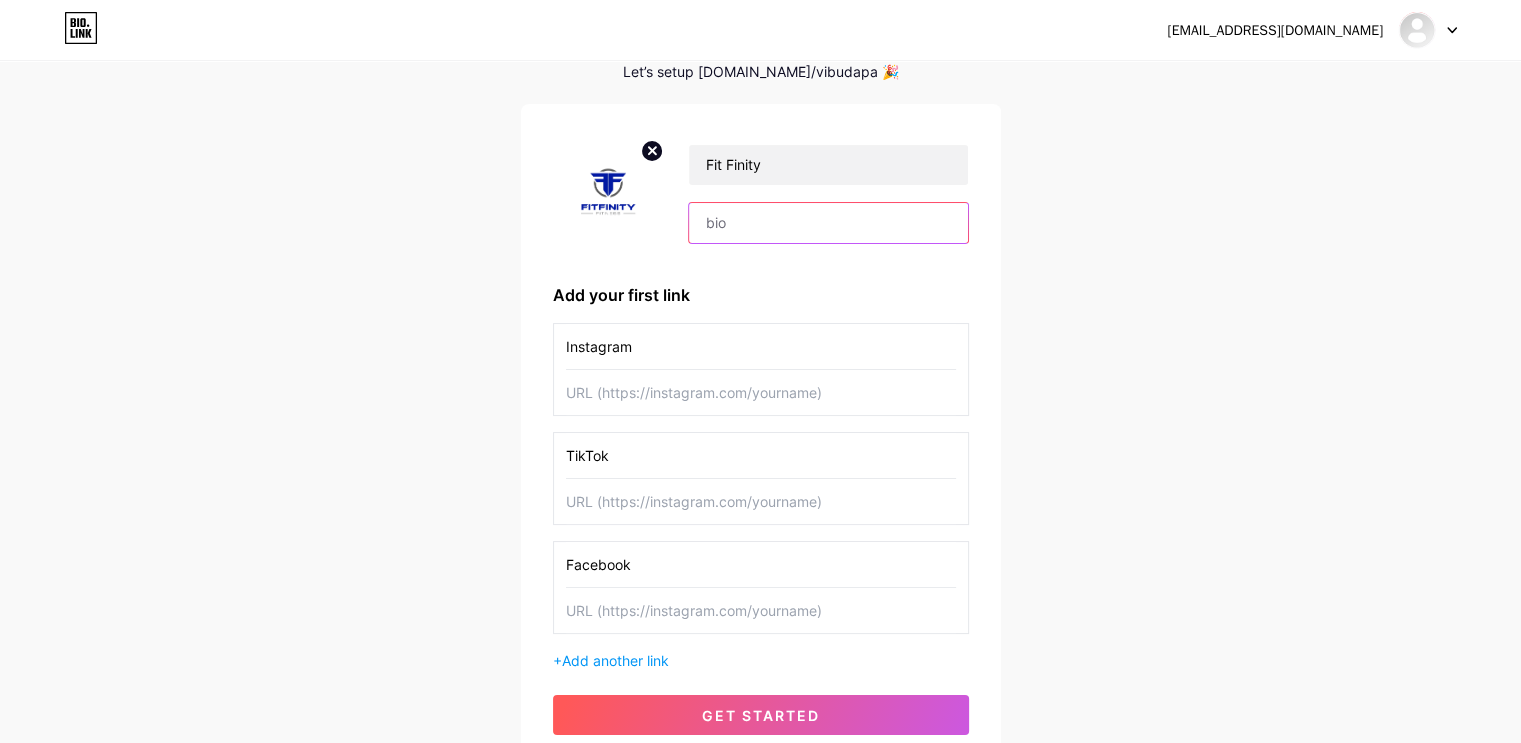 click at bounding box center (828, 223) 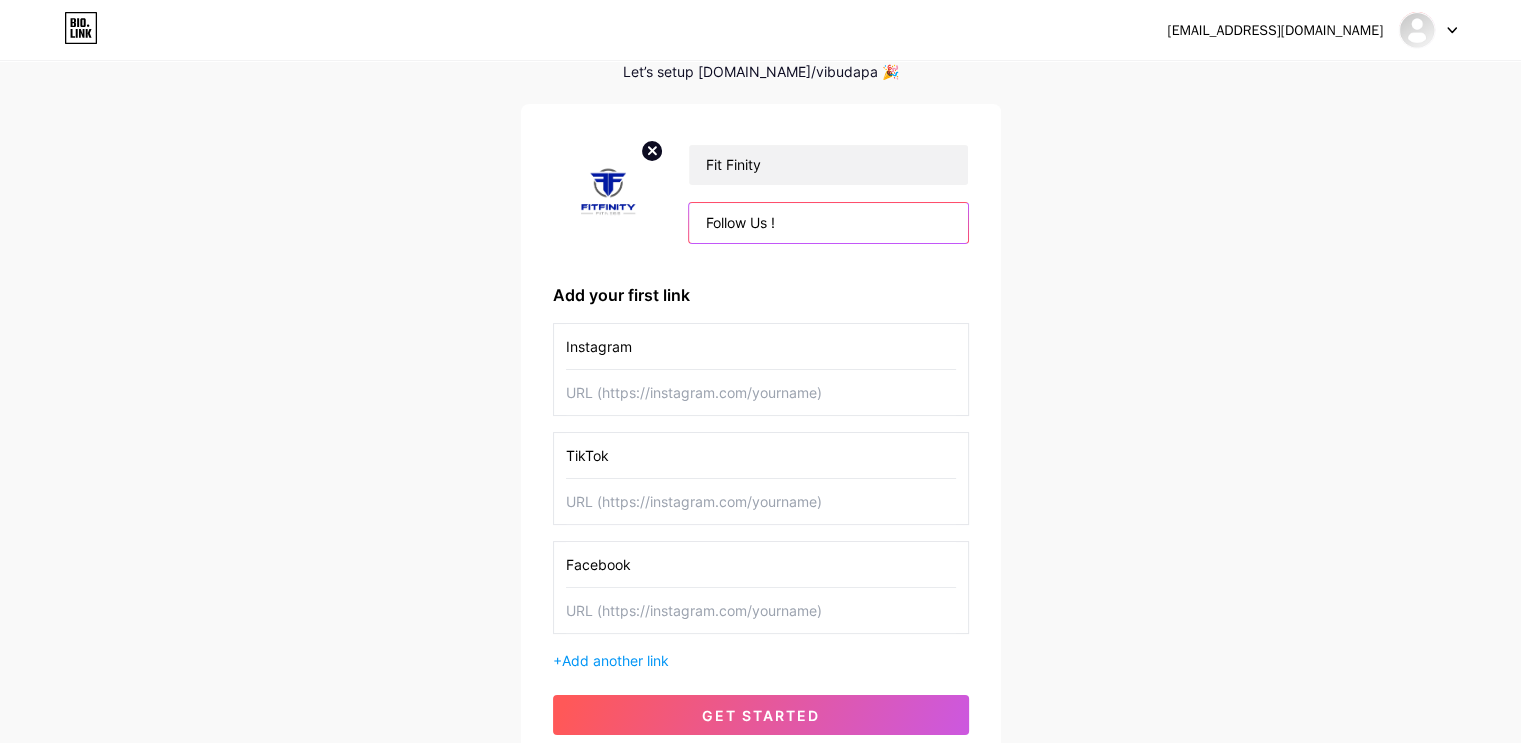 type on "Follow Us !" 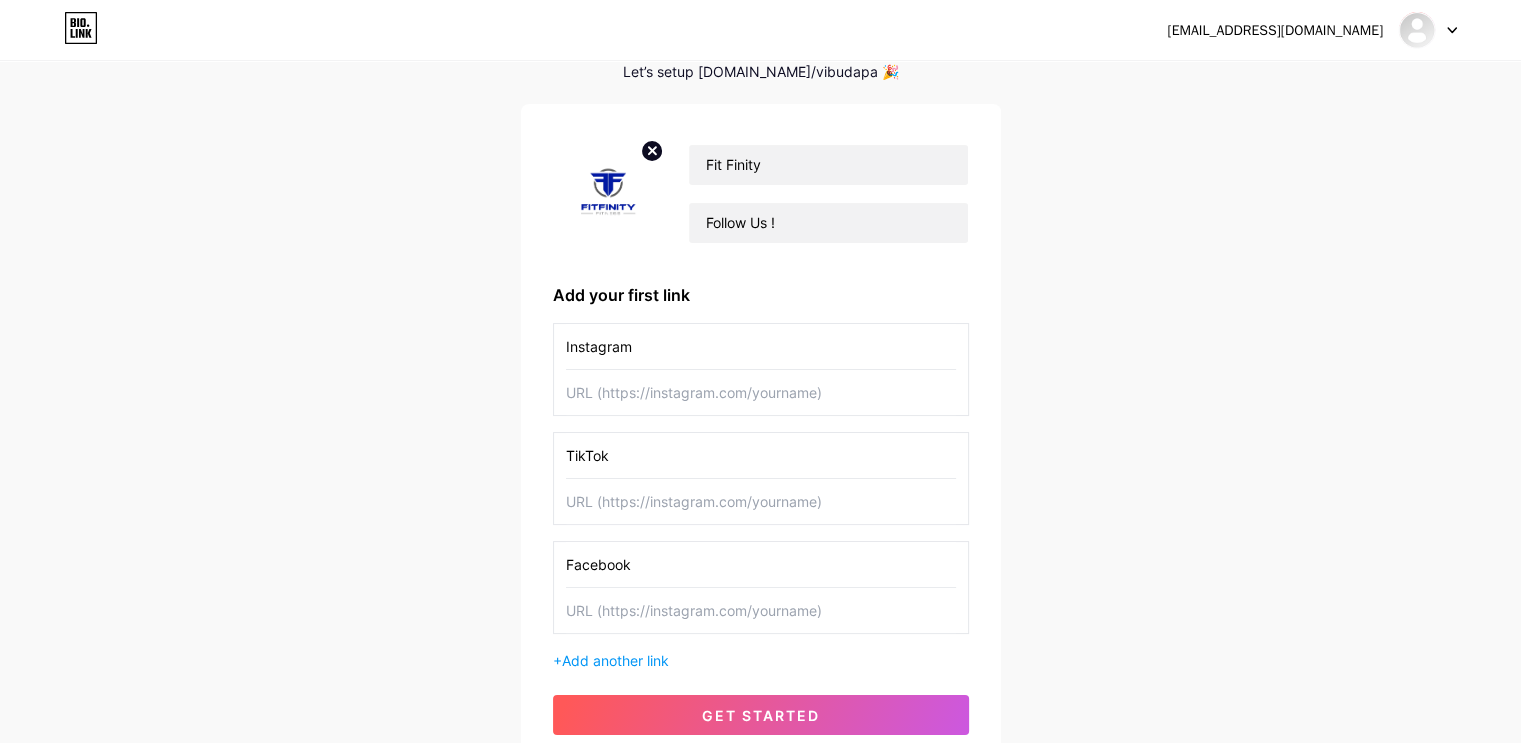 click on "vpasanjith@gmail.com           Dashboard     Logout   Setup your page   Let’s setup bio.link/vibudapa 🎉               Fit Finity     Follow Us !     Add your first link   Instagram     TikTok     Facebook
+  Add another link     get started" at bounding box center (760, 365) 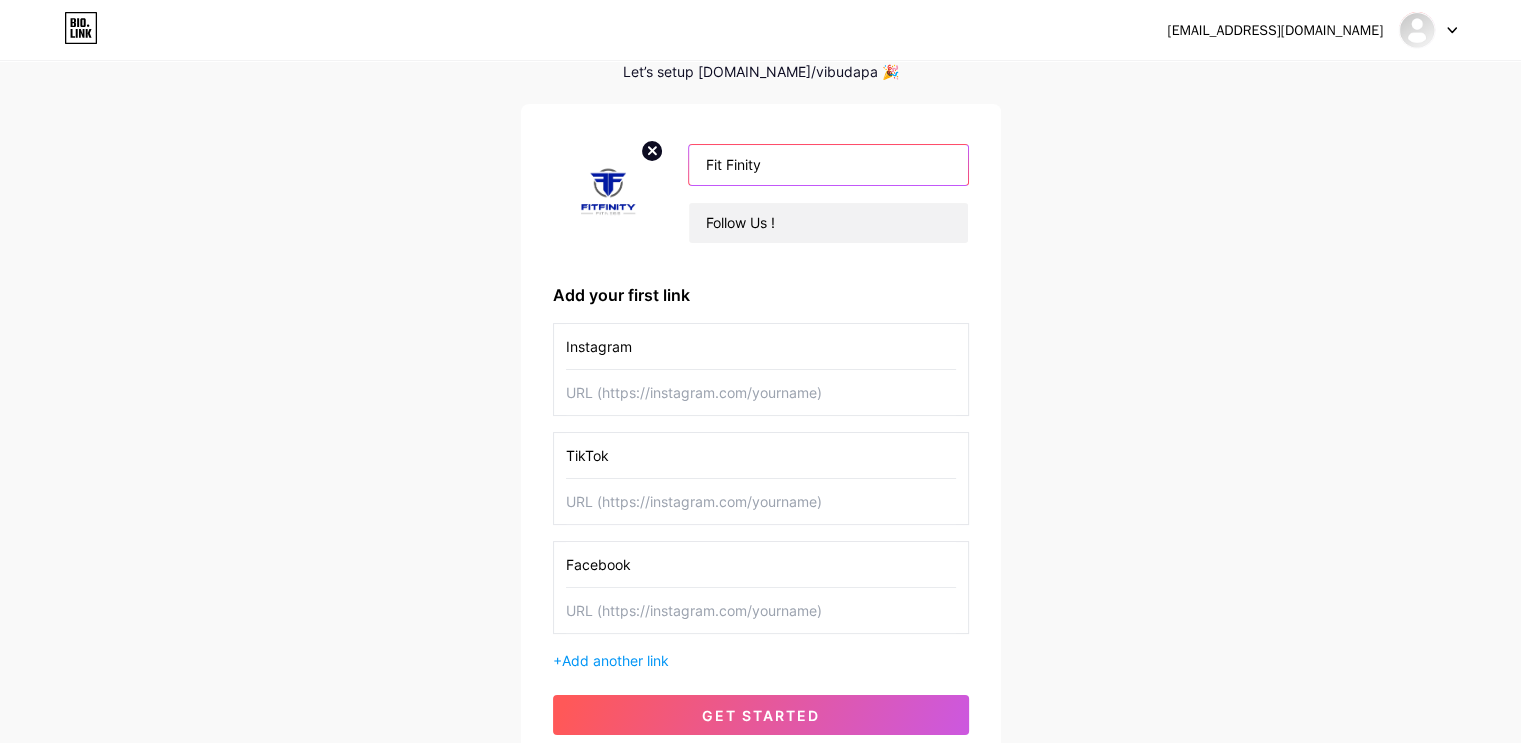 click on "Fit Finity" at bounding box center [828, 165] 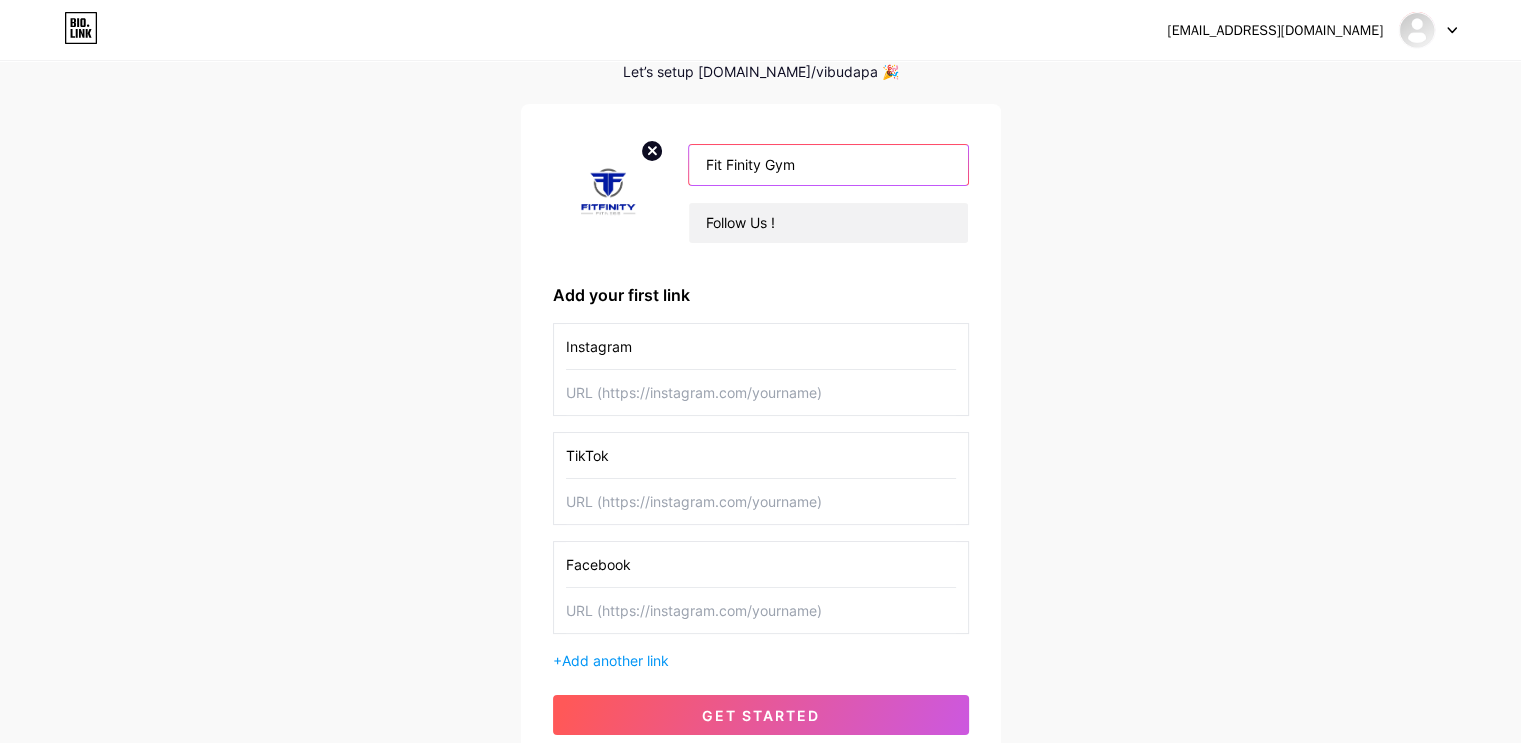 type on "Fit Finity Gym" 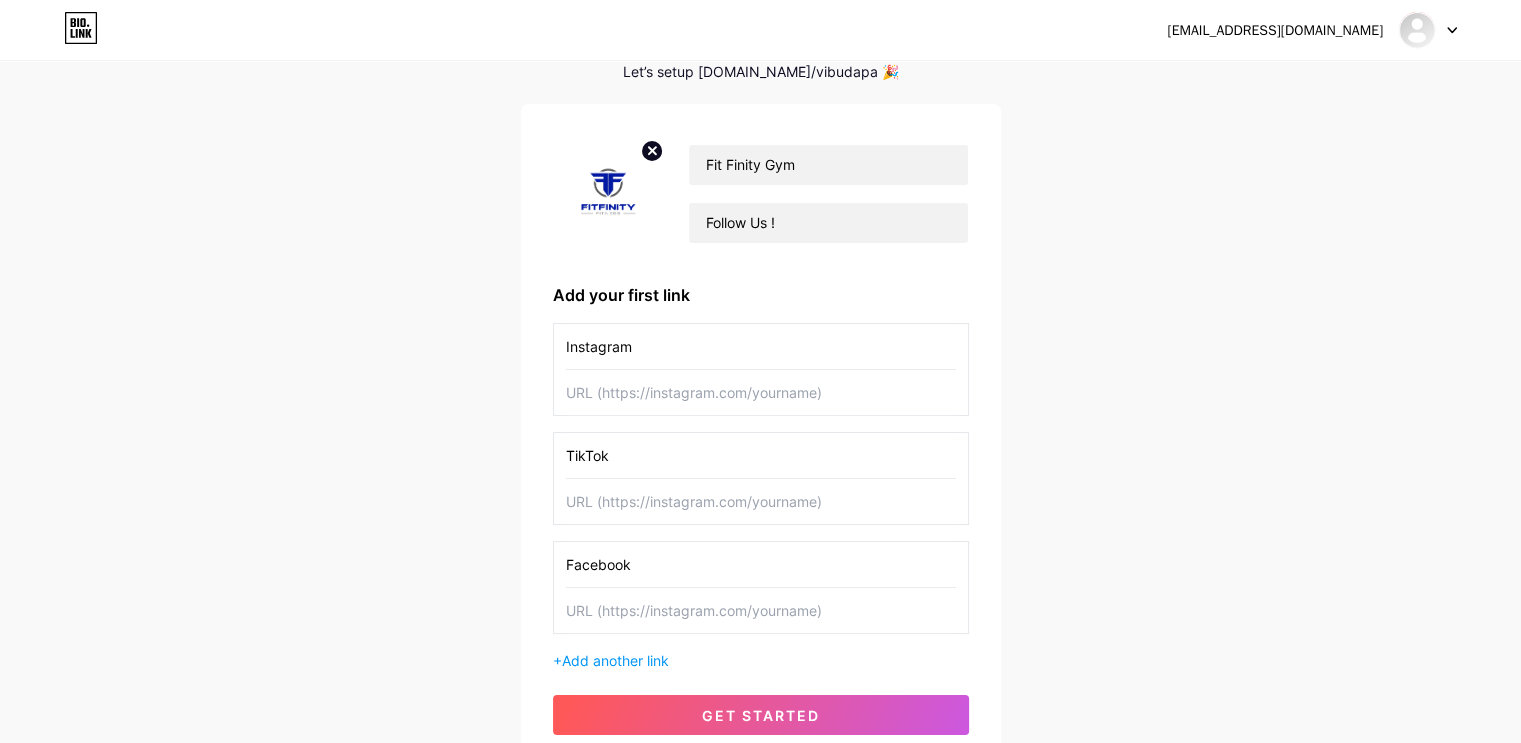 click on "vpasanjith@gmail.com           Dashboard     Logout   Setup your page   Let’s setup bio.link/vibudapa 🎉               Fit Finity Gym     Follow Us !     Add your first link   Instagram     TikTok     Facebook
+  Add another link     get started" at bounding box center [760, 365] 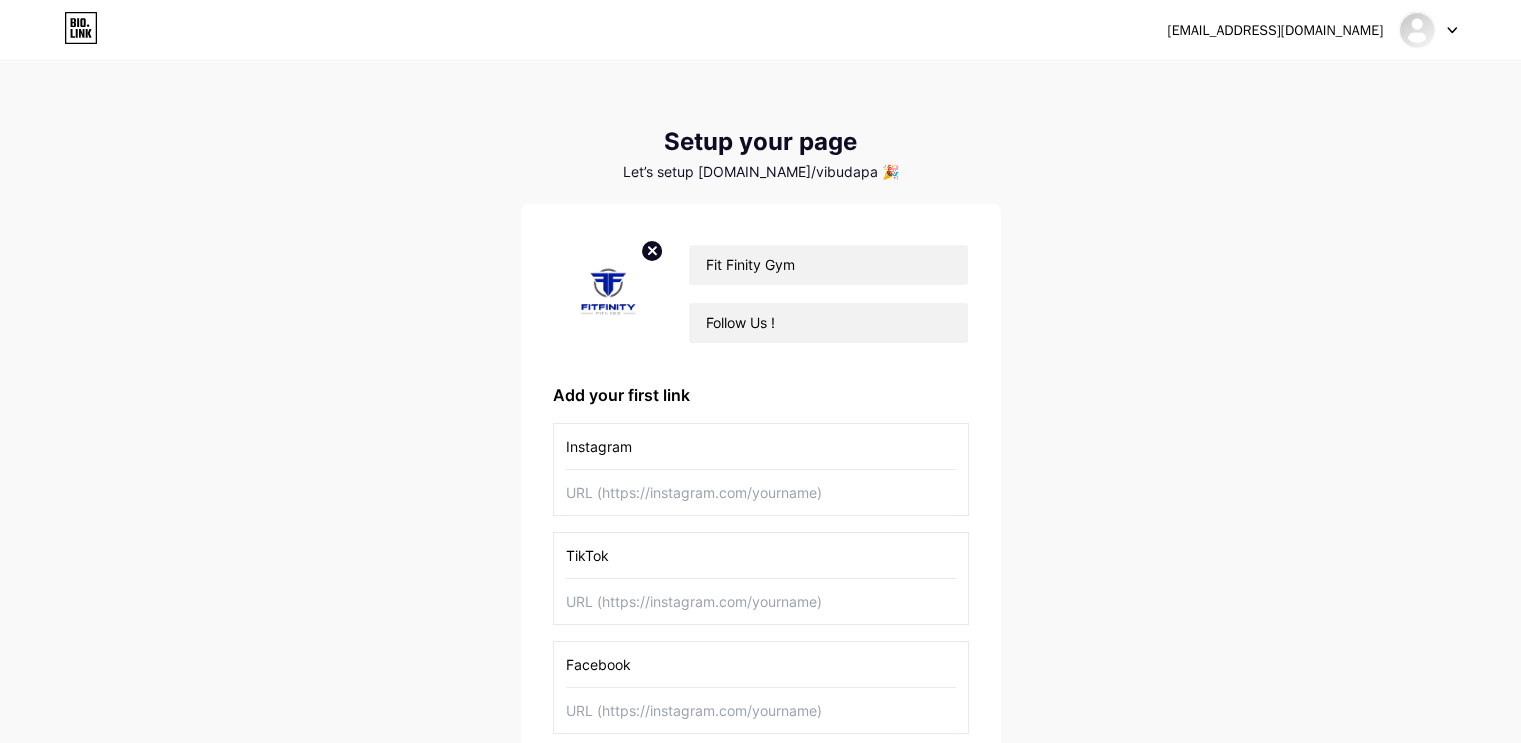 scroll, scrollTop: 0, scrollLeft: 0, axis: both 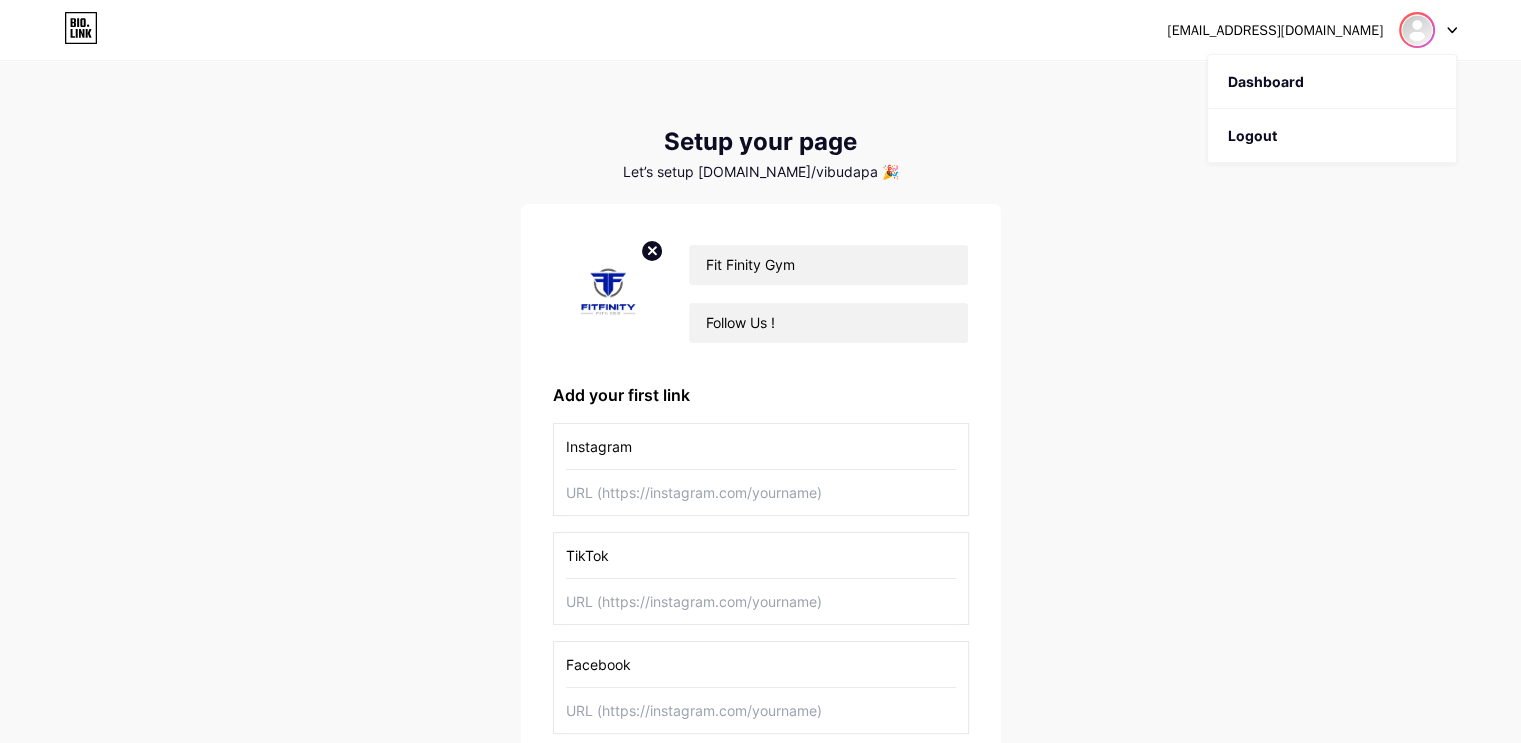 click at bounding box center (1417, 30) 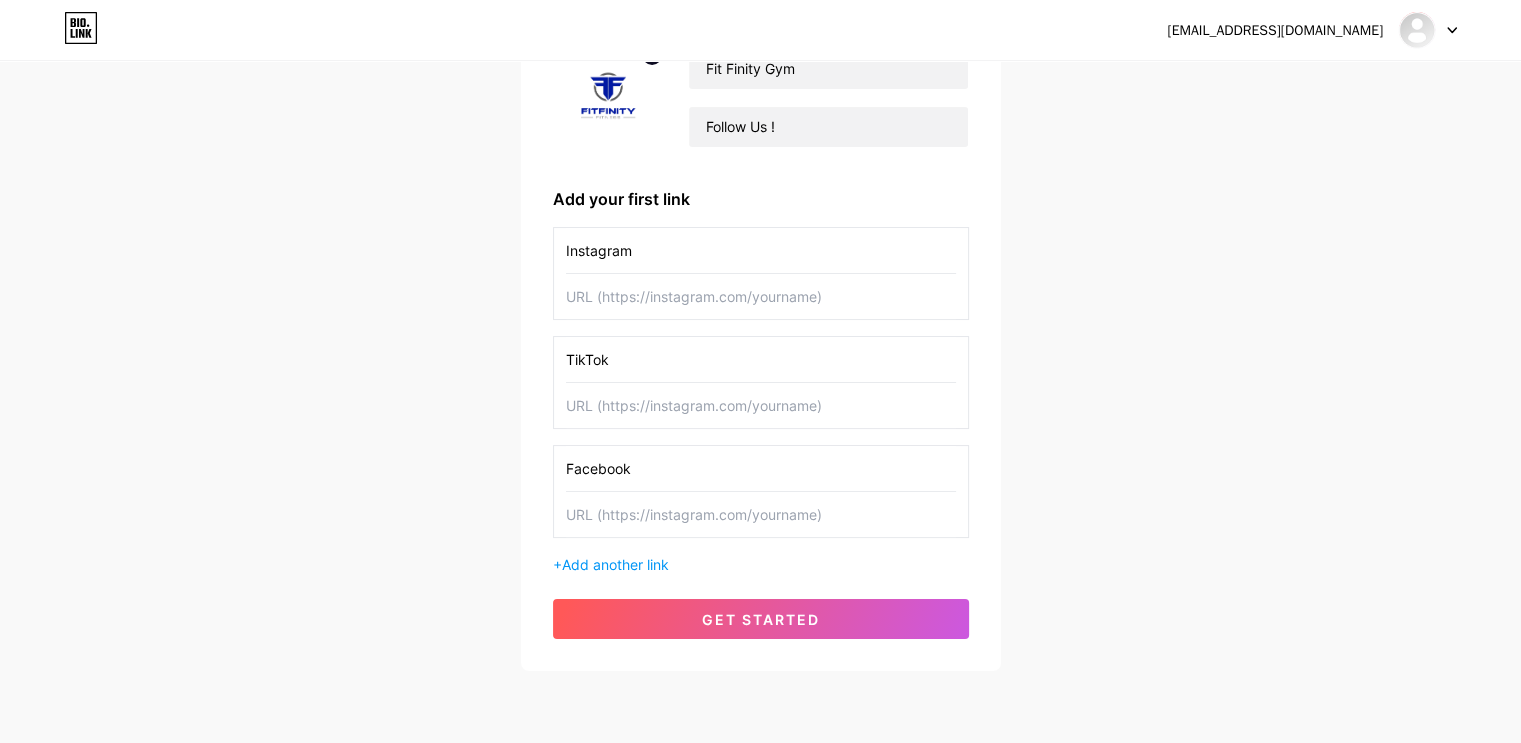 scroll, scrollTop: 200, scrollLeft: 0, axis: vertical 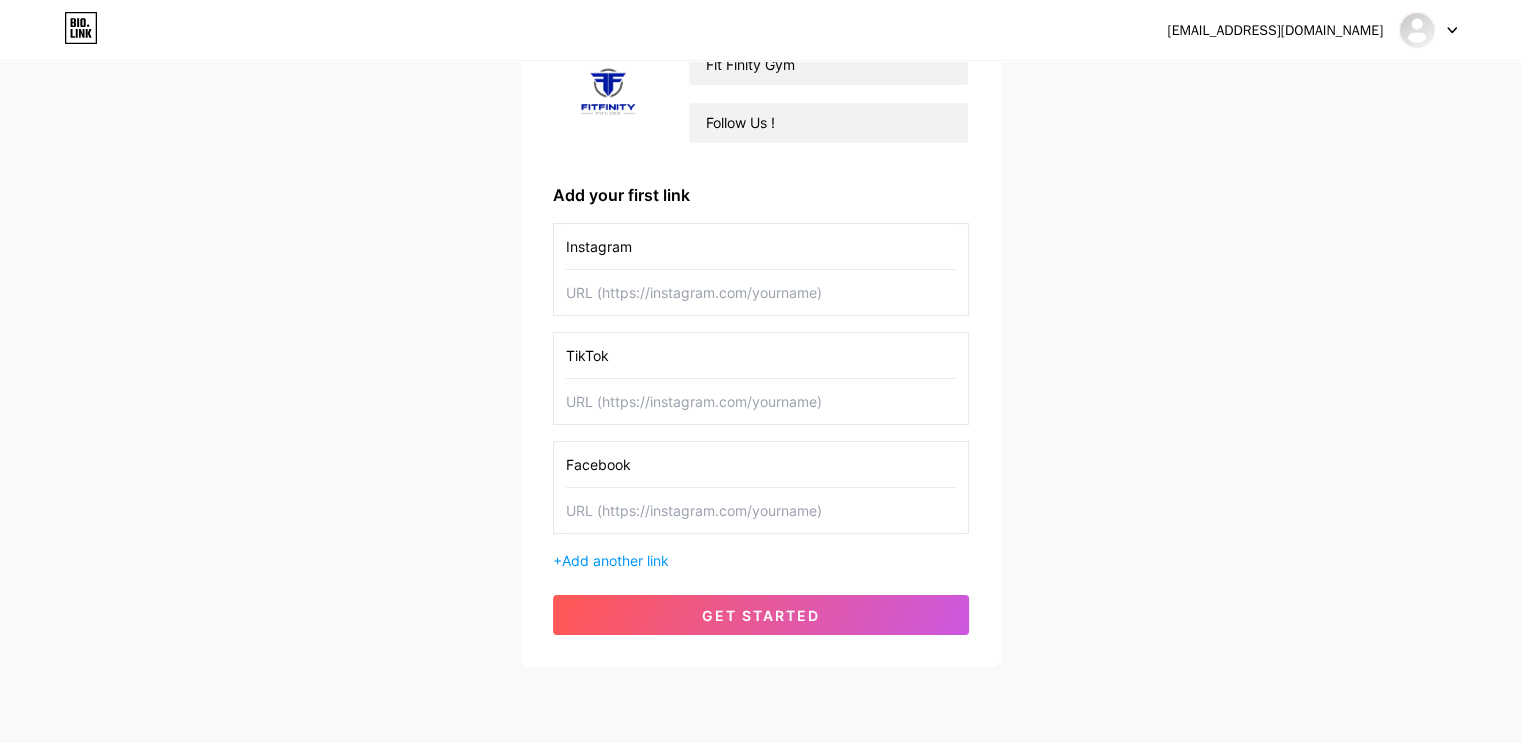 click at bounding box center (761, 292) 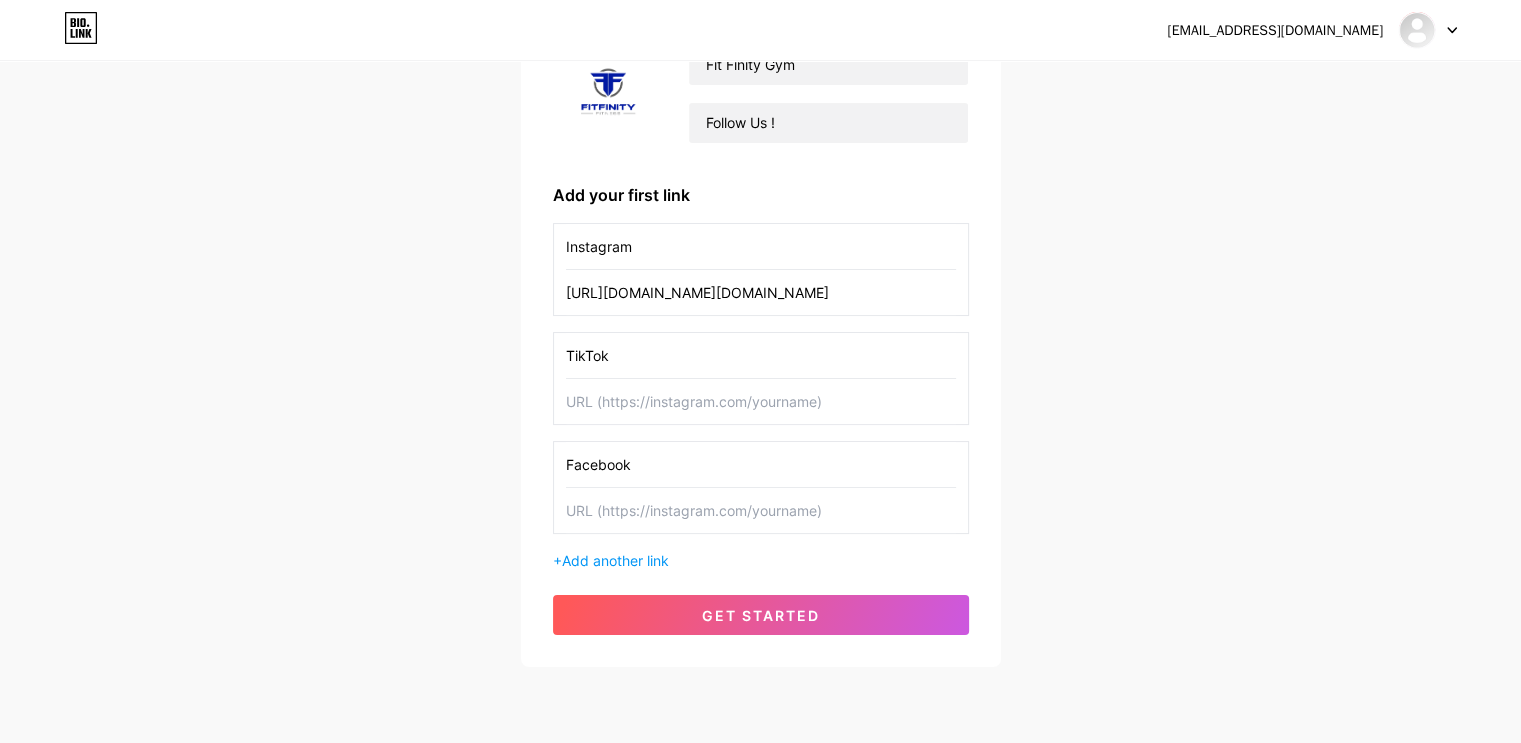 type on "https://www.instagram.com/fitfinity_fitness.lk" 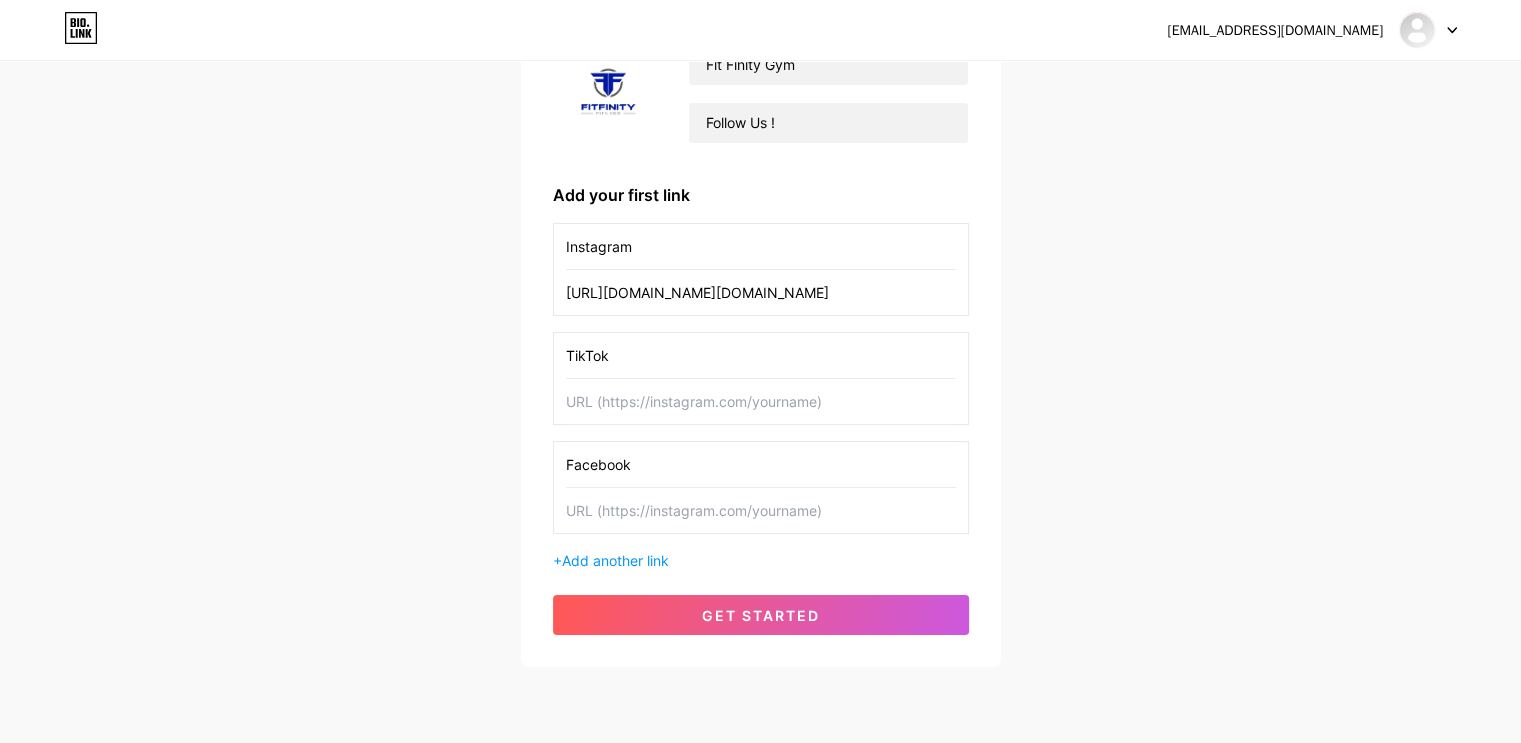 click at bounding box center [761, 401] 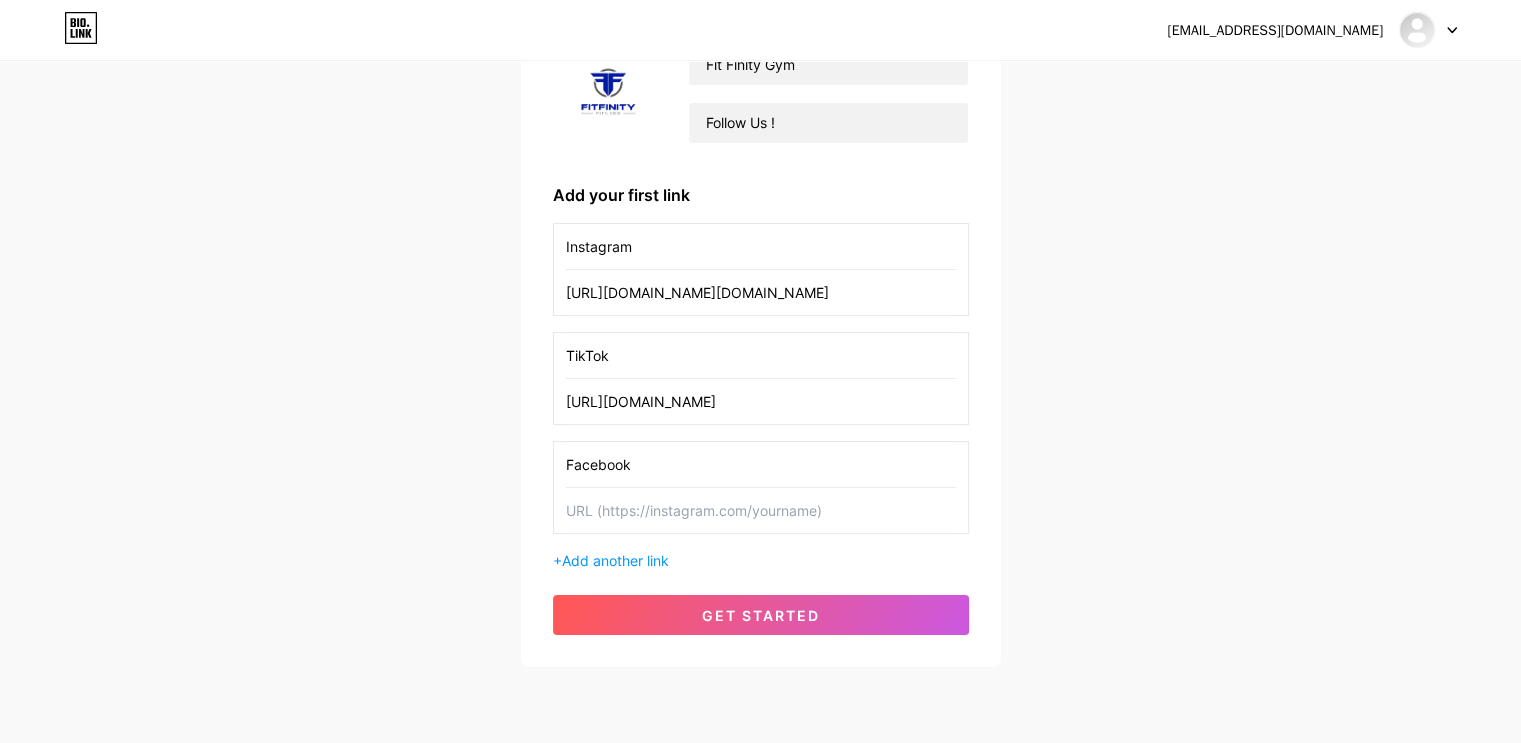 type on "https://www.tiktok.com/@fitfinity_fitness" 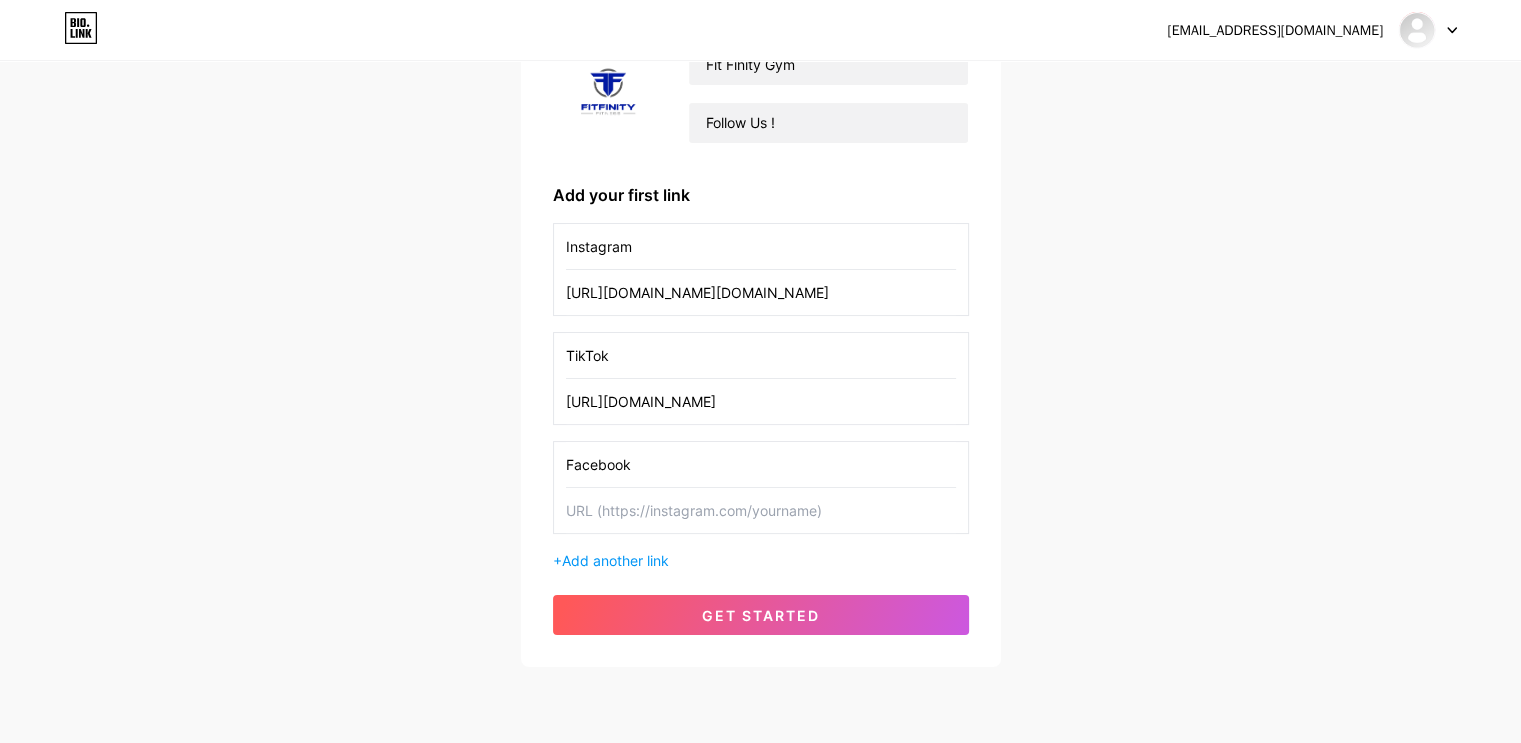 drag, startPoint x: 665, startPoint y: 469, endPoint x: 456, endPoint y: 430, distance: 212.60762 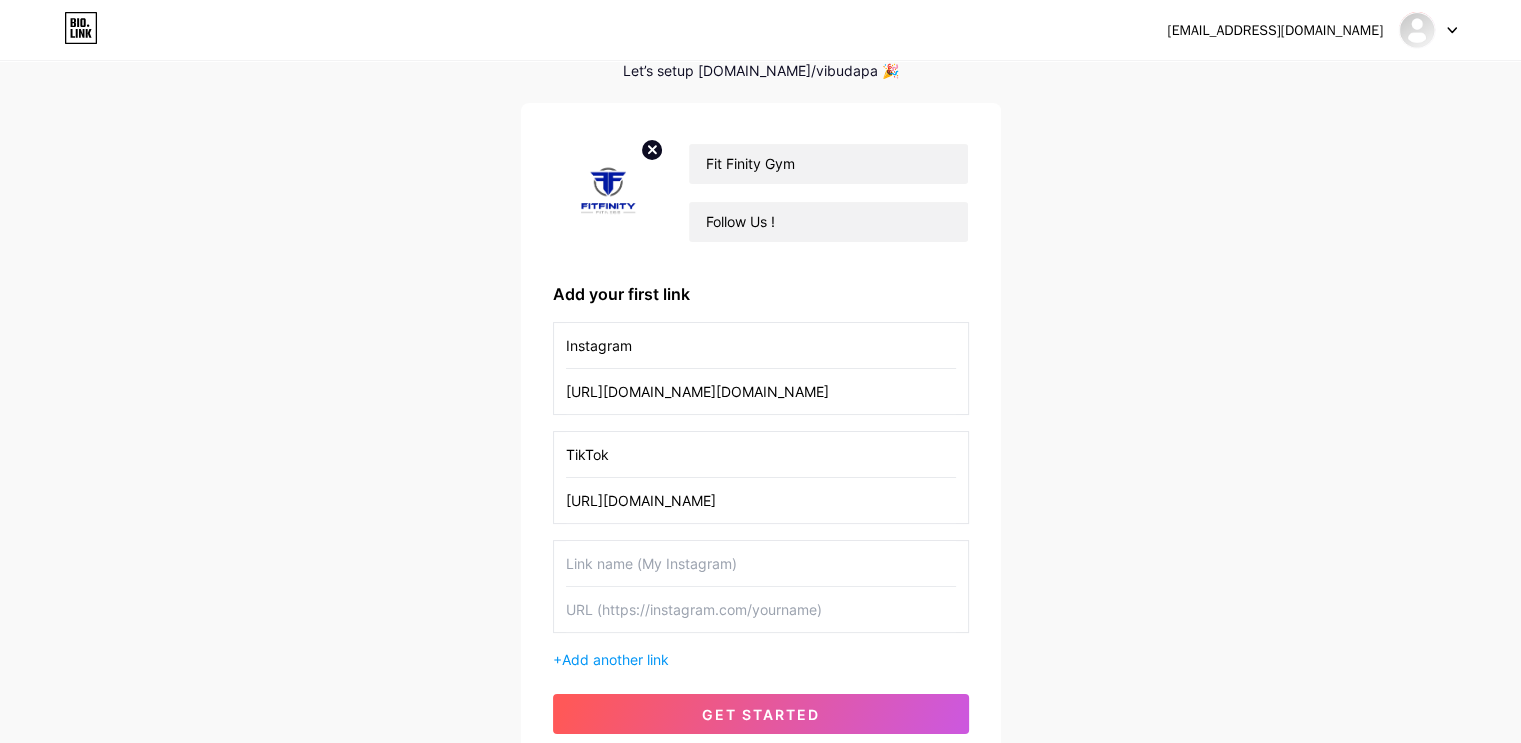 scroll, scrollTop: 0, scrollLeft: 0, axis: both 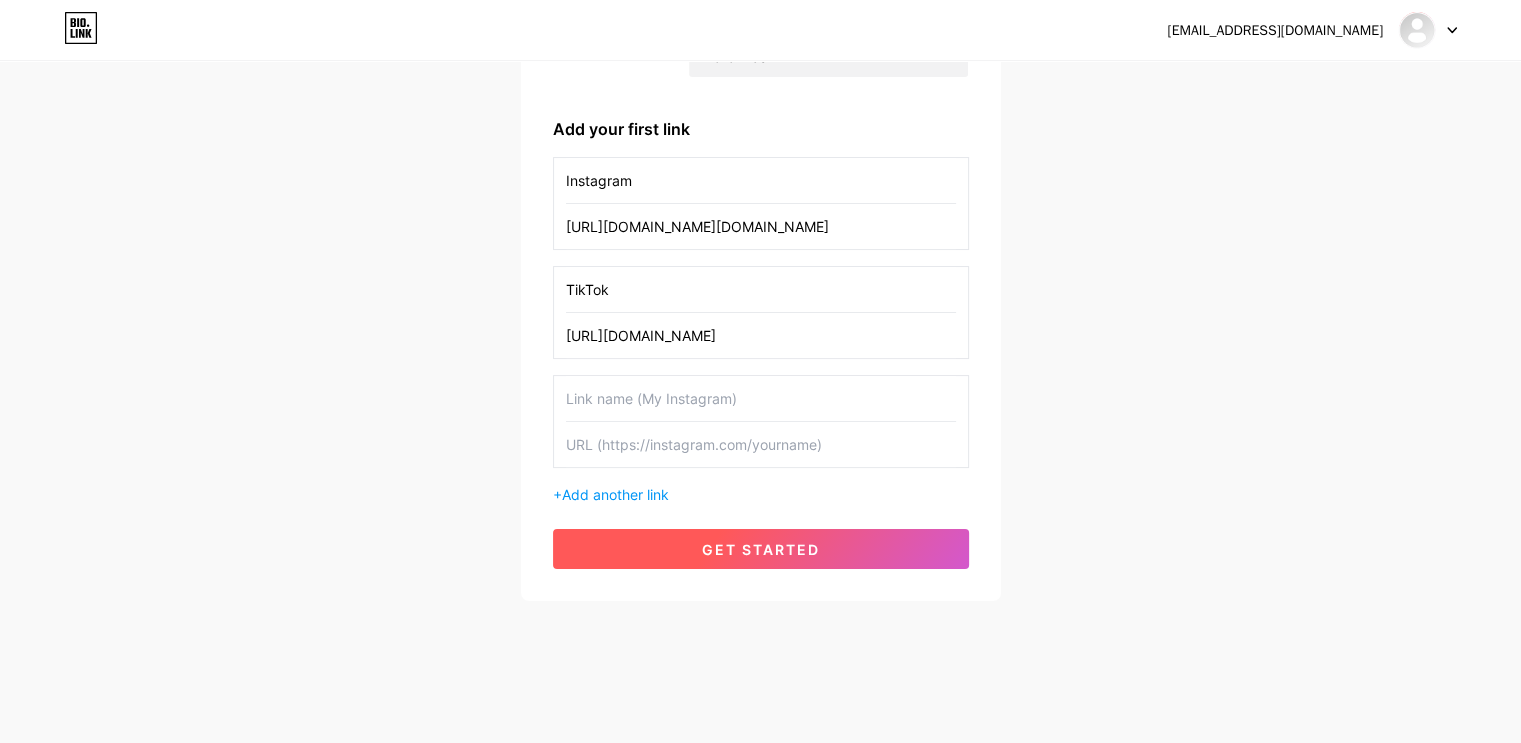 type 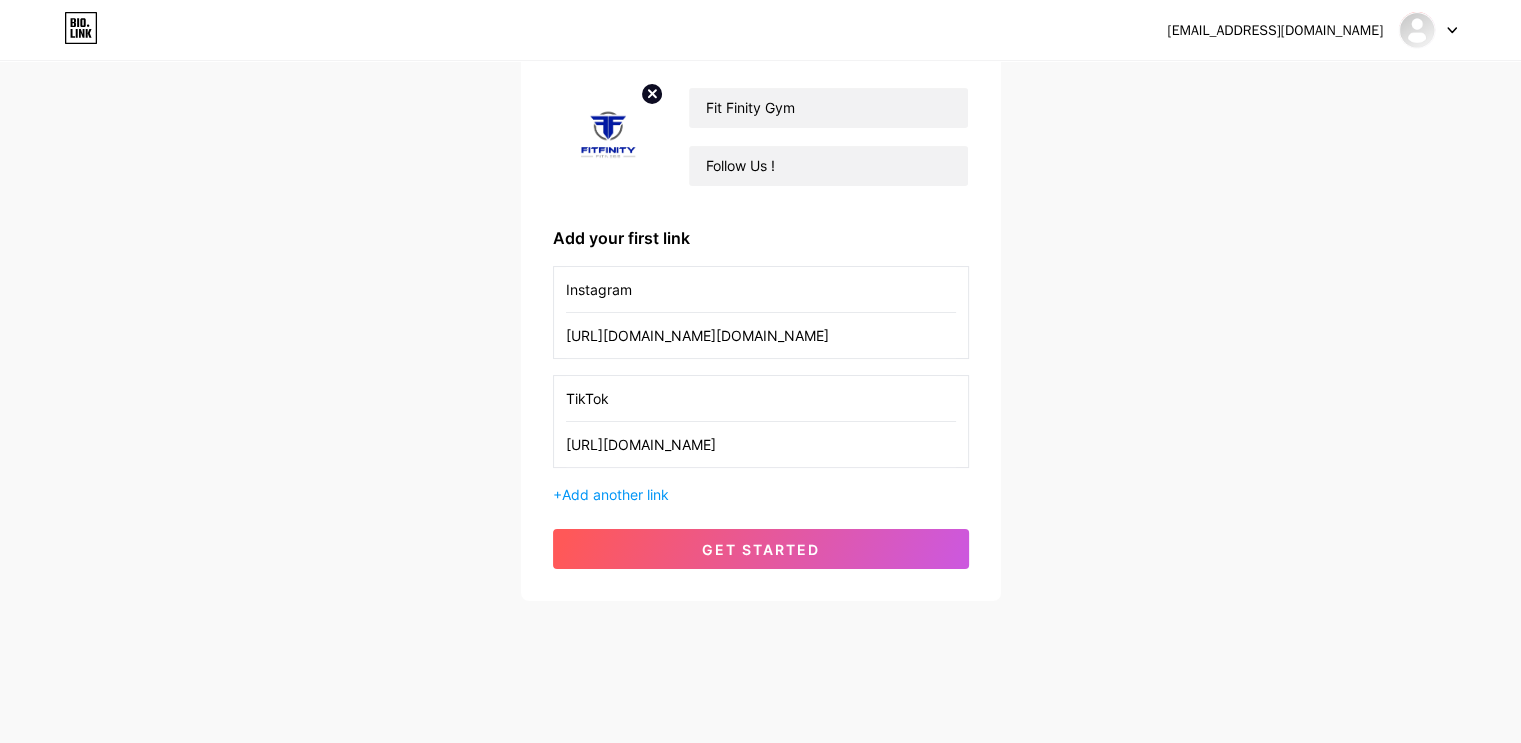 scroll, scrollTop: 0, scrollLeft: 0, axis: both 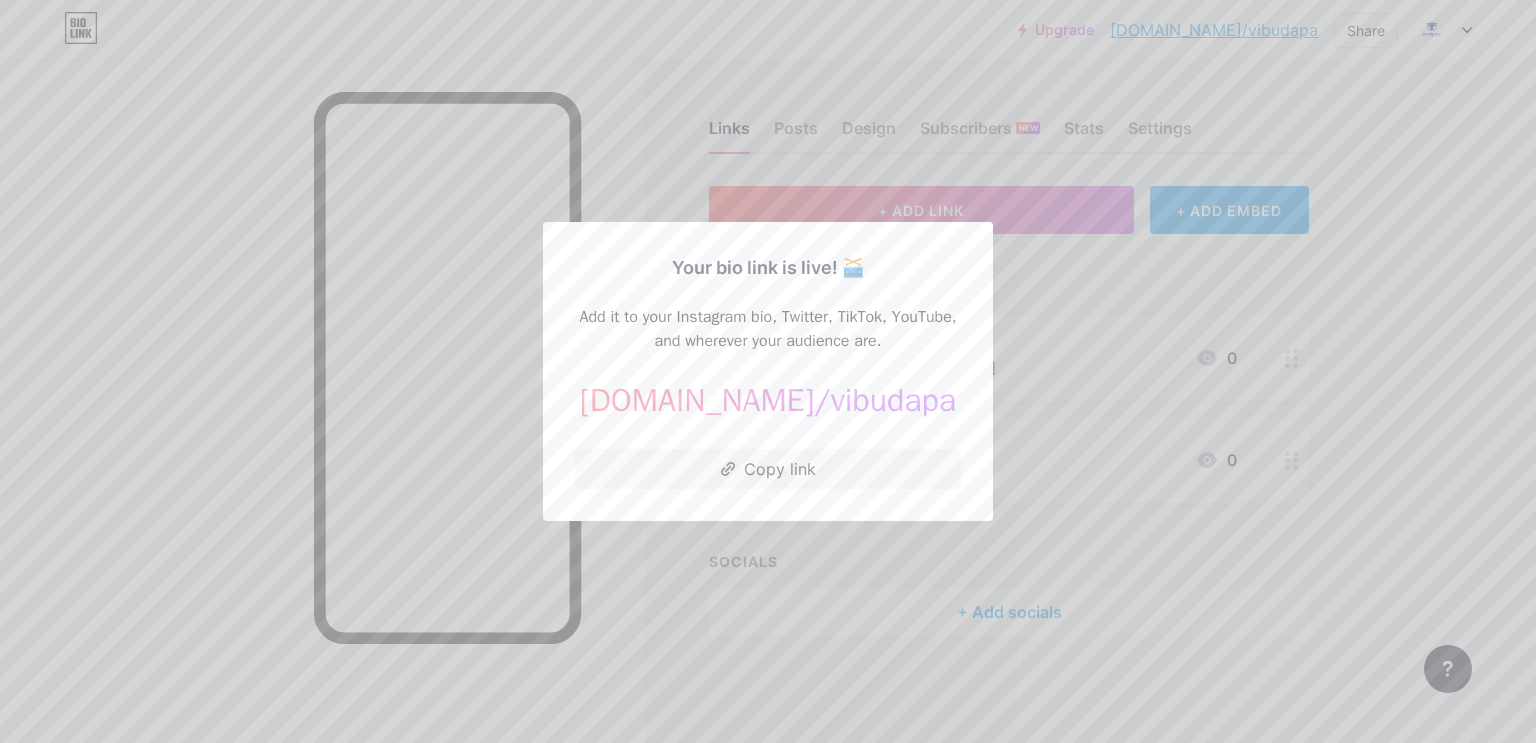 click at bounding box center (768, 371) 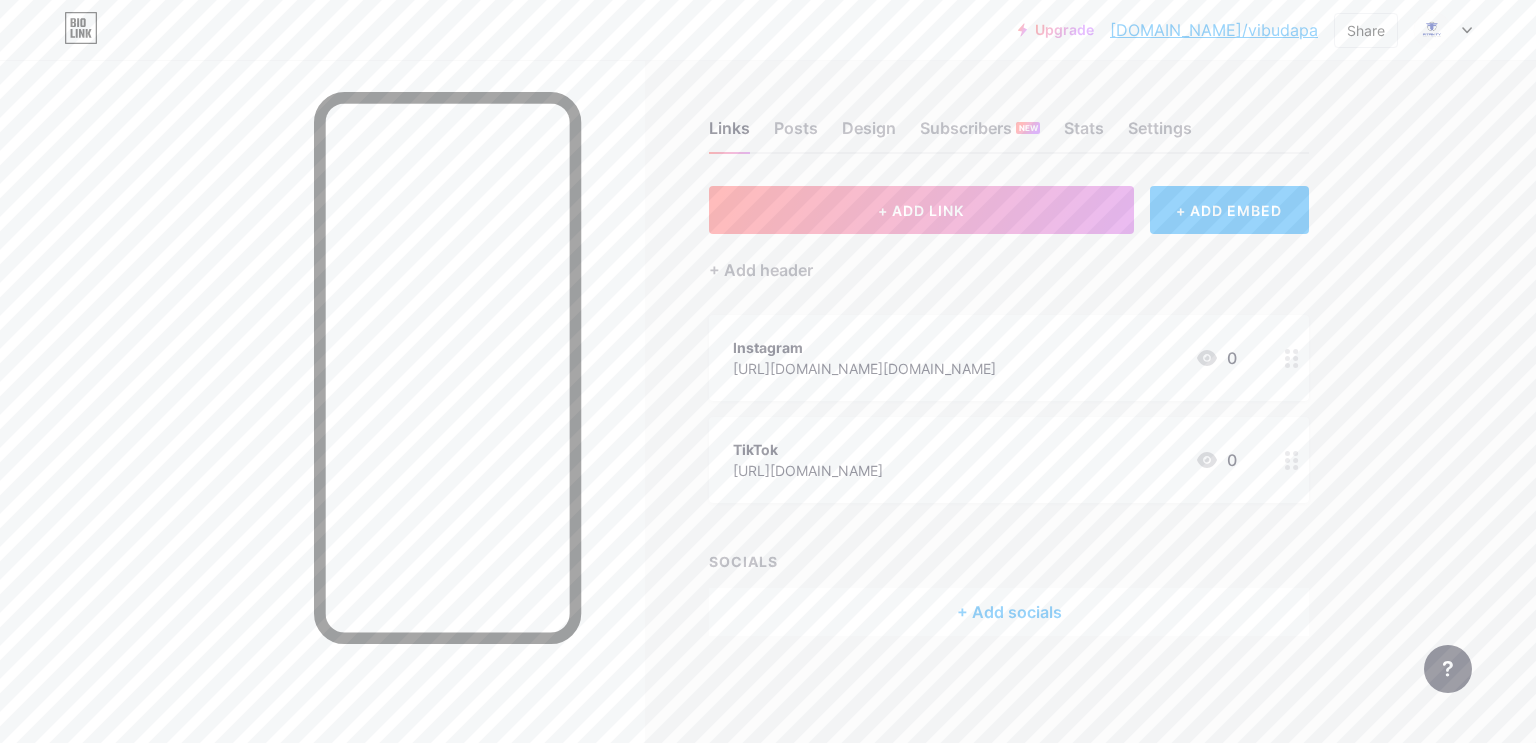 click at bounding box center [1443, 30] 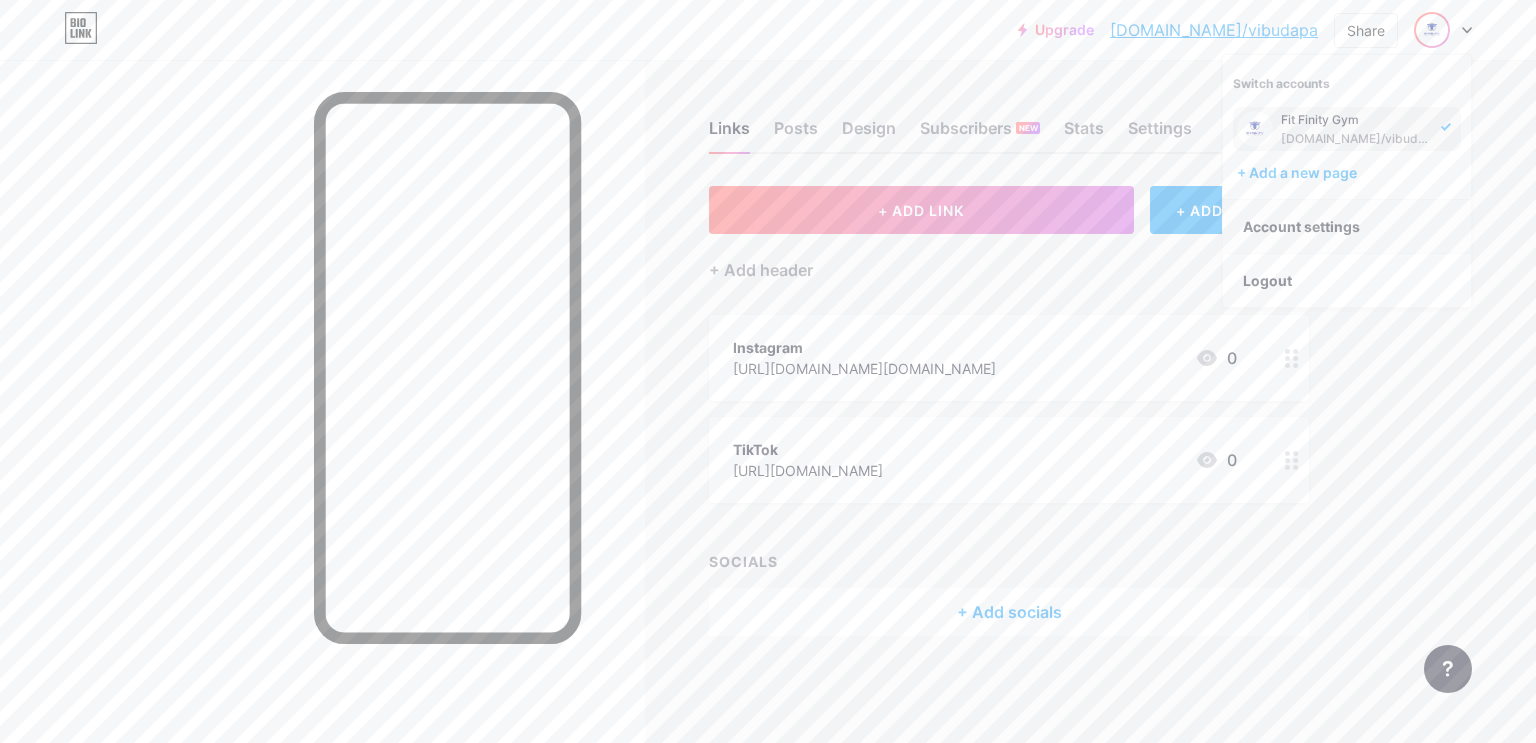 click on "Account settings" at bounding box center [1347, 227] 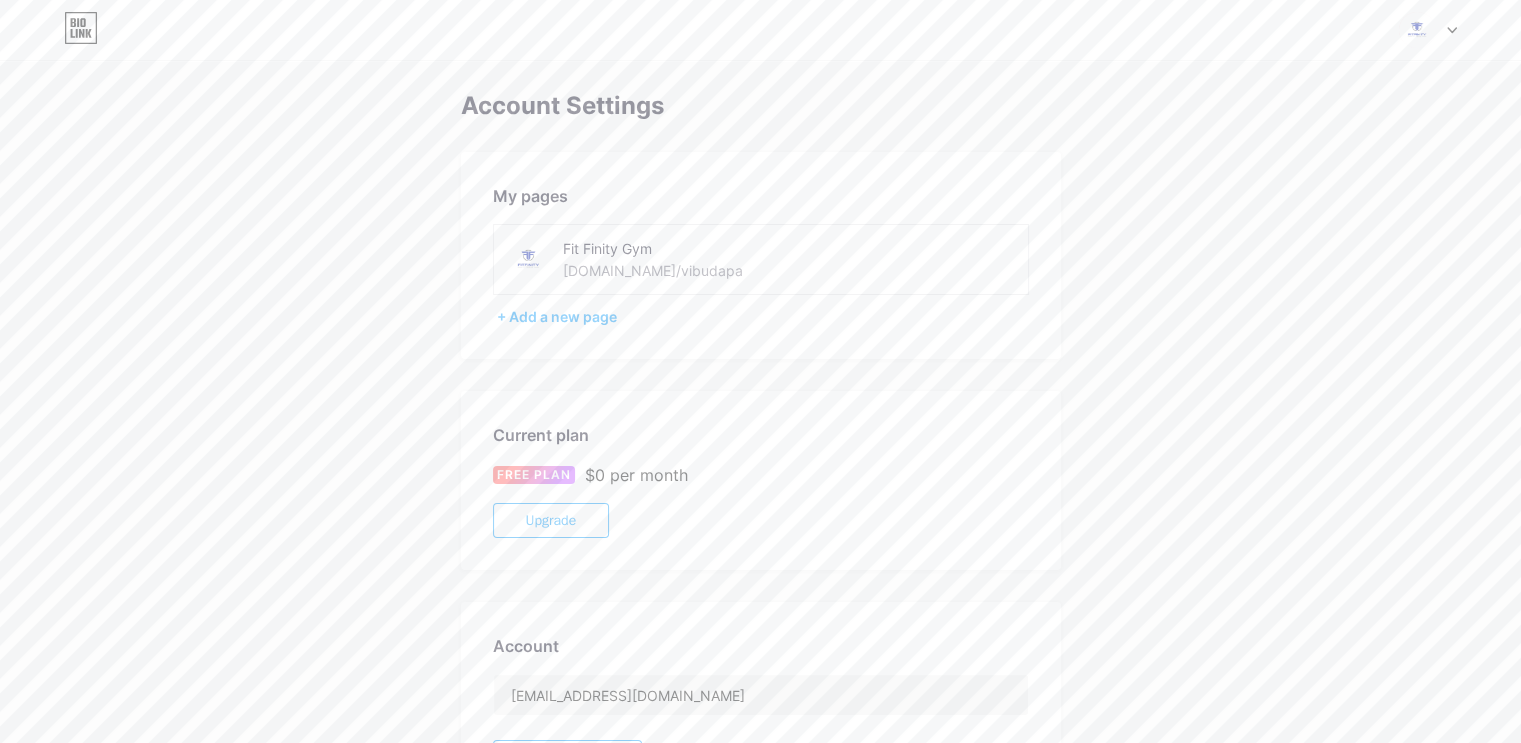scroll, scrollTop: 0, scrollLeft: 0, axis: both 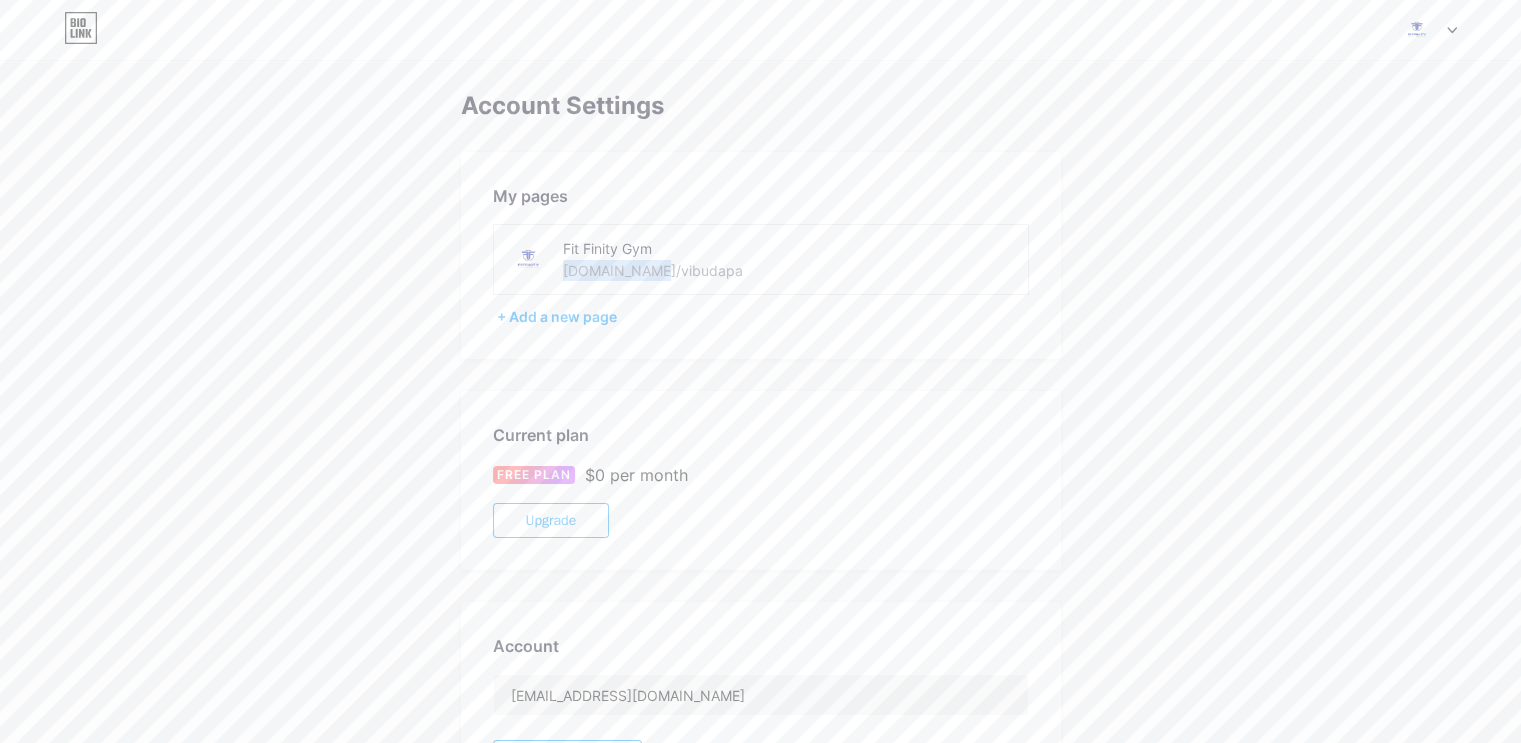 drag, startPoint x: 634, startPoint y: 271, endPoint x: 709, endPoint y: 271, distance: 75 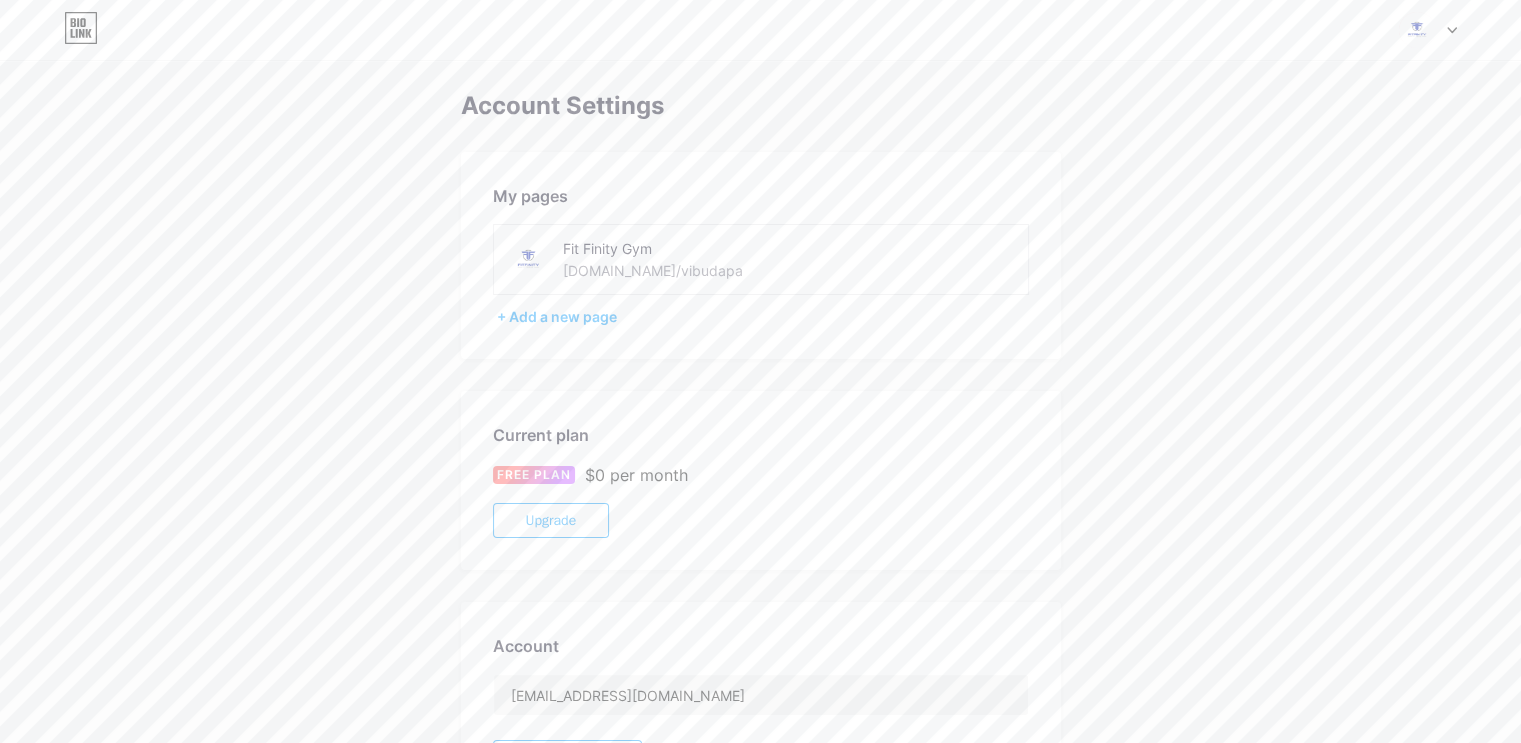 click on "Fit Finity Gym   bio.link/vibudapa" at bounding box center (697, 259) 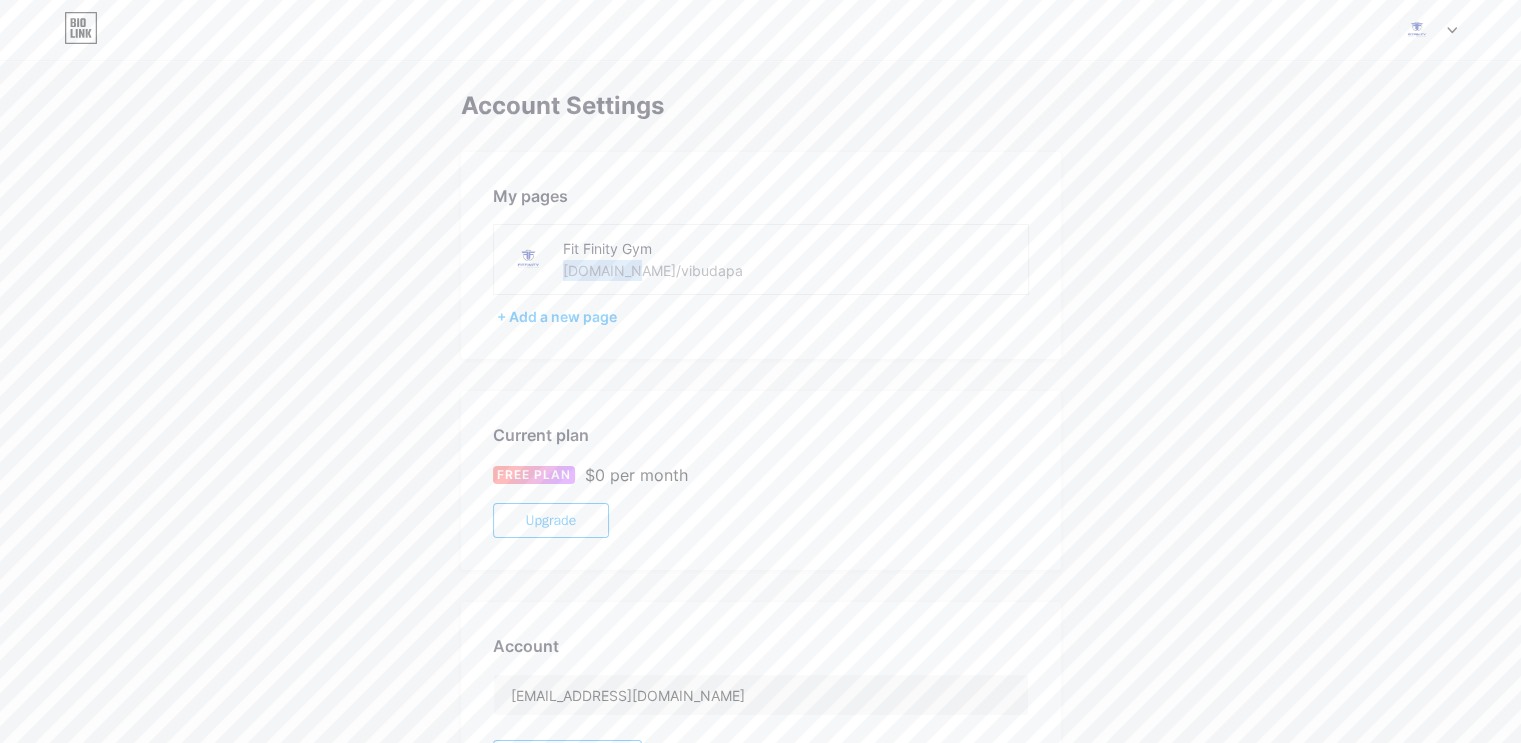 drag, startPoint x: 616, startPoint y: 271, endPoint x: 700, endPoint y: 268, distance: 84.05355 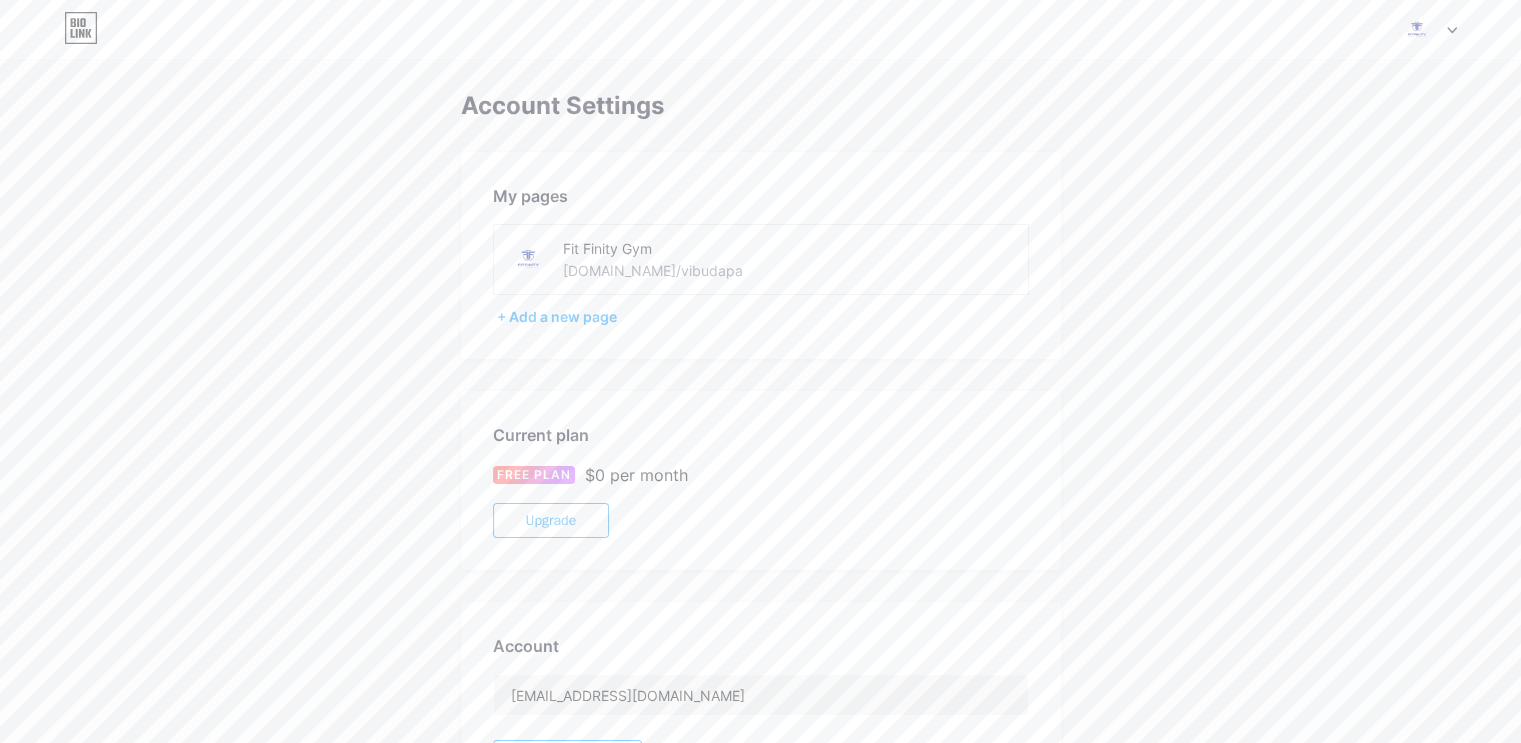 click on "Account Settings   My pages     Fit Finity Gym   bio.link/vibudapa      + Add a new page            Current plan   FREE PLAN
$0 per month
Upgrade
Account   vpasanjith@gmail.com
Set Password
Danger Zone   Deleting your account permanently deletes your page and all your data.   Delete account" at bounding box center [761, 563] 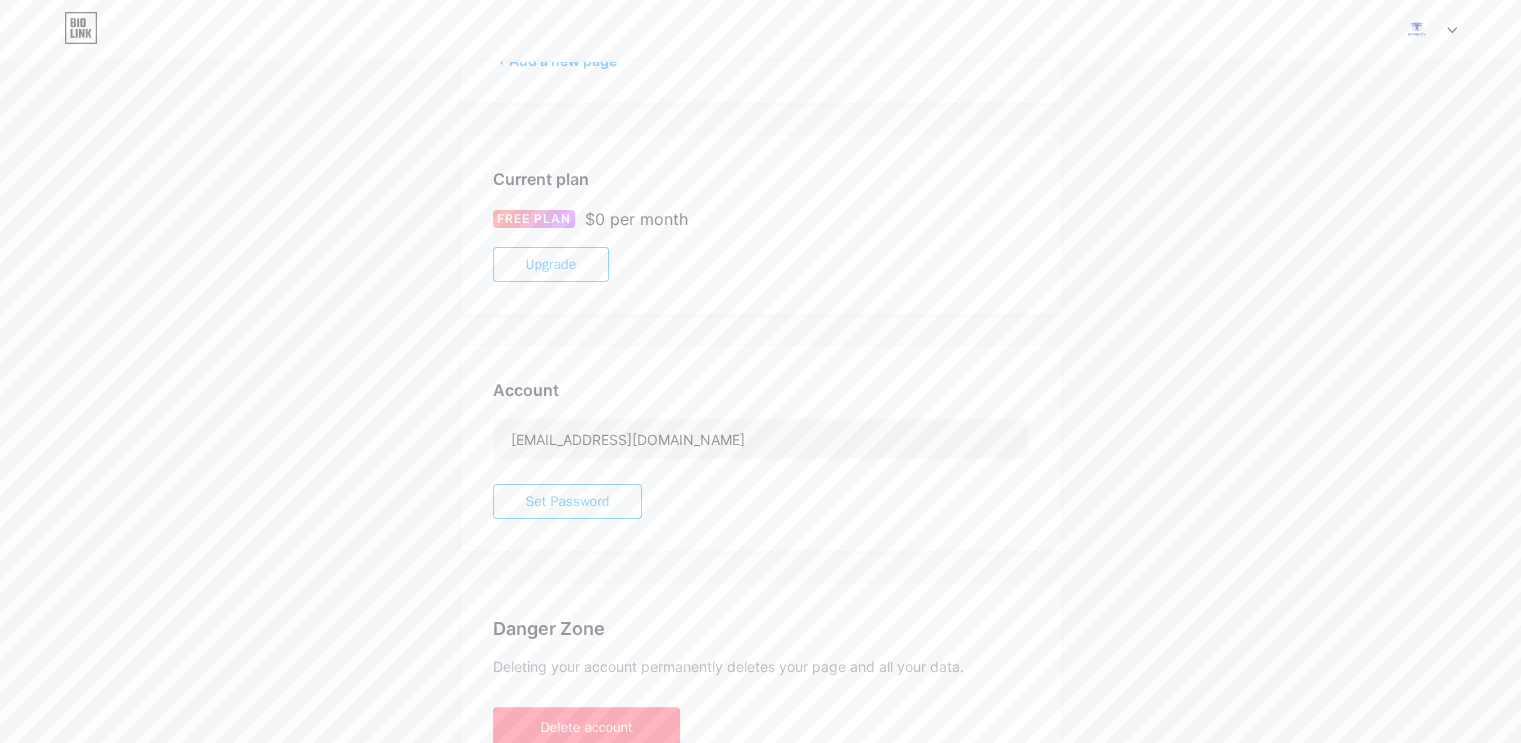scroll, scrollTop: 0, scrollLeft: 0, axis: both 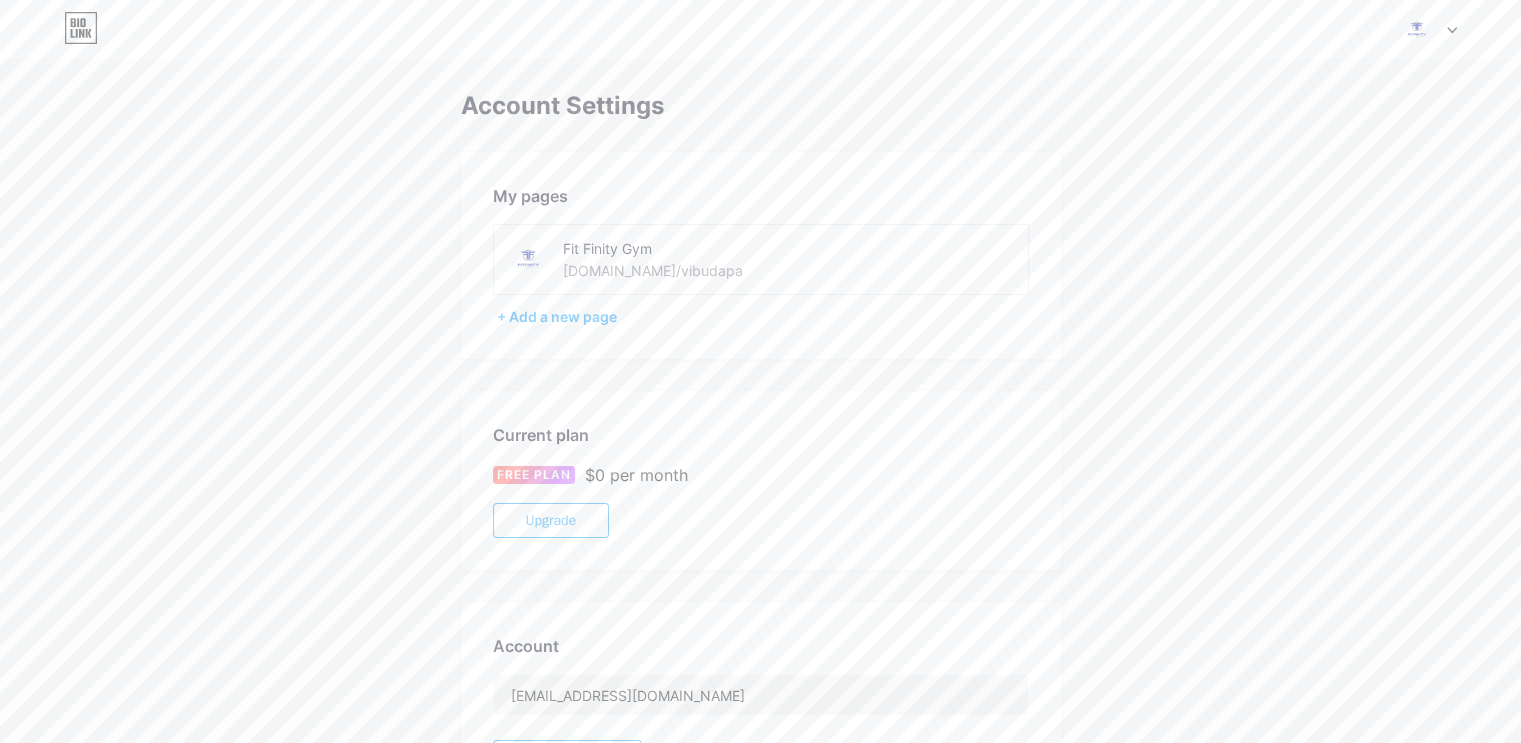 click on "Fit Finity Gym" at bounding box center [697, 248] 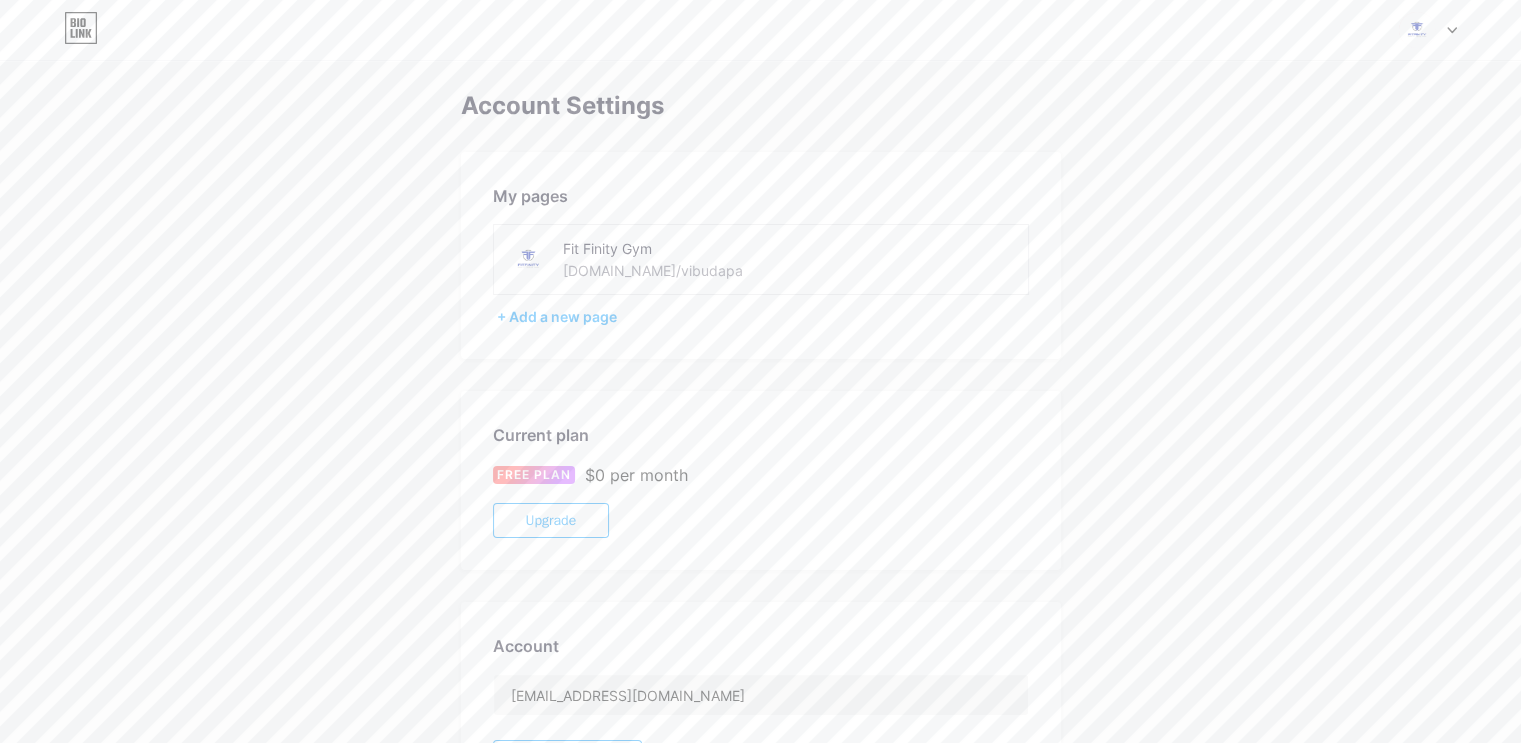 click at bounding box center (1417, 30) 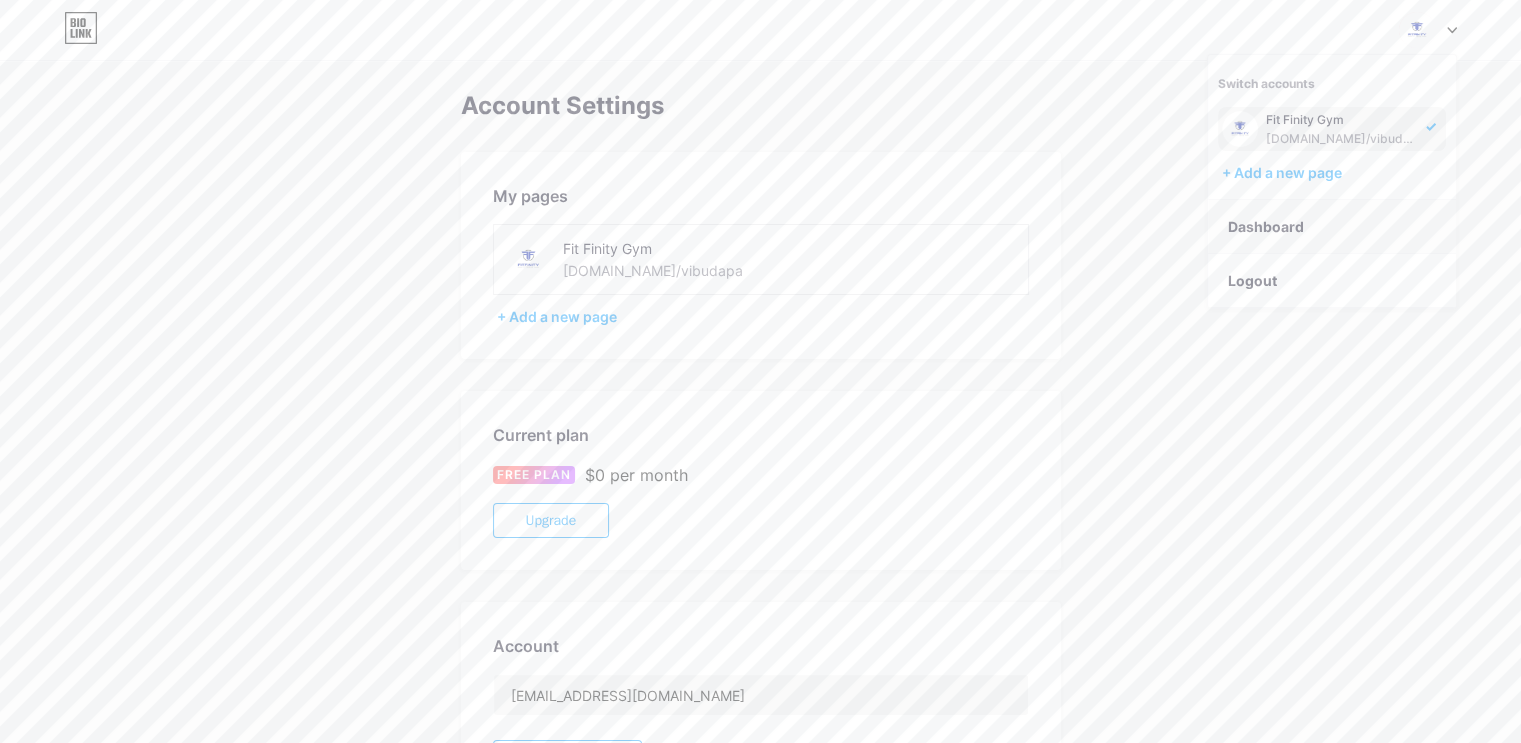click on "Dashboard" at bounding box center (1332, 227) 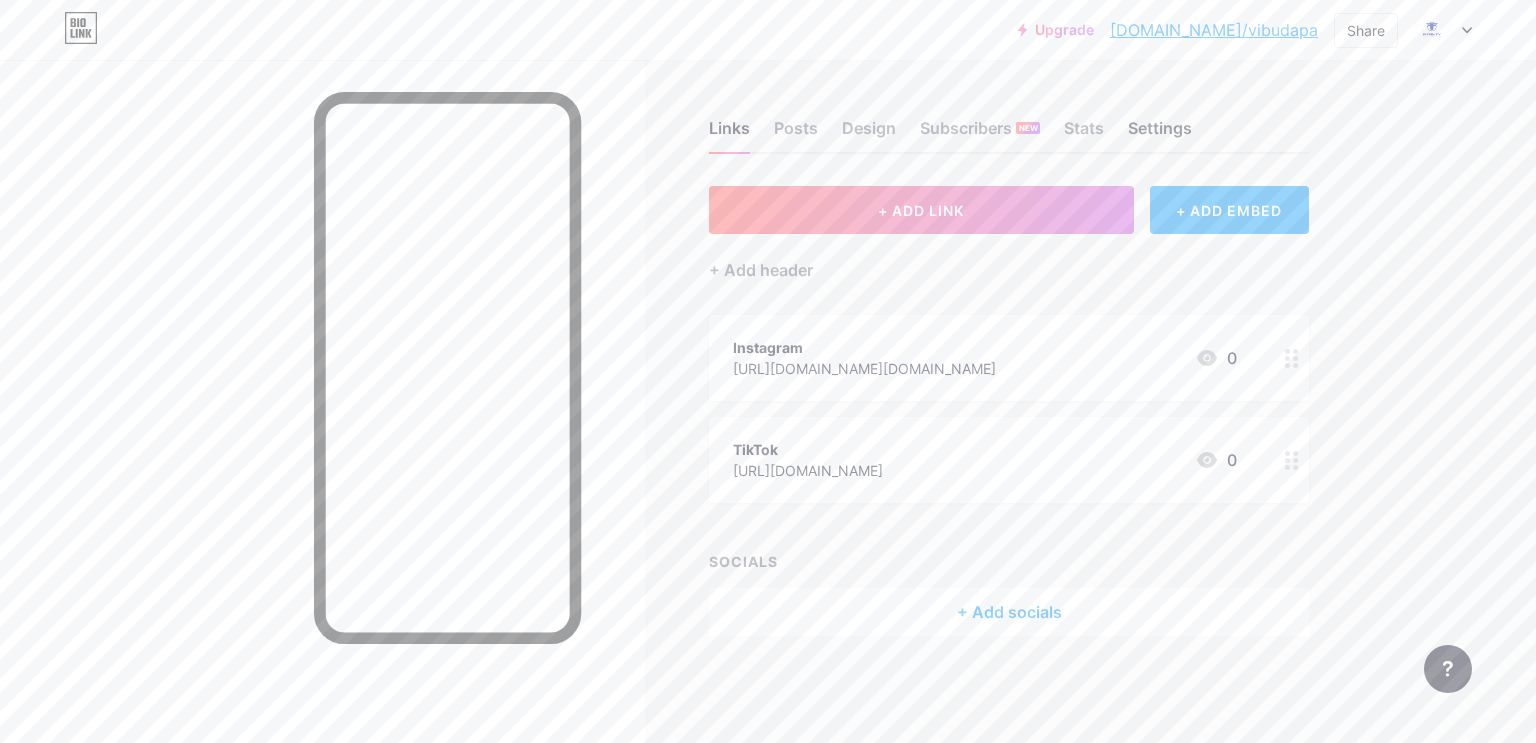 click on "Settings" at bounding box center [1160, 134] 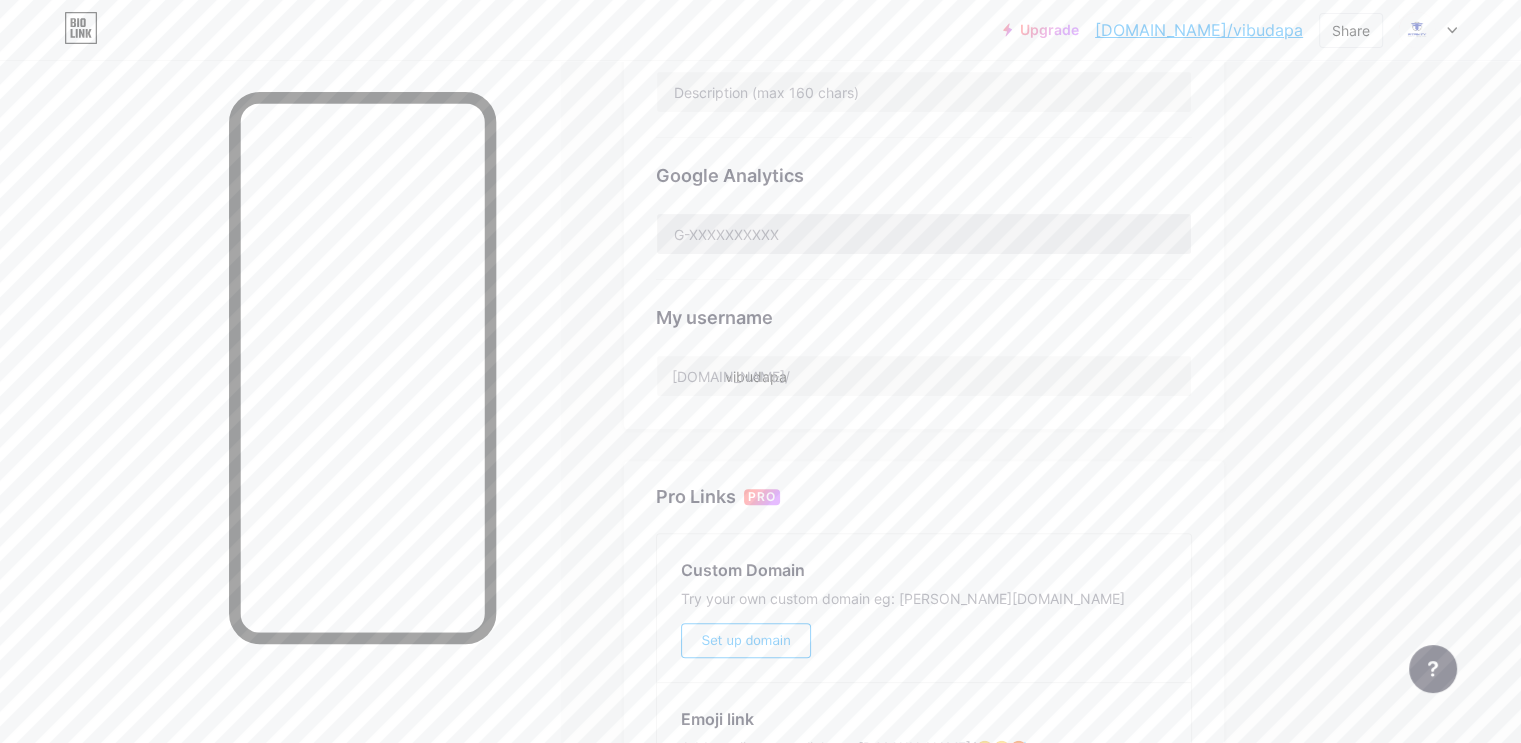 scroll, scrollTop: 600, scrollLeft: 0, axis: vertical 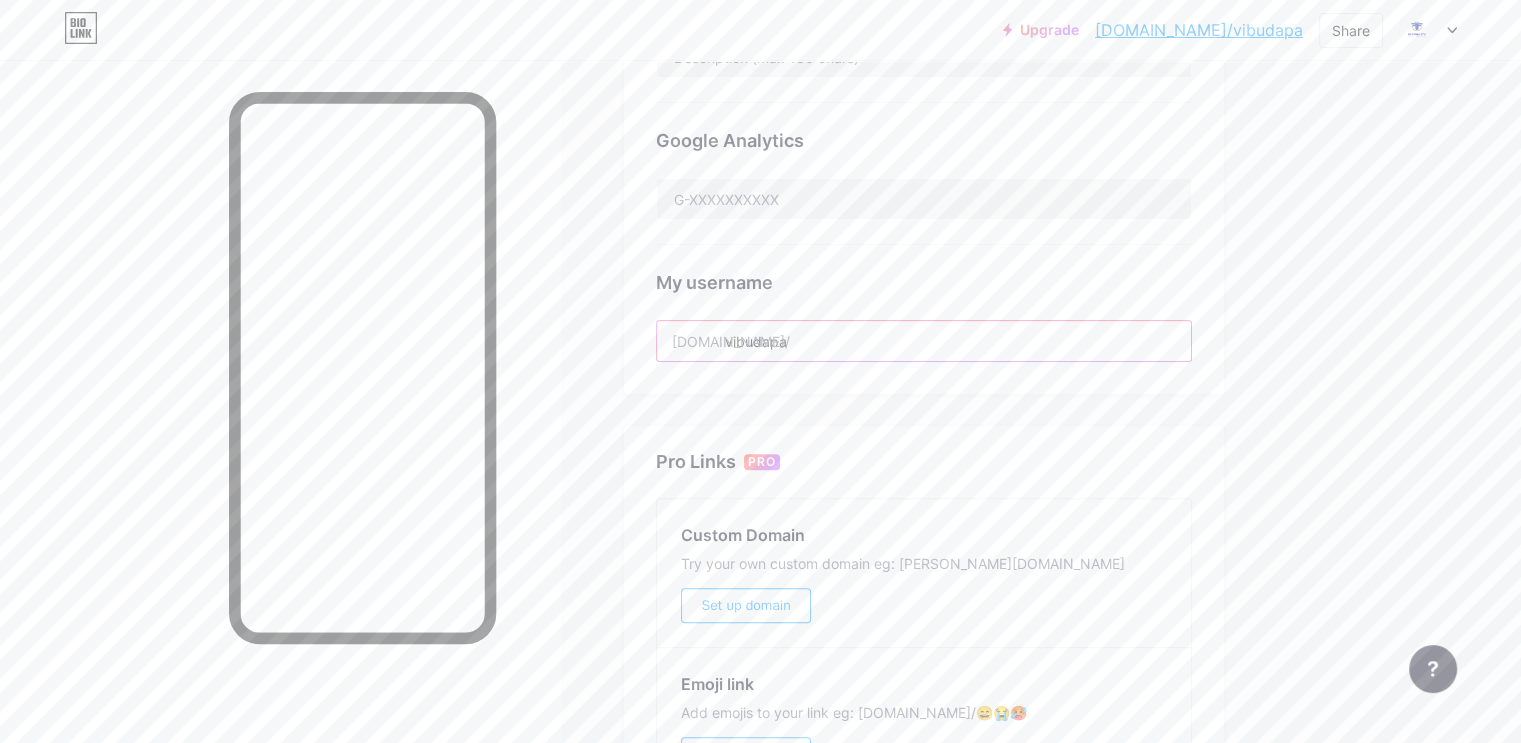 click on "vibudapa" at bounding box center [924, 341] 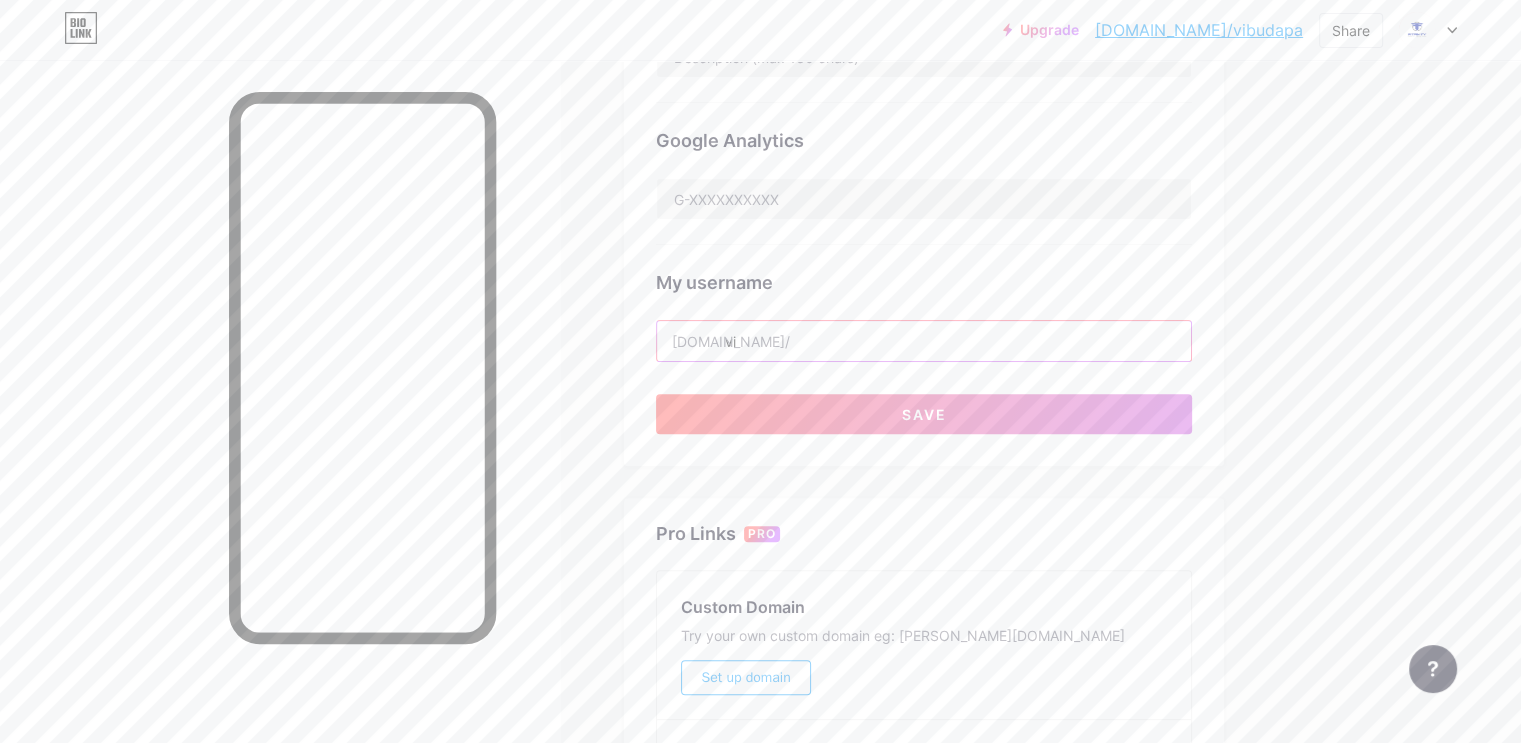 type on "v" 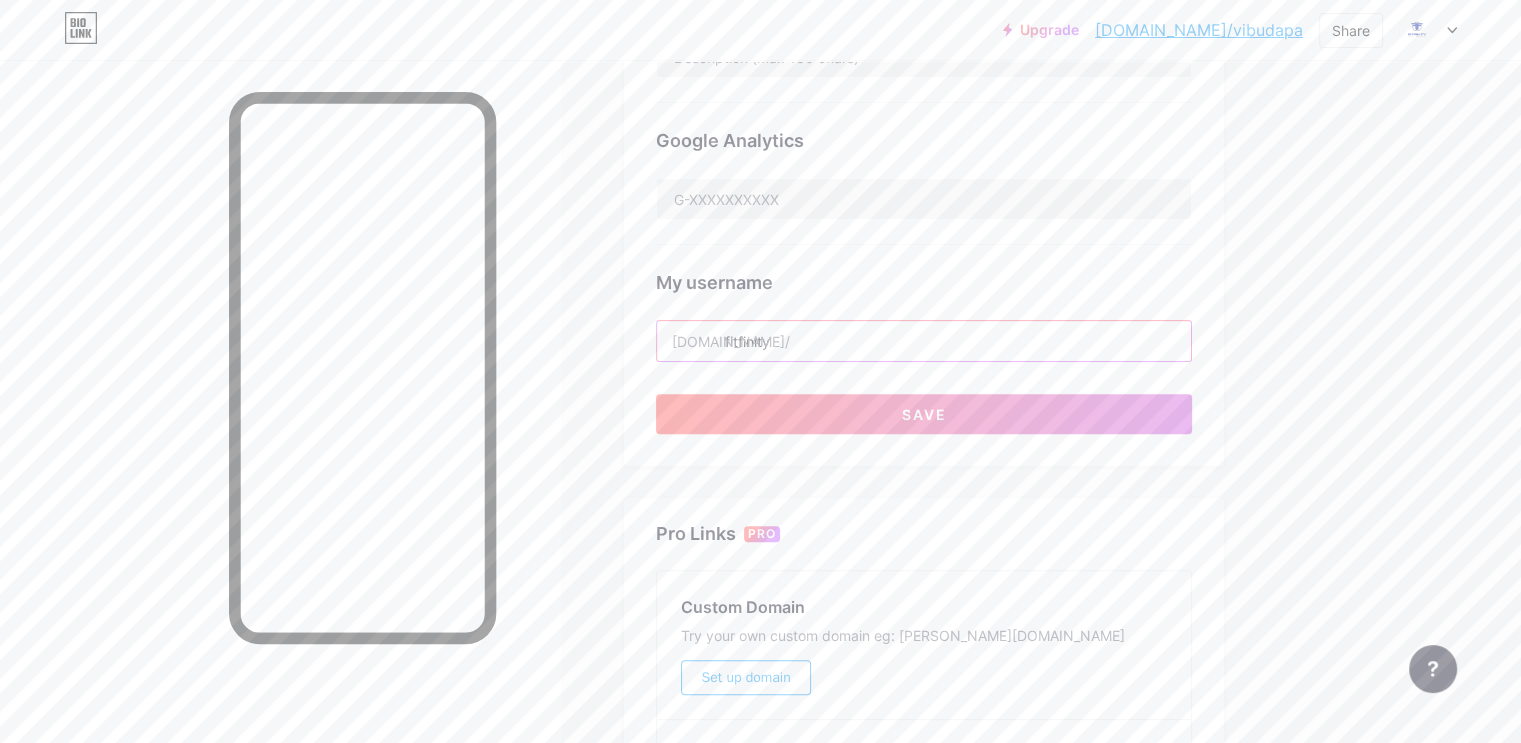 type on "fitfinity" 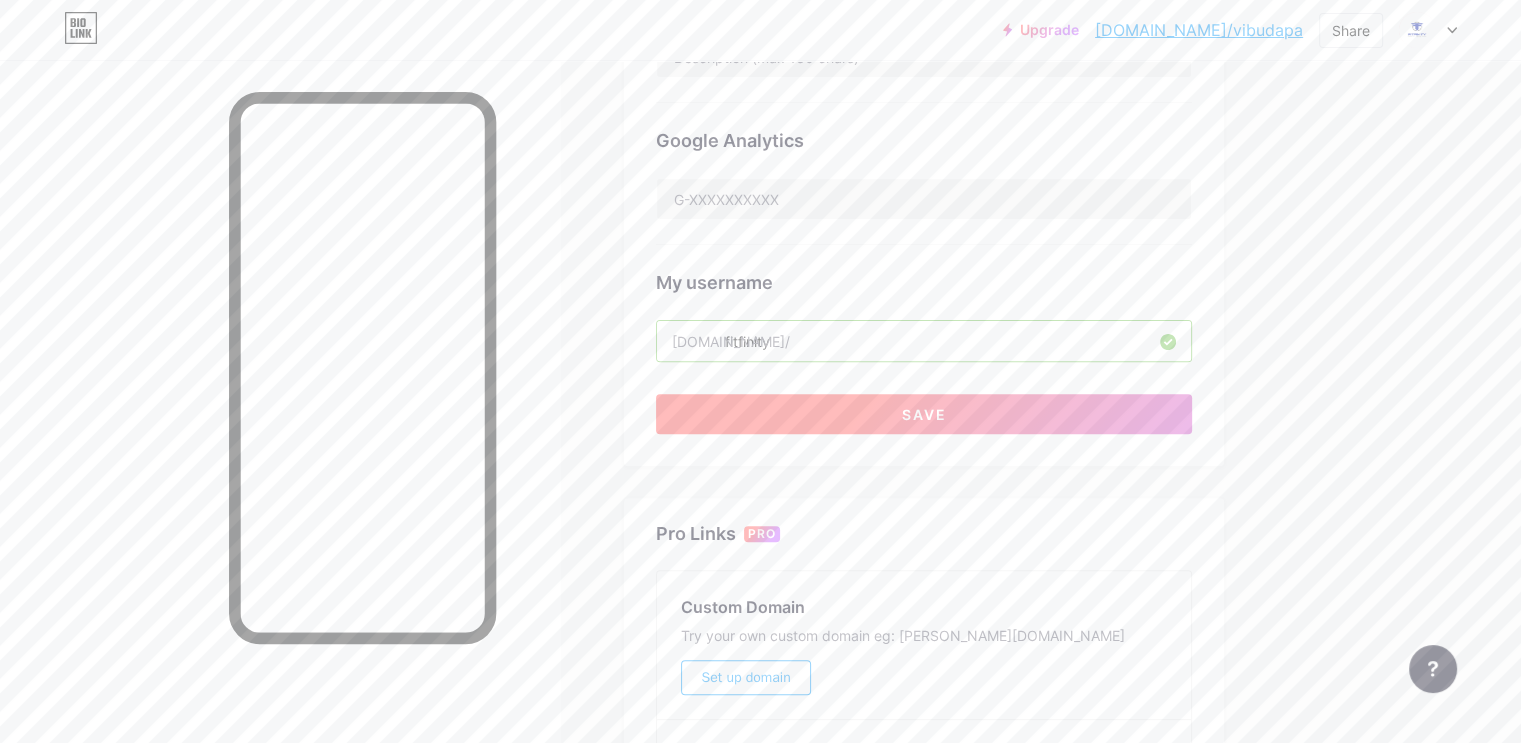 click on "Save" at bounding box center (924, 414) 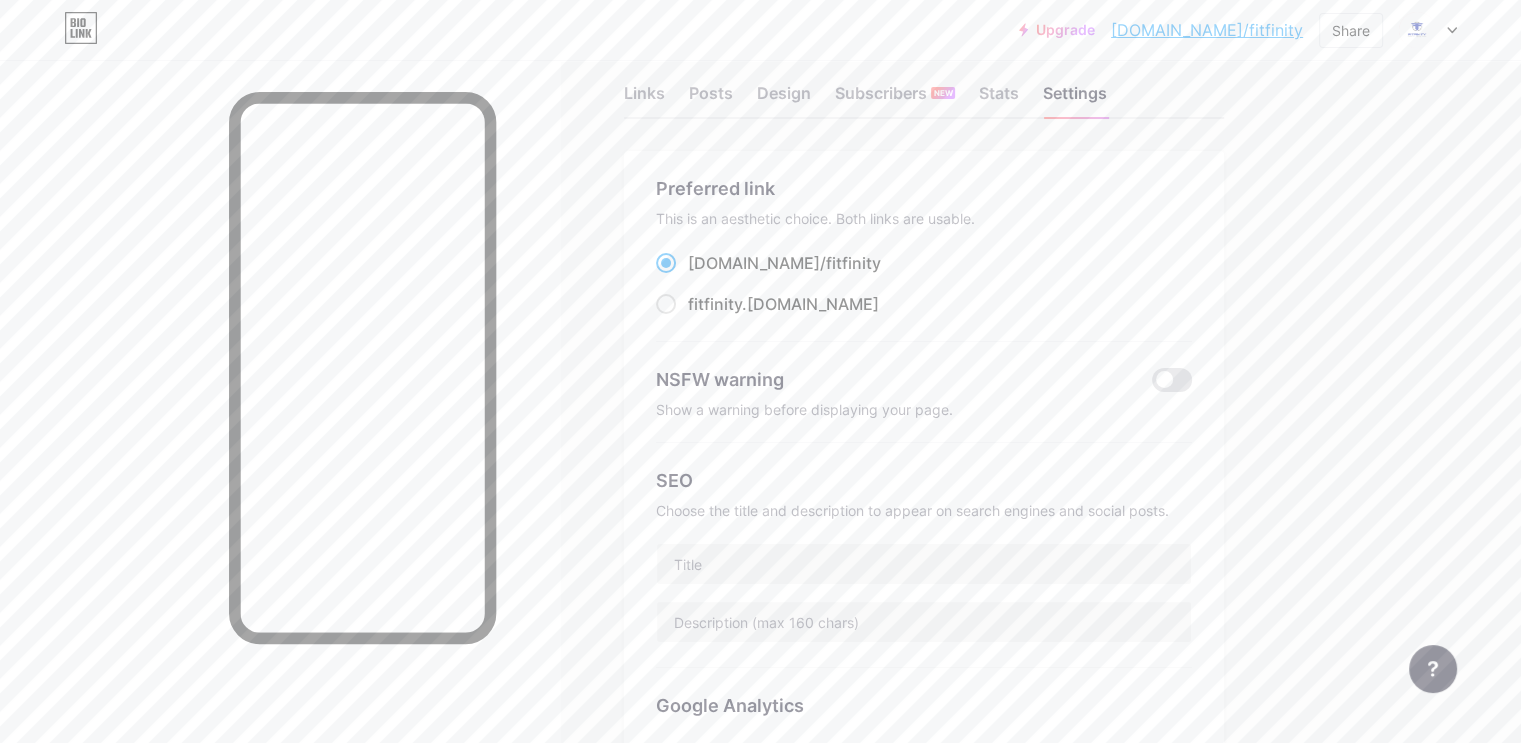 scroll, scrollTop: 0, scrollLeft: 0, axis: both 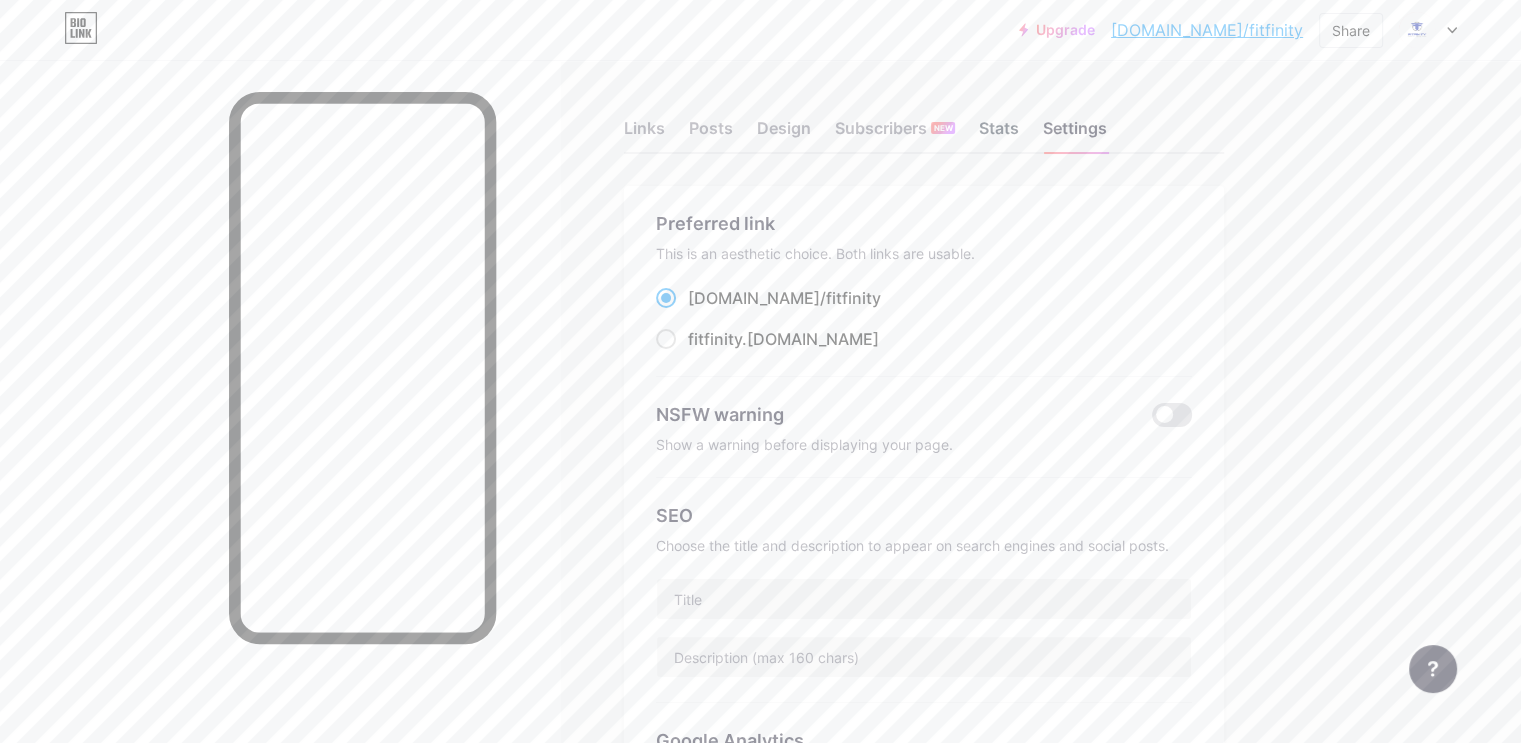 click on "Stats" at bounding box center [999, 134] 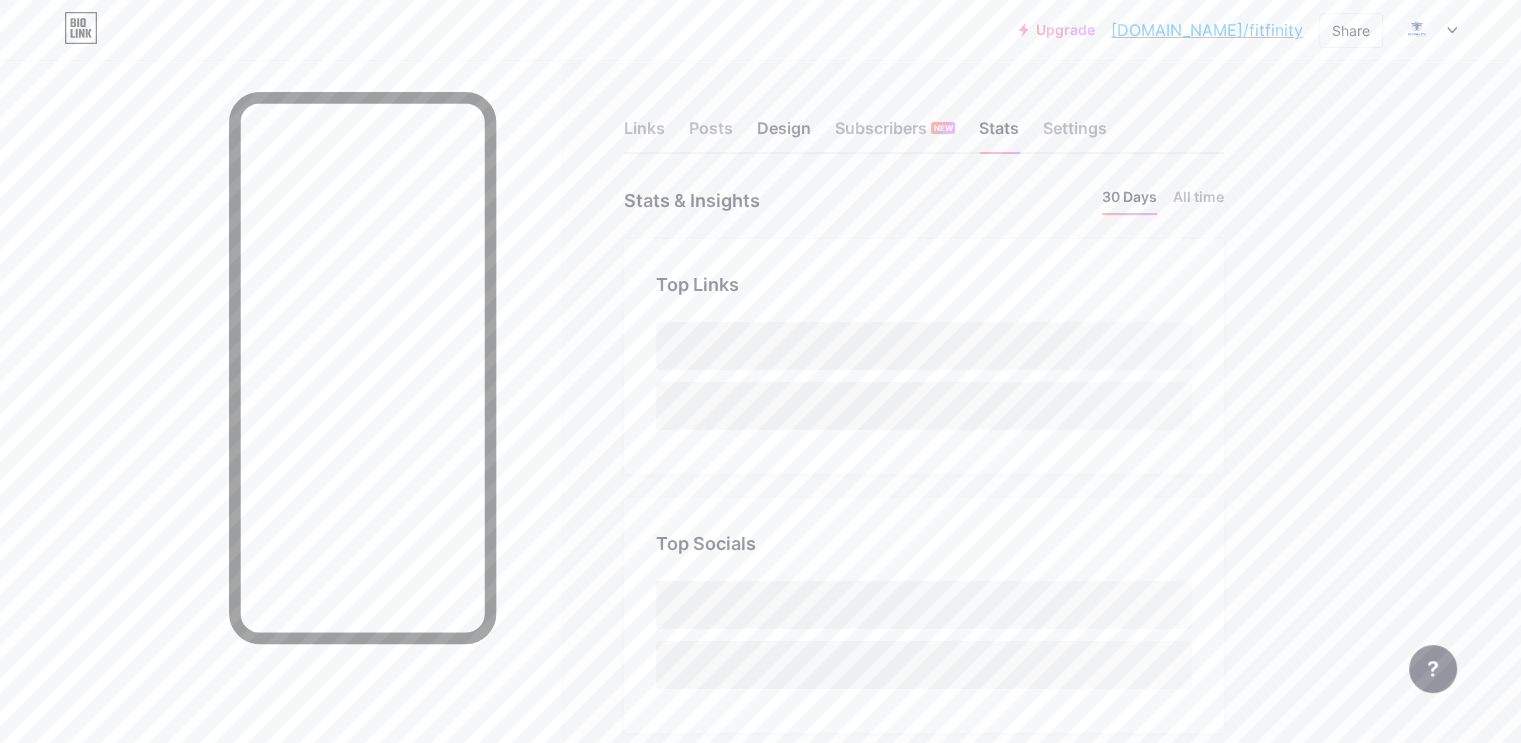 click on "Design" at bounding box center (784, 134) 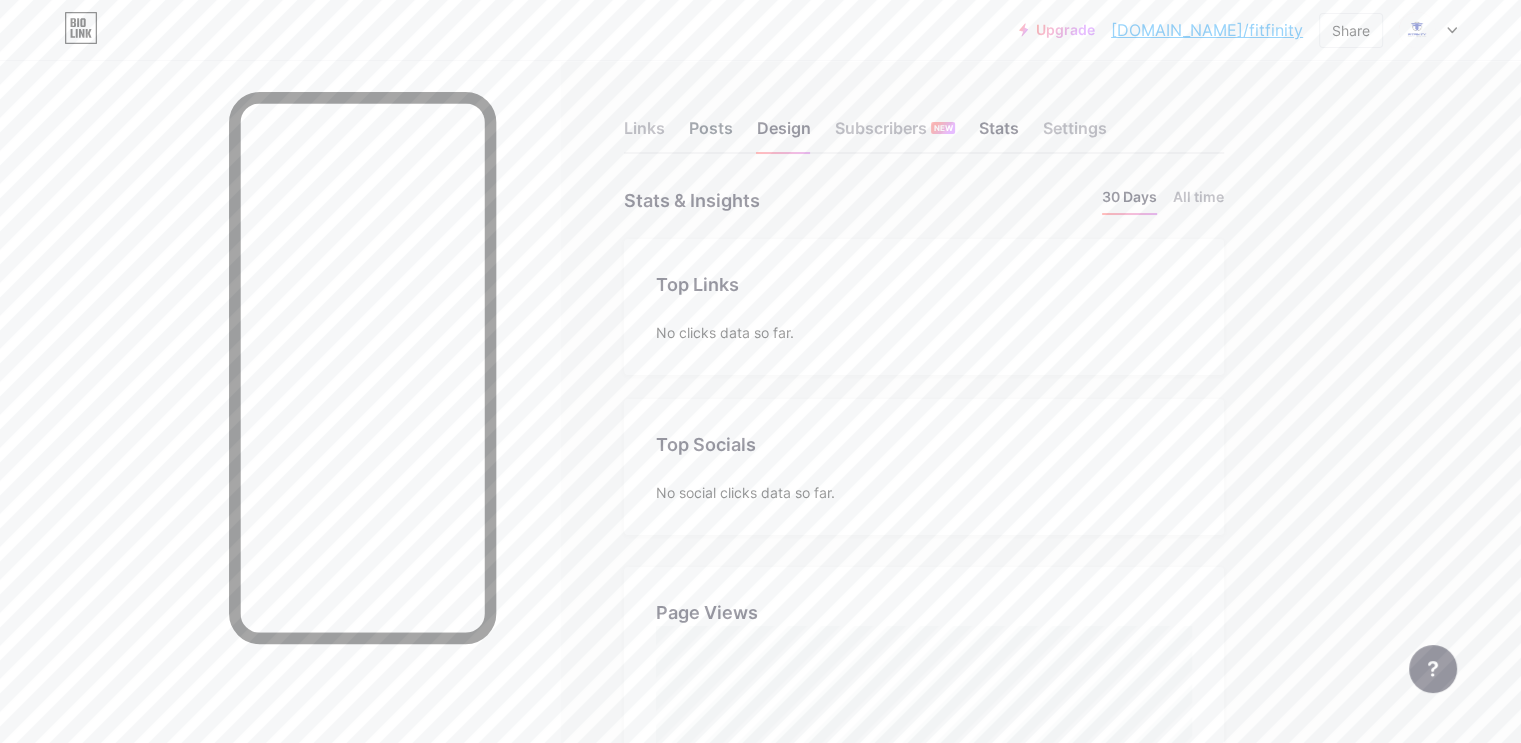 scroll, scrollTop: 999256, scrollLeft: 998479, axis: both 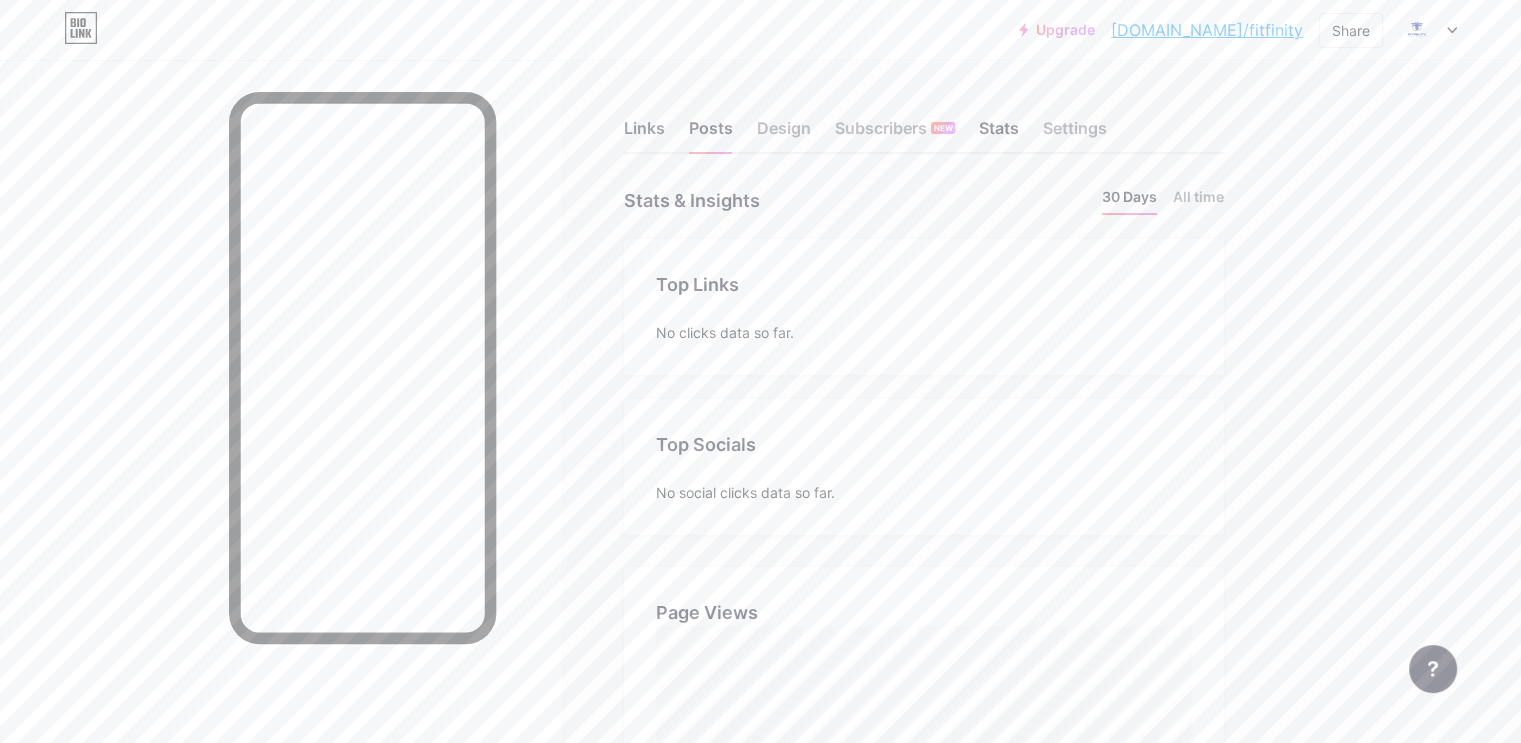 click on "Links" at bounding box center [644, 134] 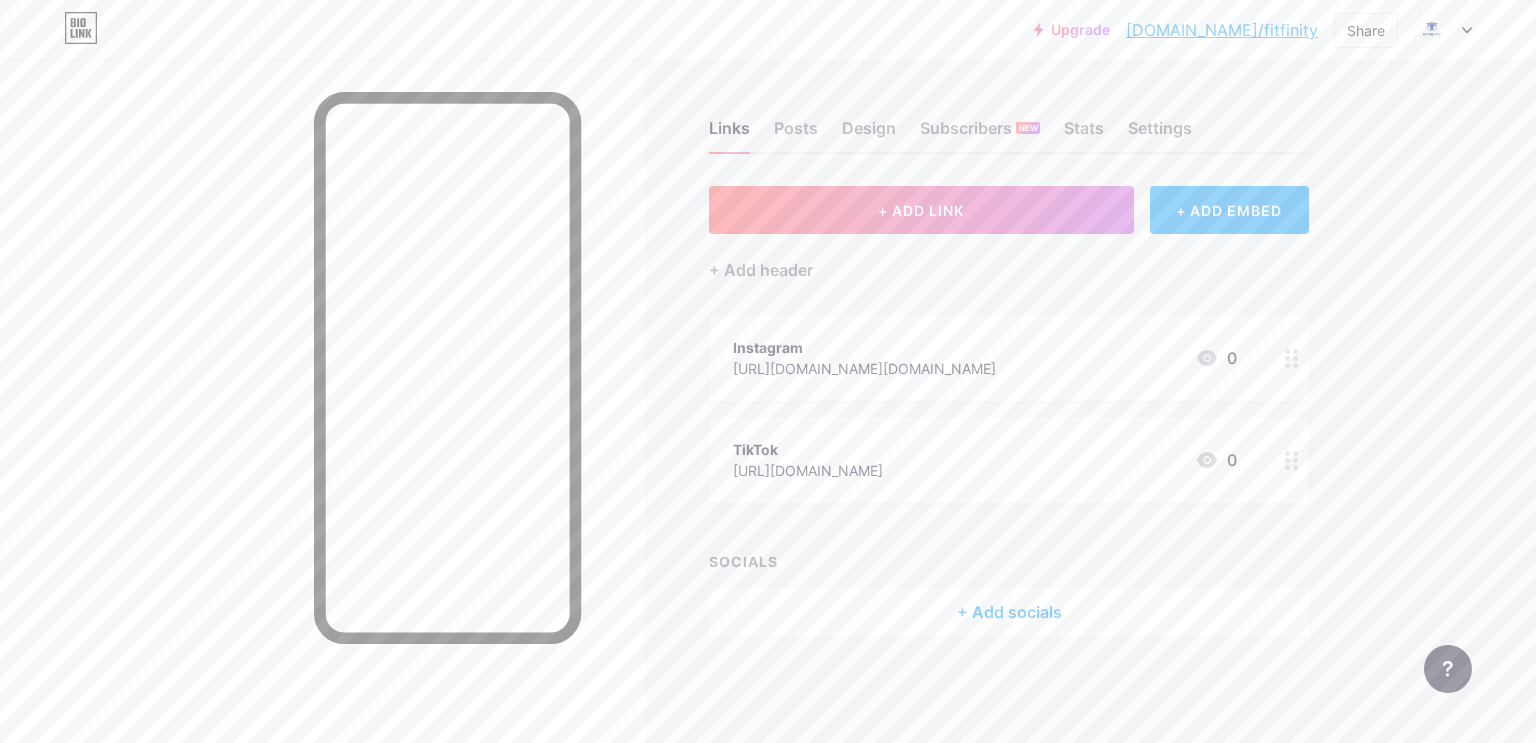 click on "+ Add socials" at bounding box center [1009, 612] 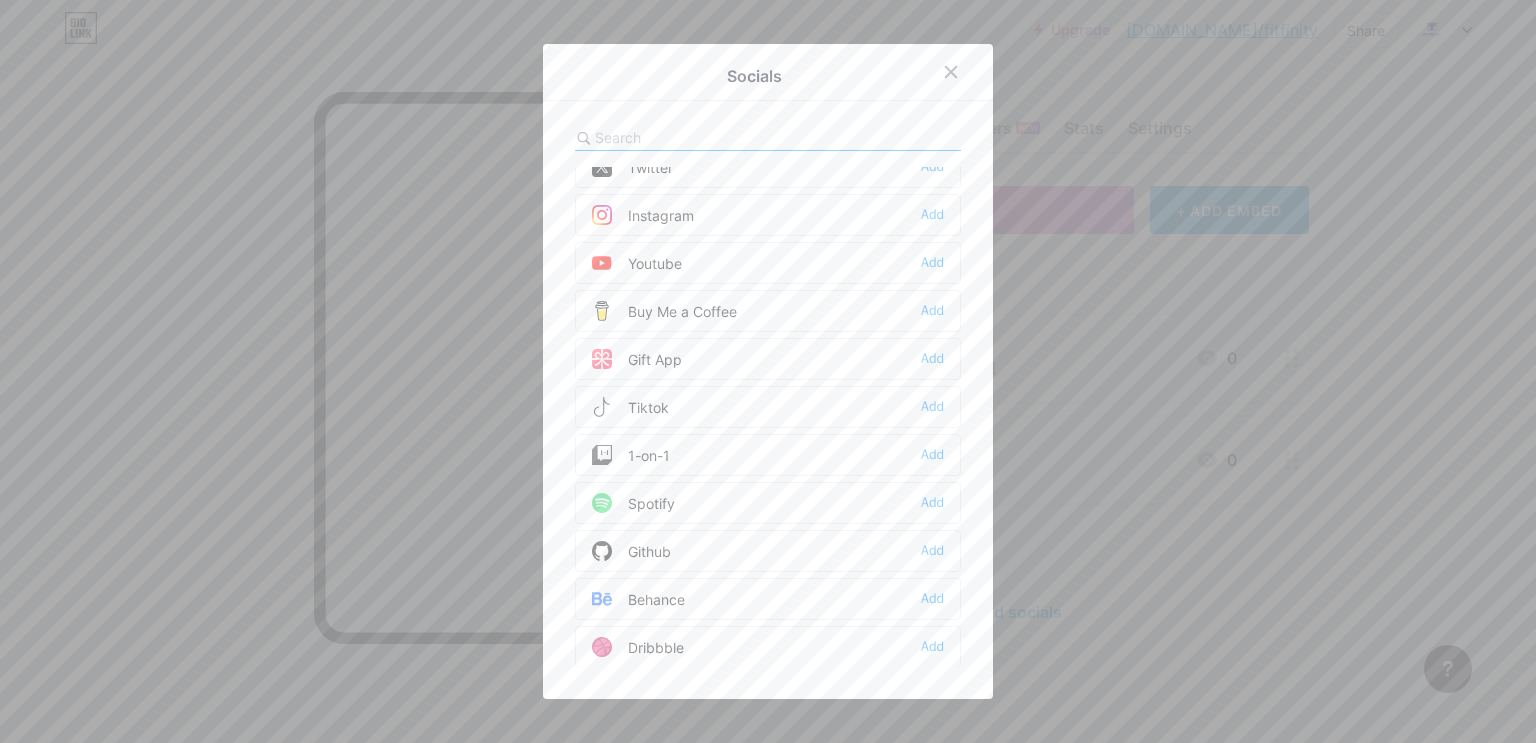 scroll, scrollTop: 0, scrollLeft: 0, axis: both 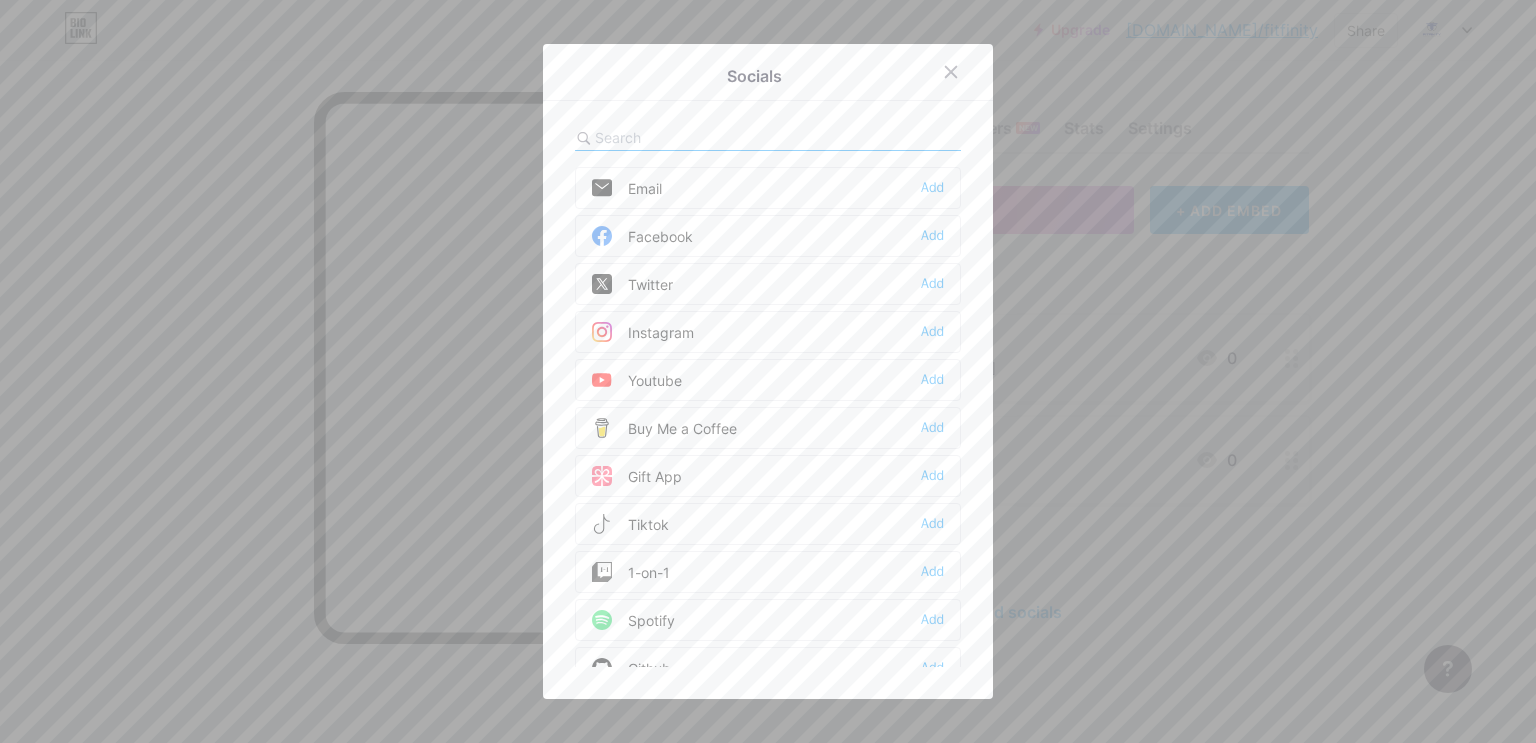 click at bounding box center [768, 371] 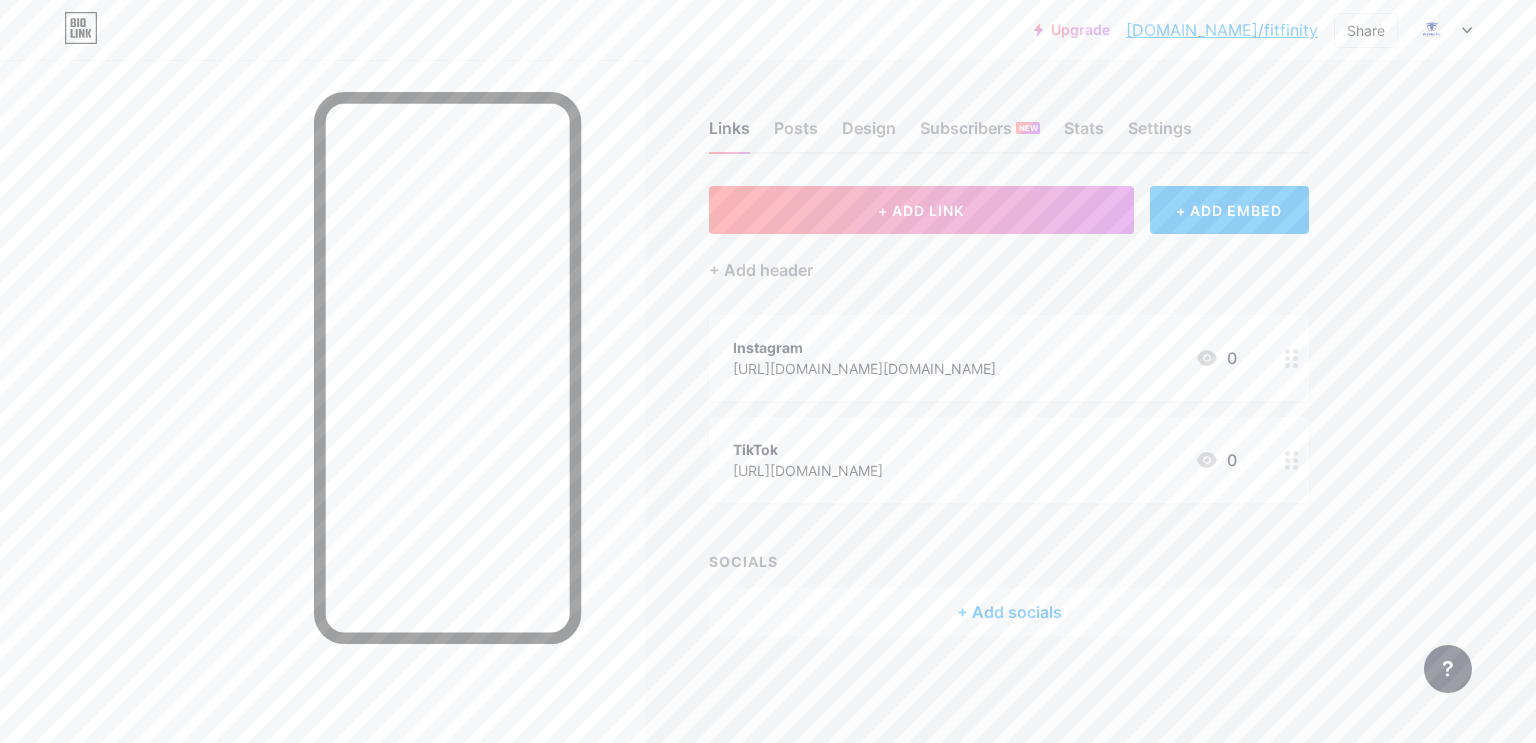 click on "Instagram
https://www.instagram.com/fitfinity_fitness.lk
0" at bounding box center (985, 358) 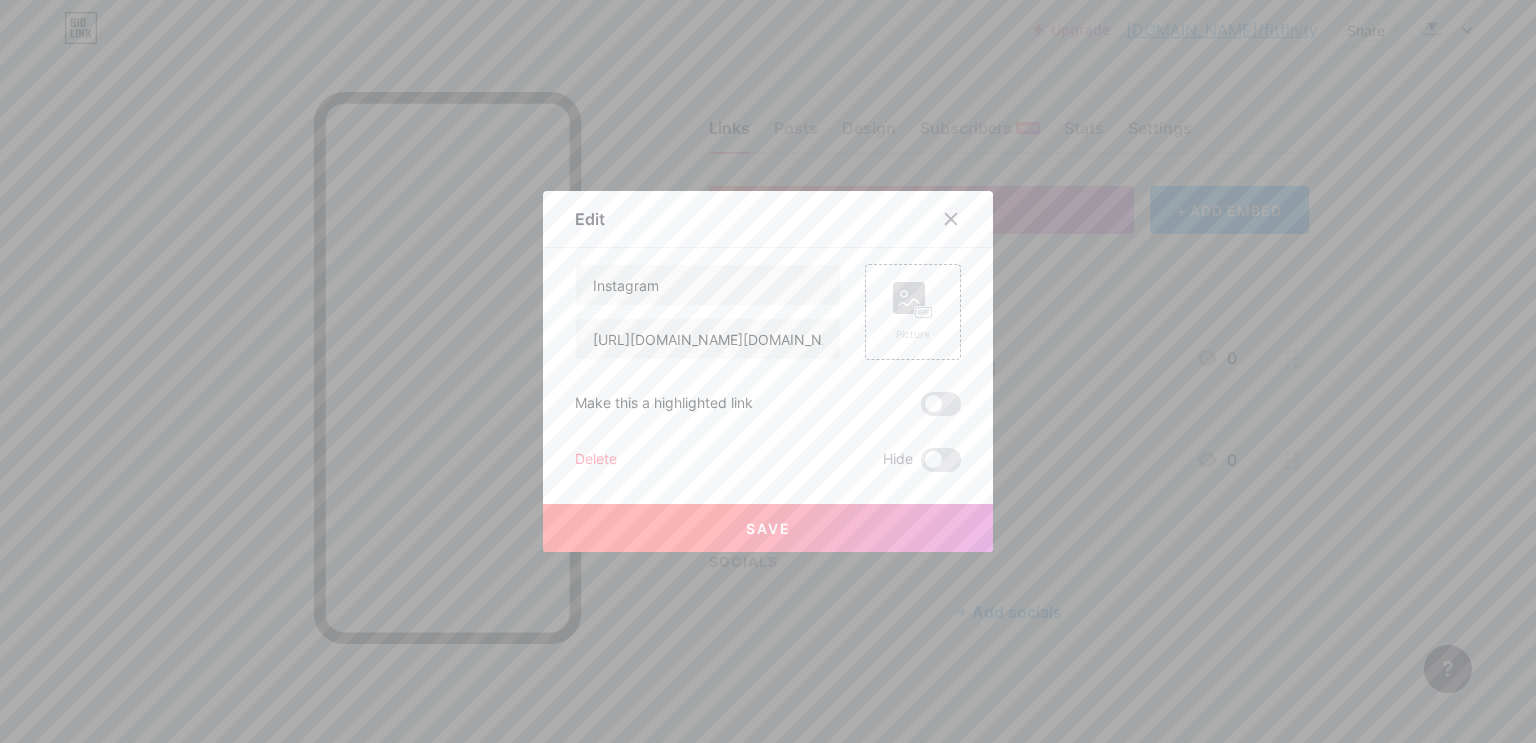 click on "Delete" at bounding box center (596, 460) 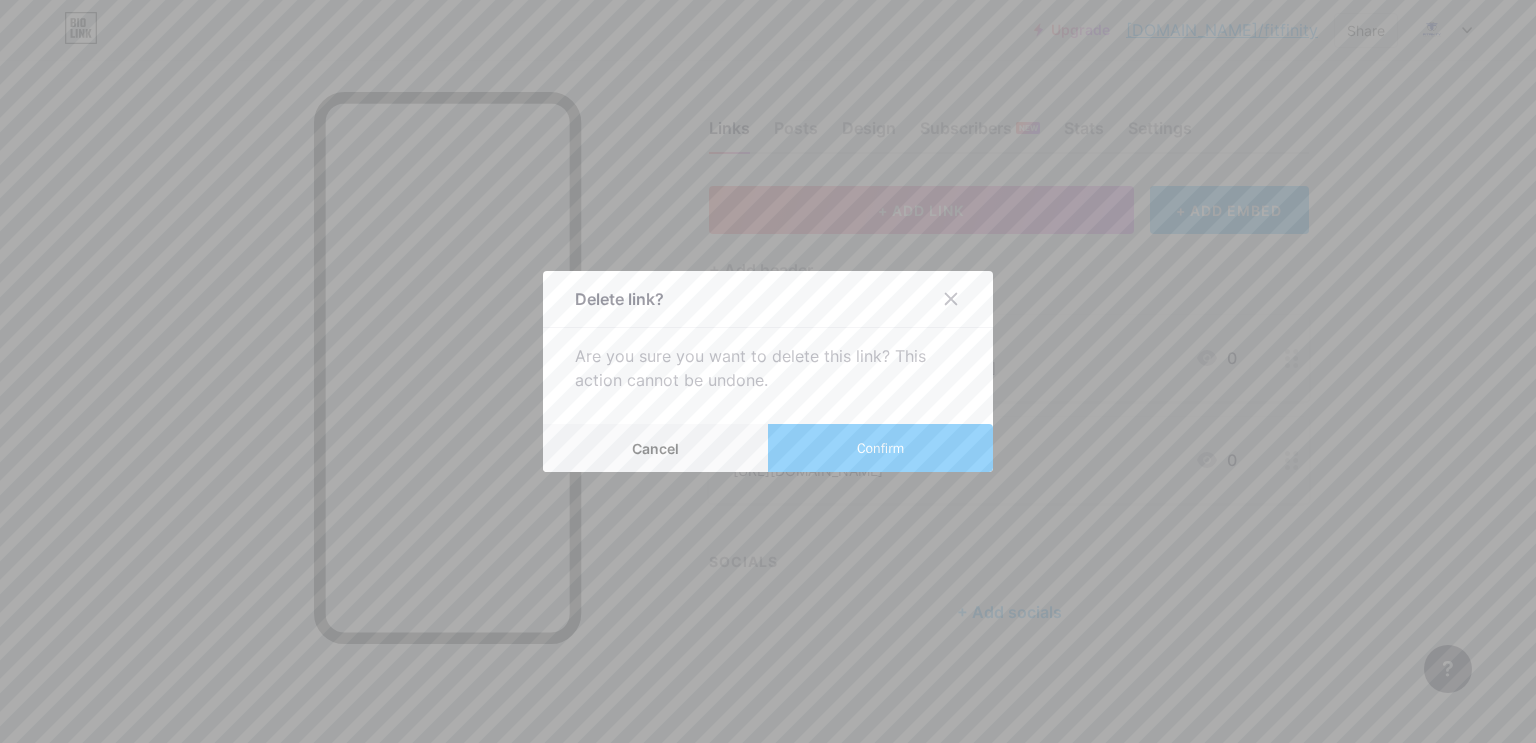 click on "Confirm" at bounding box center (880, 448) 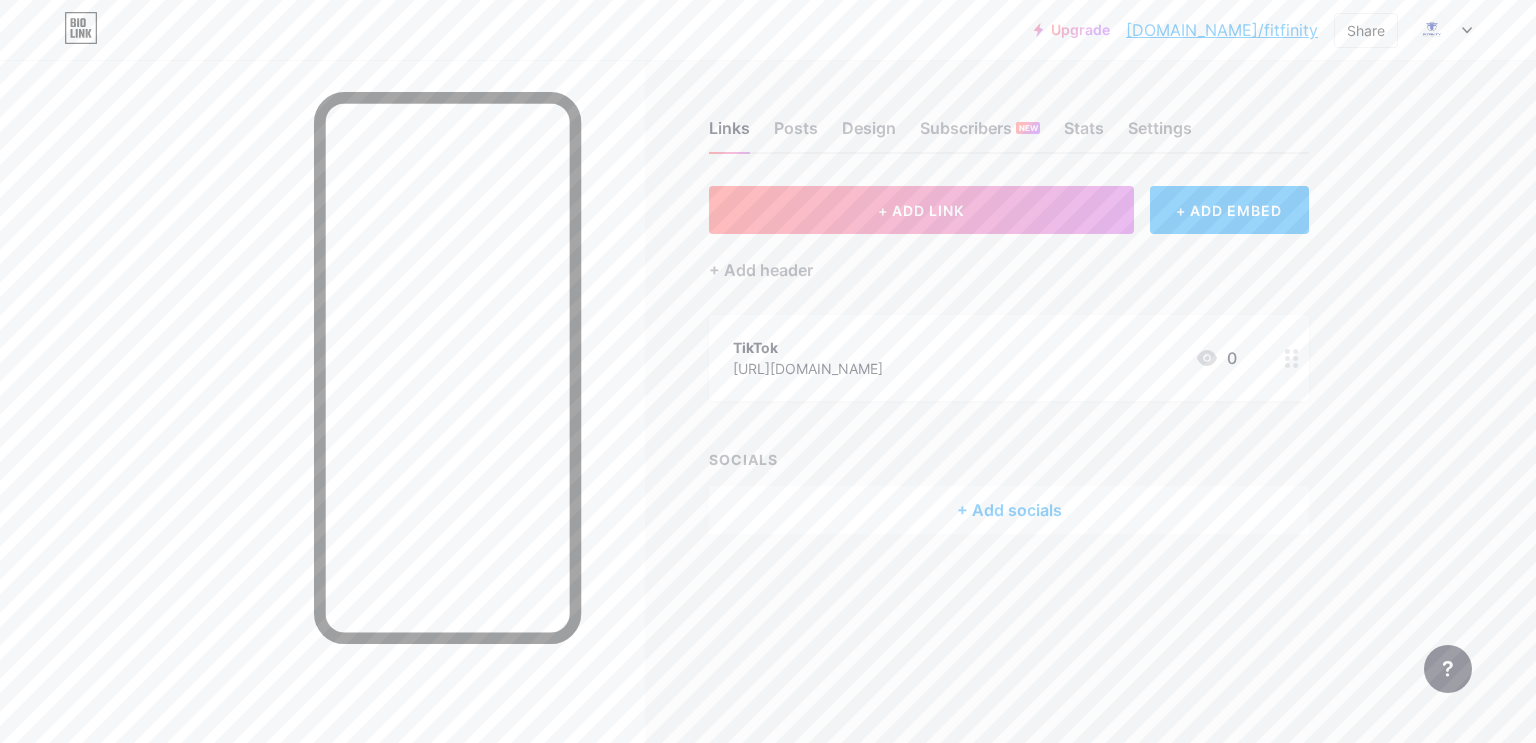 click on "TikTok
https://www.tiktok.com/@fitfinity_fitness
0" at bounding box center (985, 358) 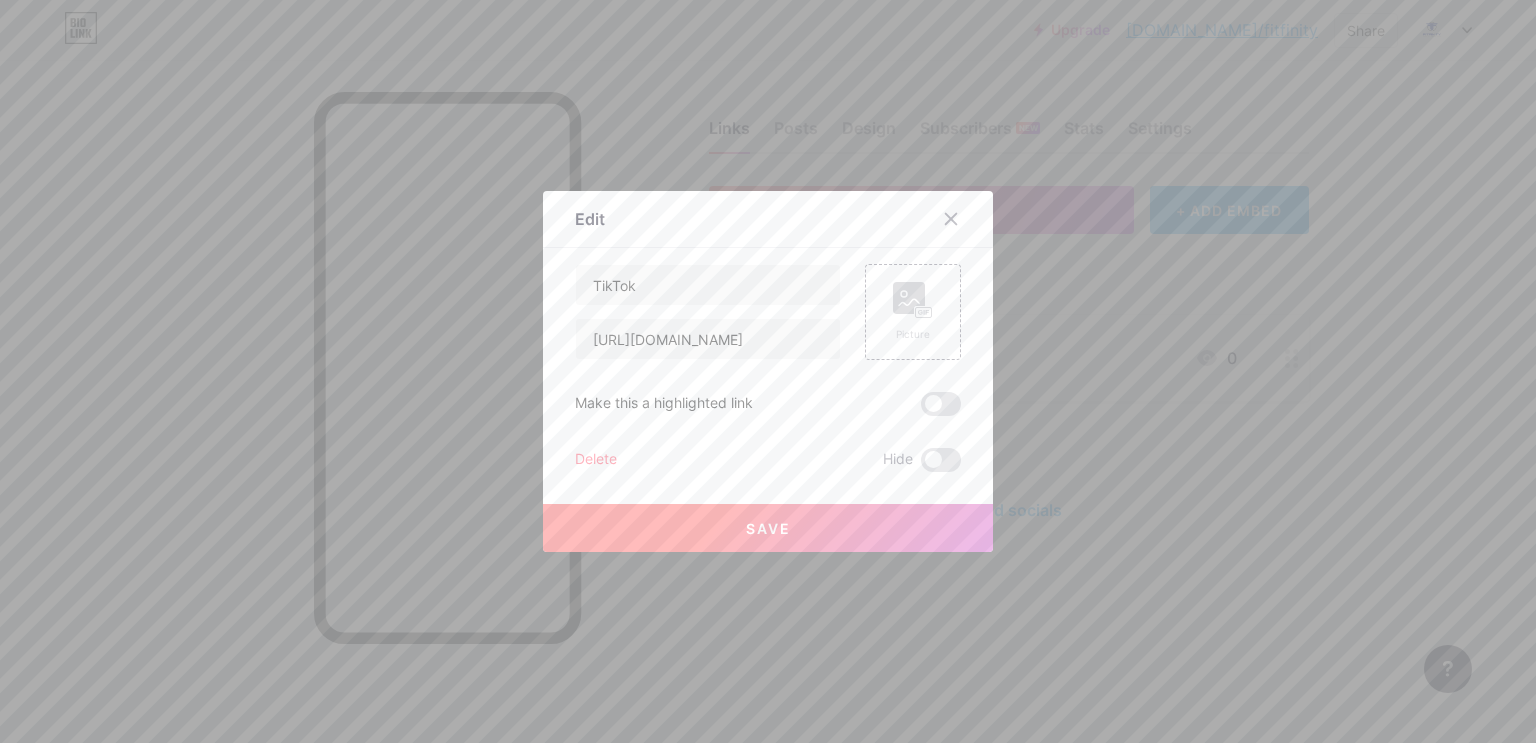 click on "Delete" at bounding box center [596, 460] 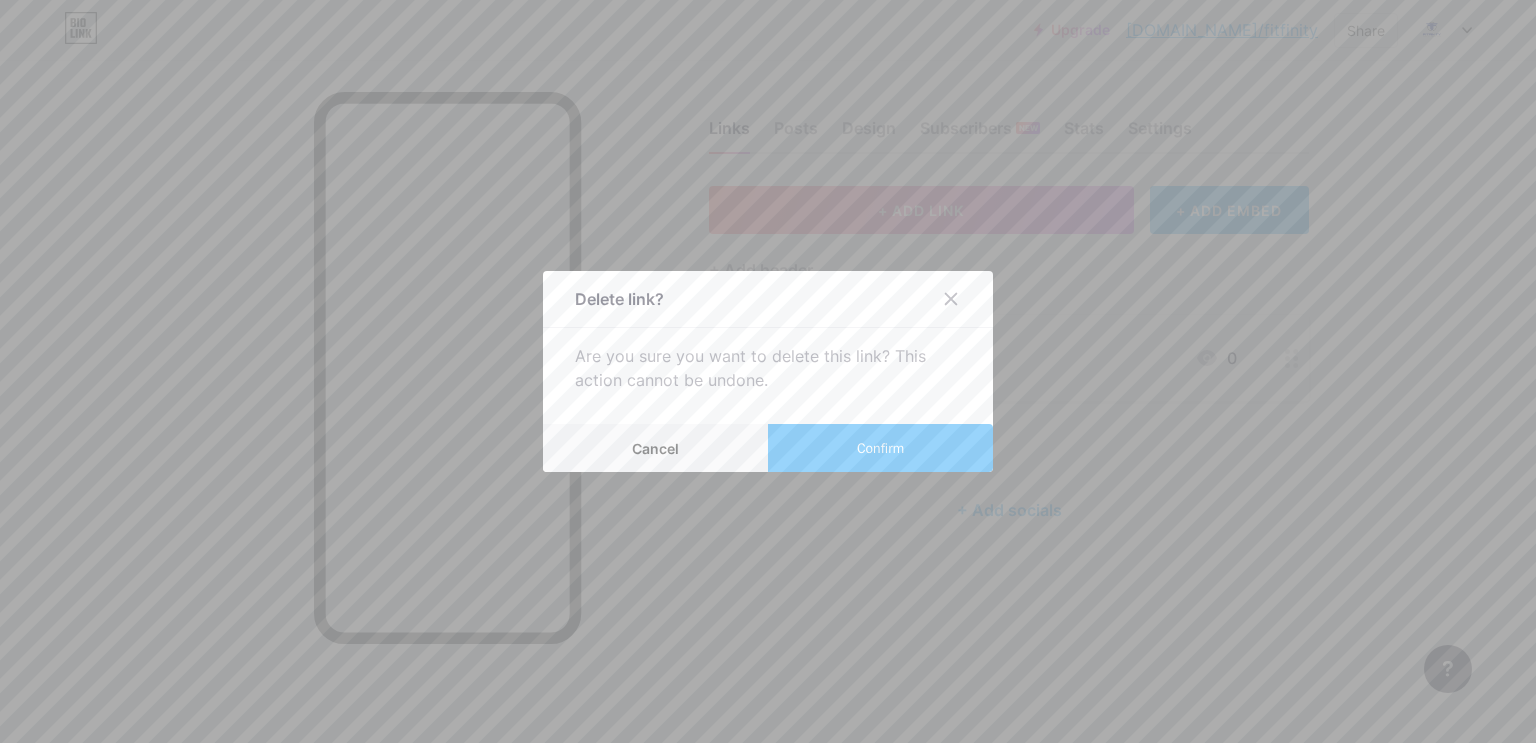 click on "Confirm" at bounding box center [880, 448] 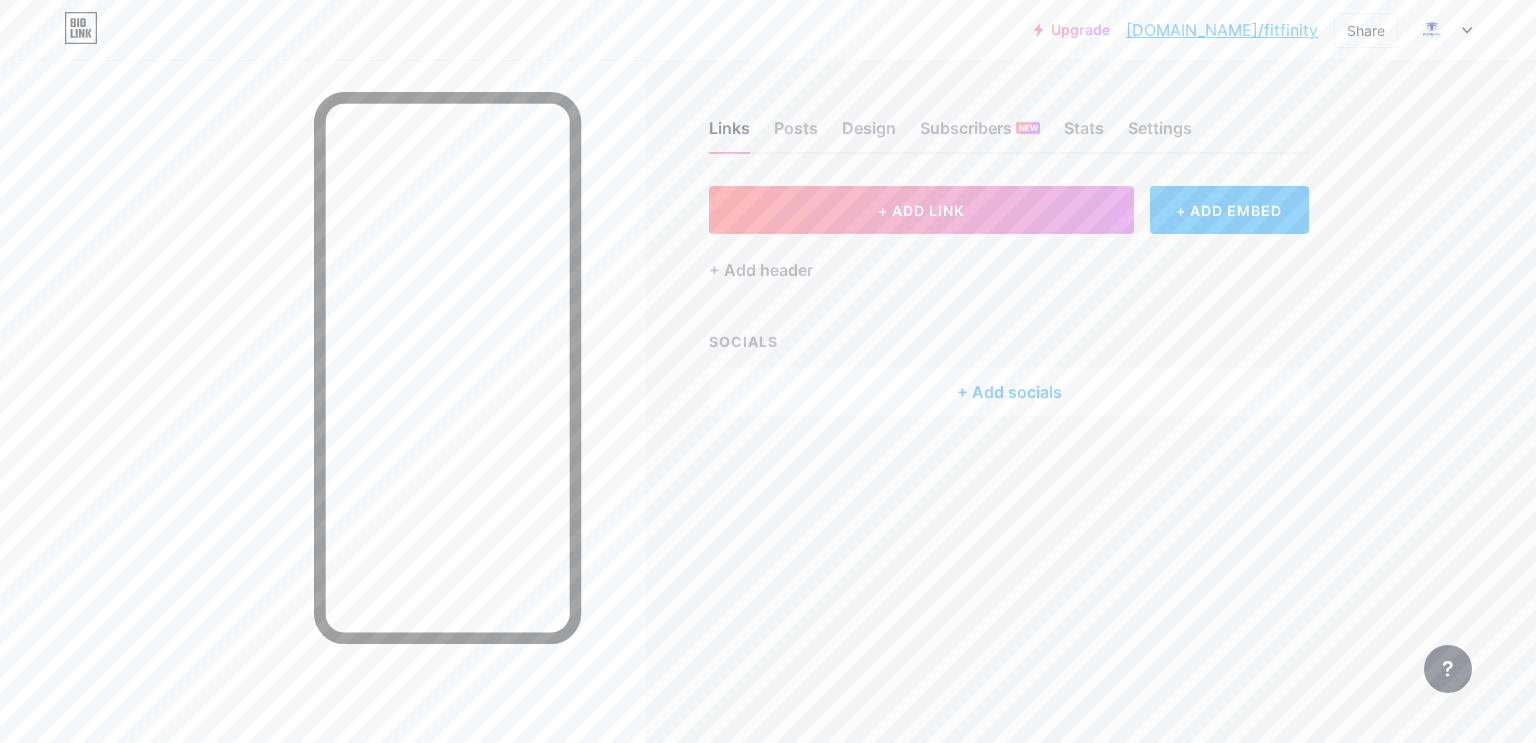 click on "+ Add socials" at bounding box center (1009, 392) 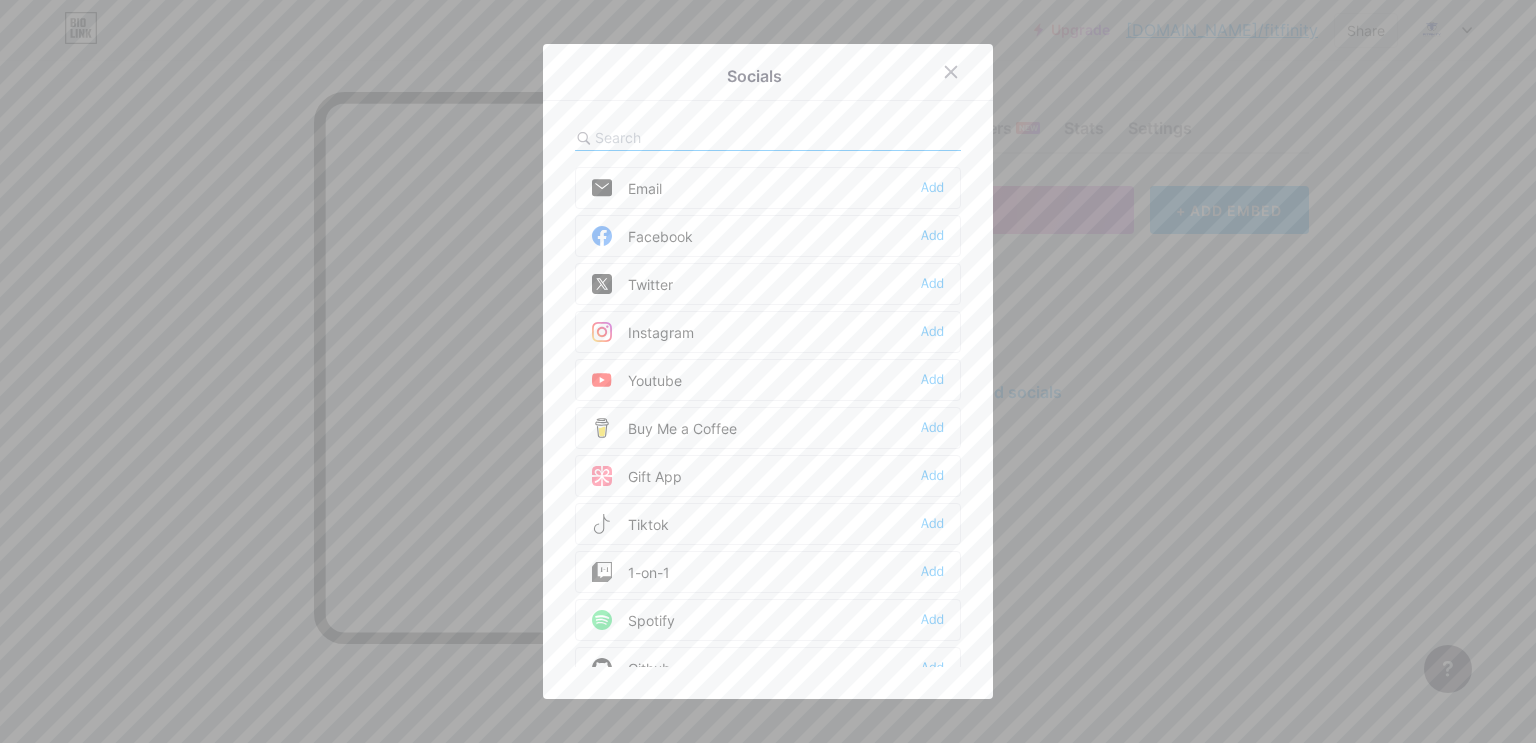 click on "Instagram
Add" at bounding box center (768, 332) 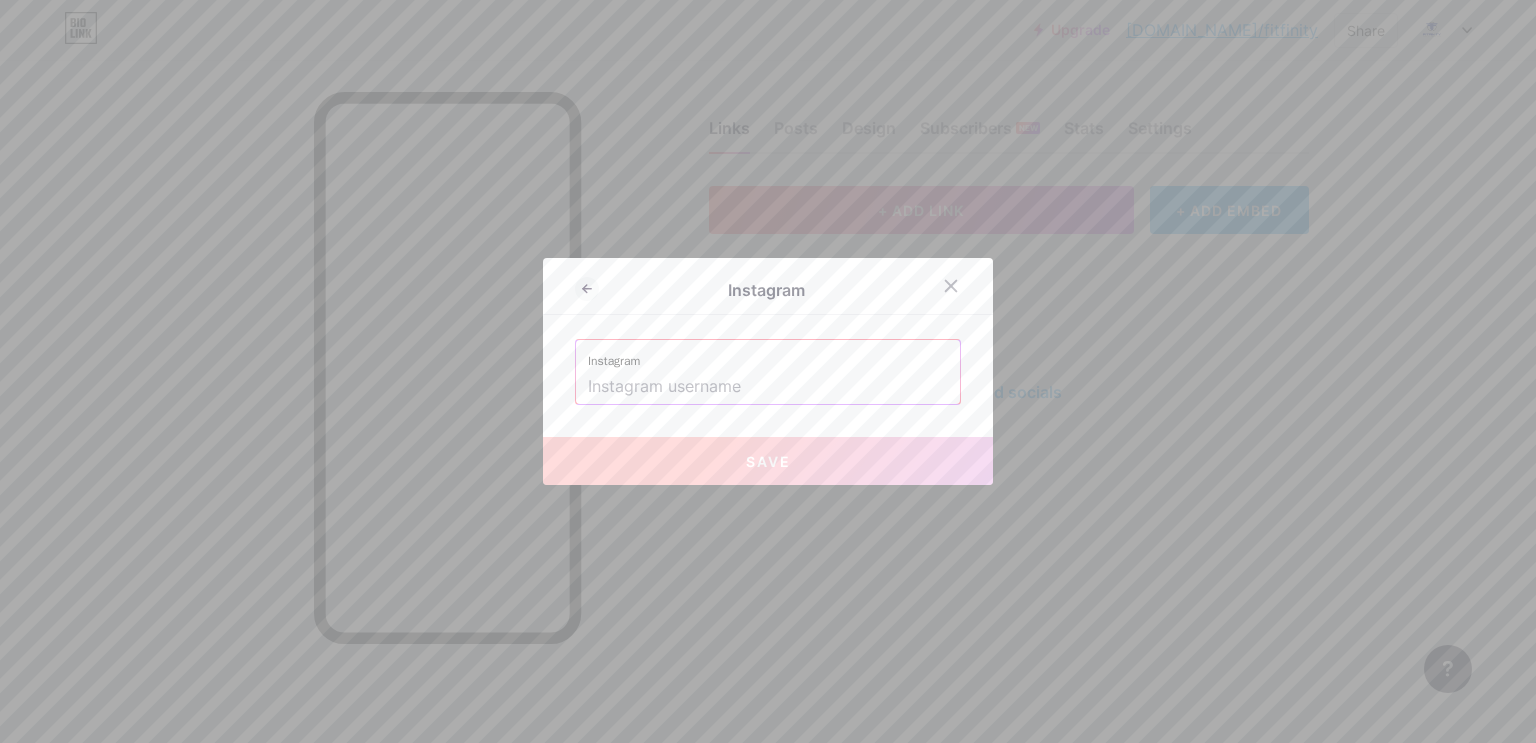 click at bounding box center (768, 387) 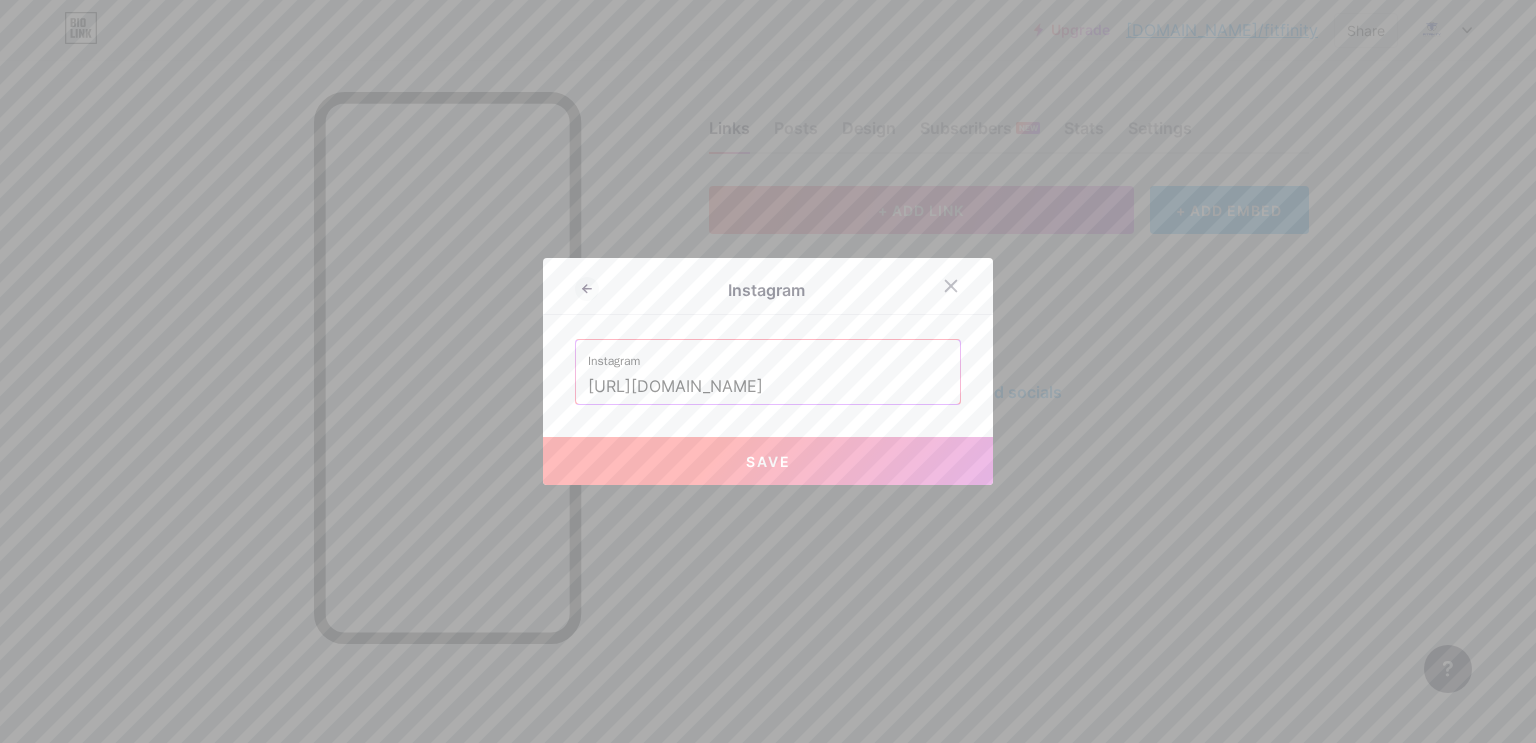 click on "Save" at bounding box center (768, 461) 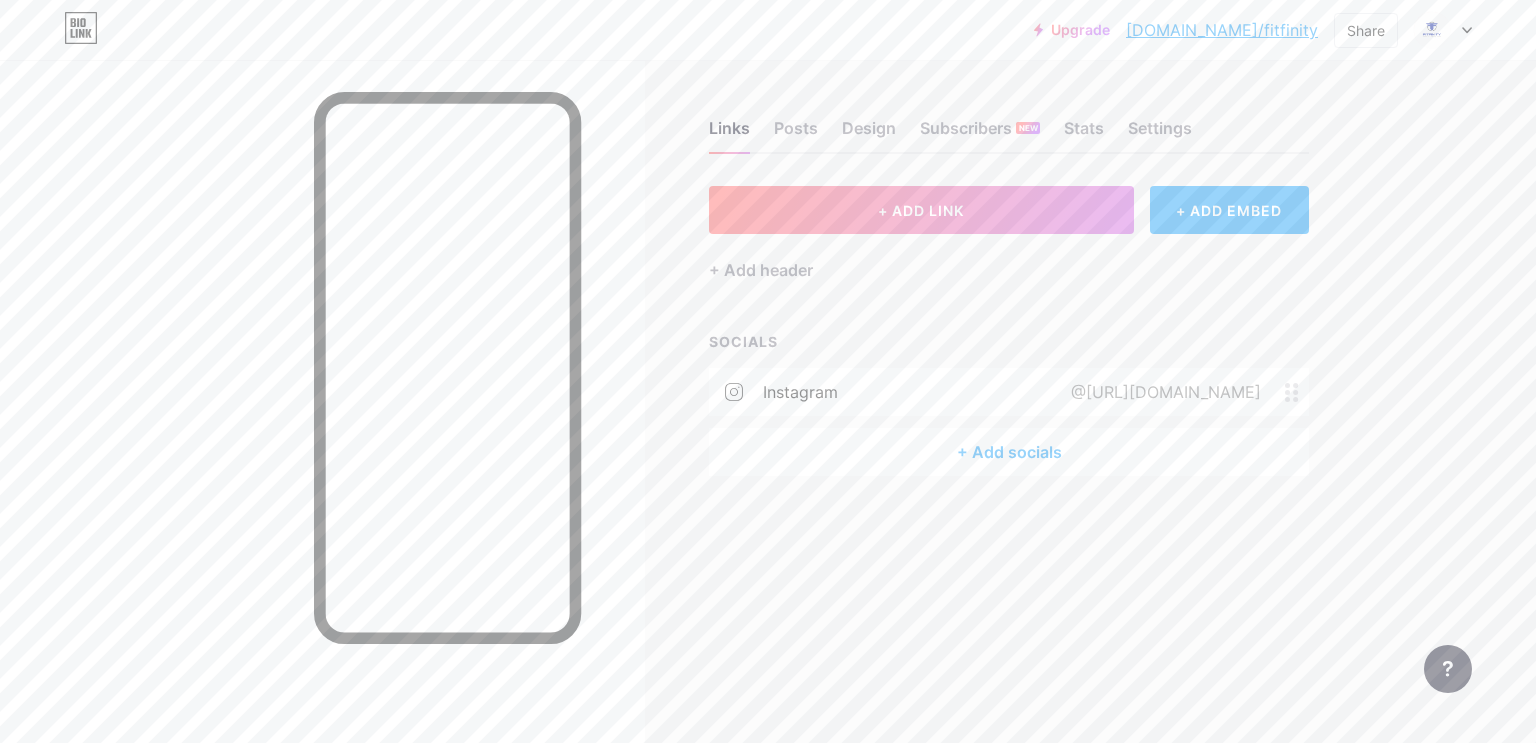 click on "+ Add socials" at bounding box center (1009, 452) 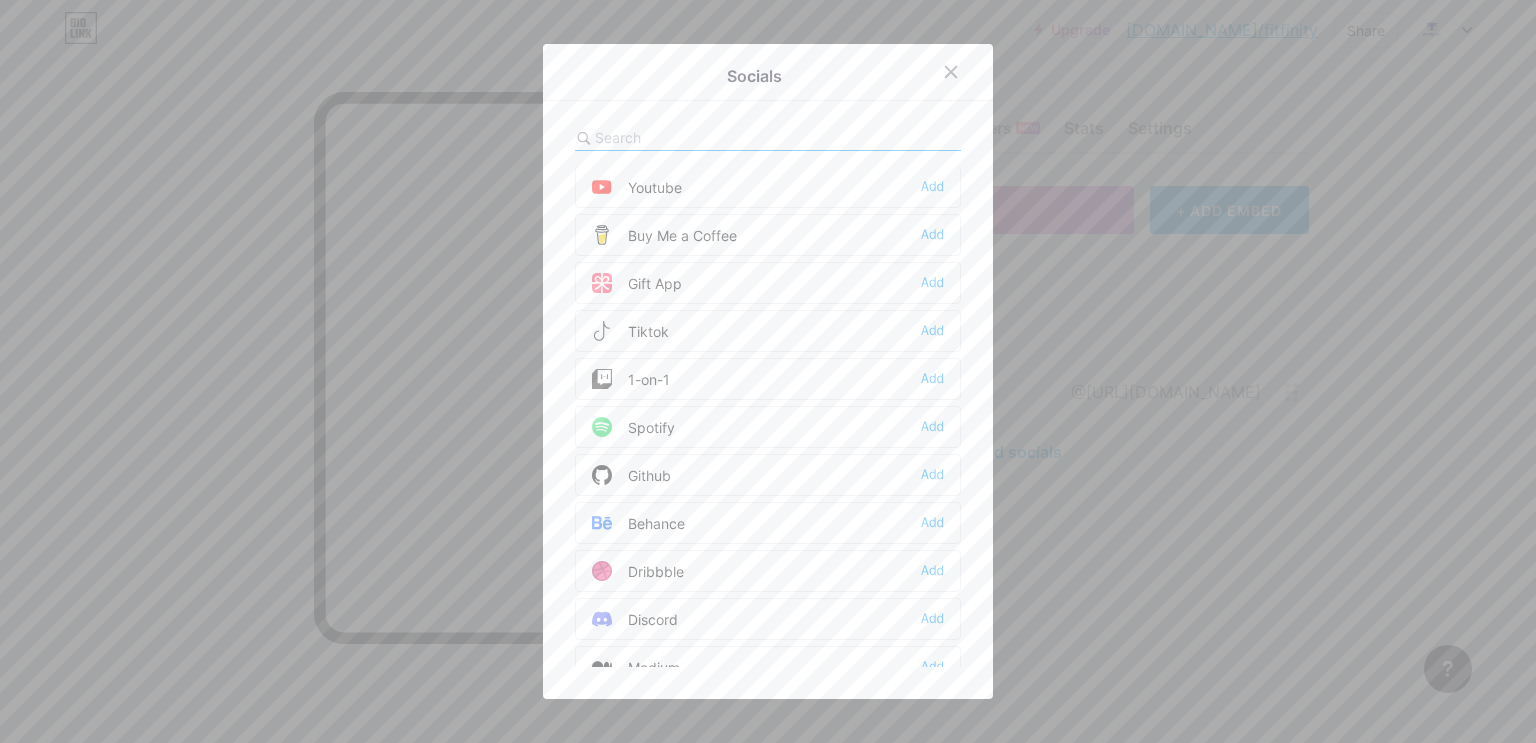 scroll, scrollTop: 0, scrollLeft: 0, axis: both 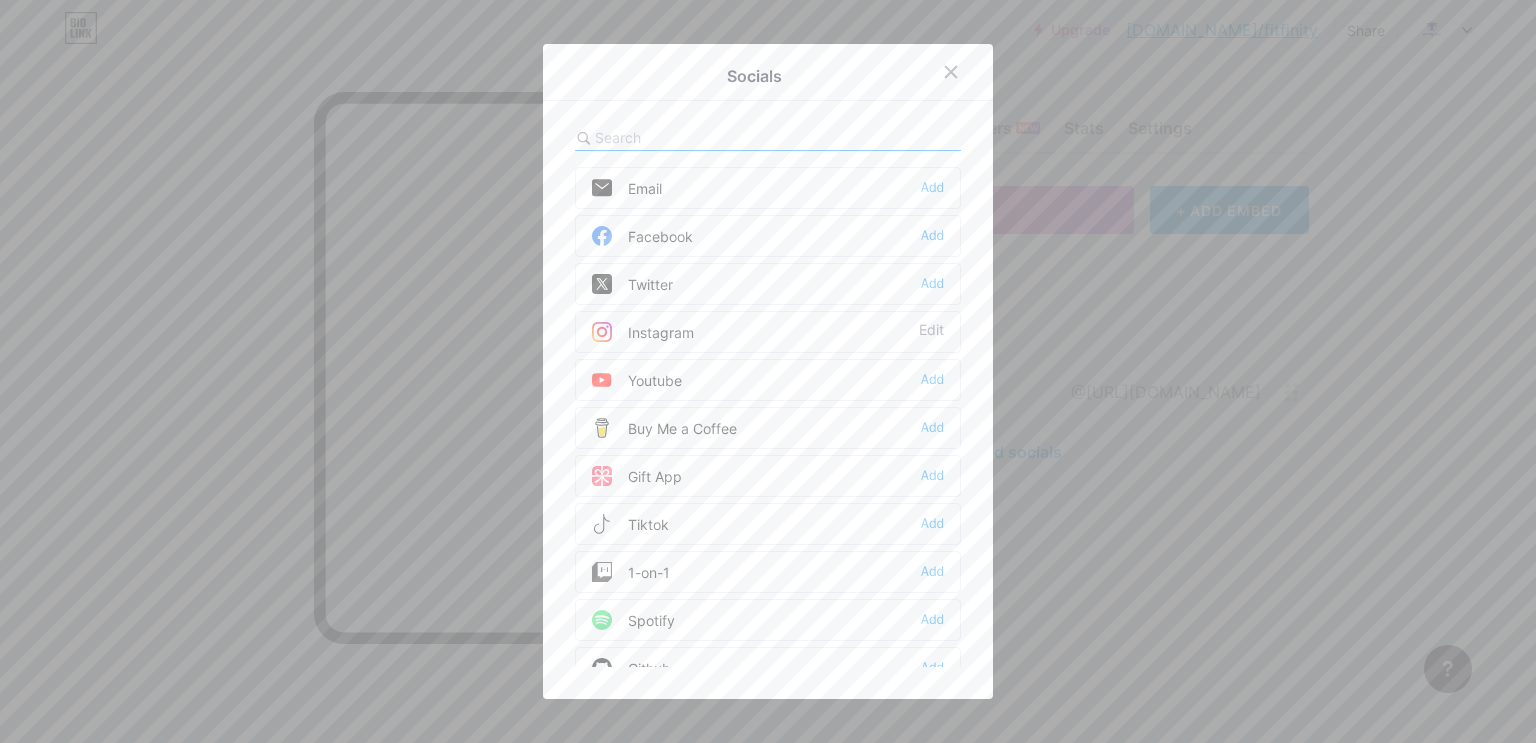 click on "Tiktok" at bounding box center [630, 524] 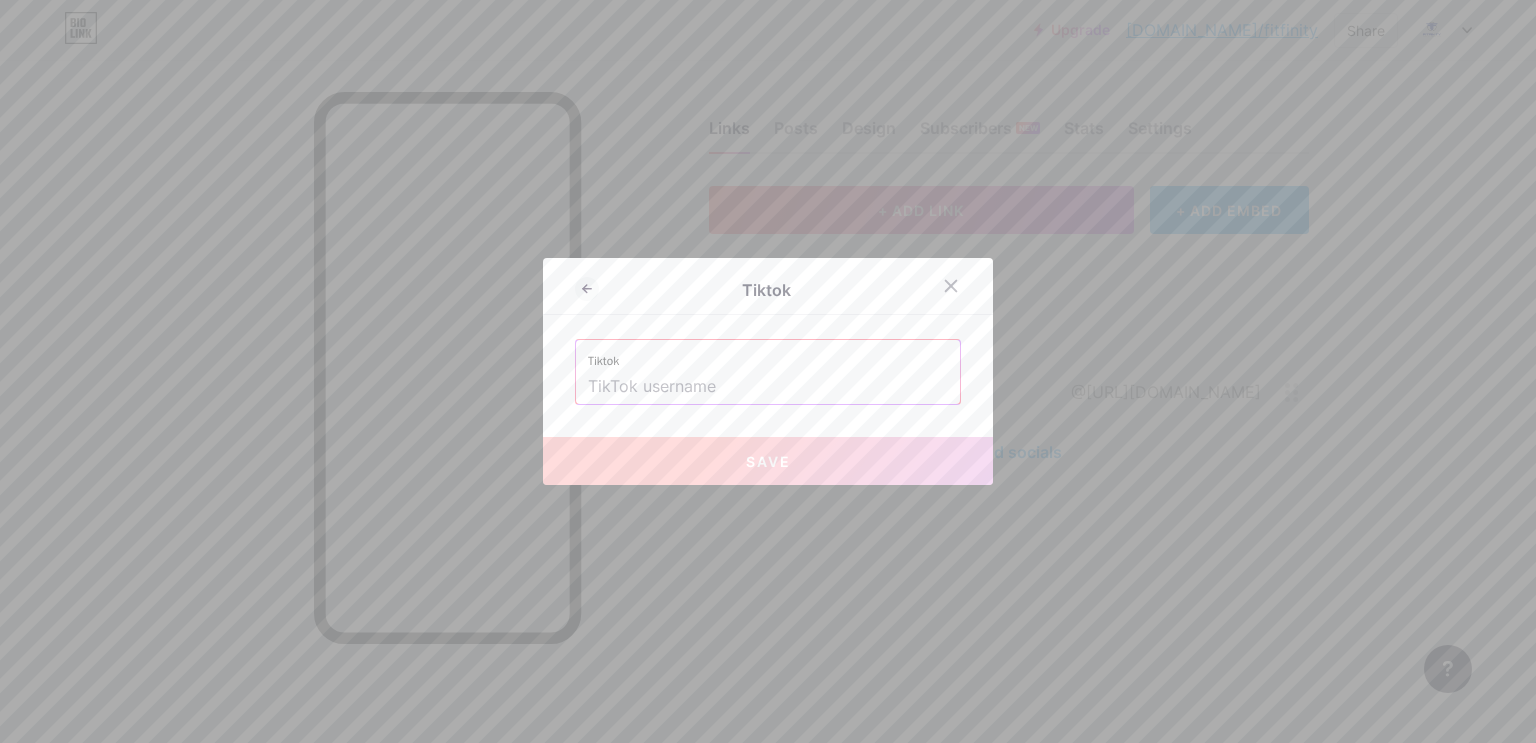 click at bounding box center (768, 387) 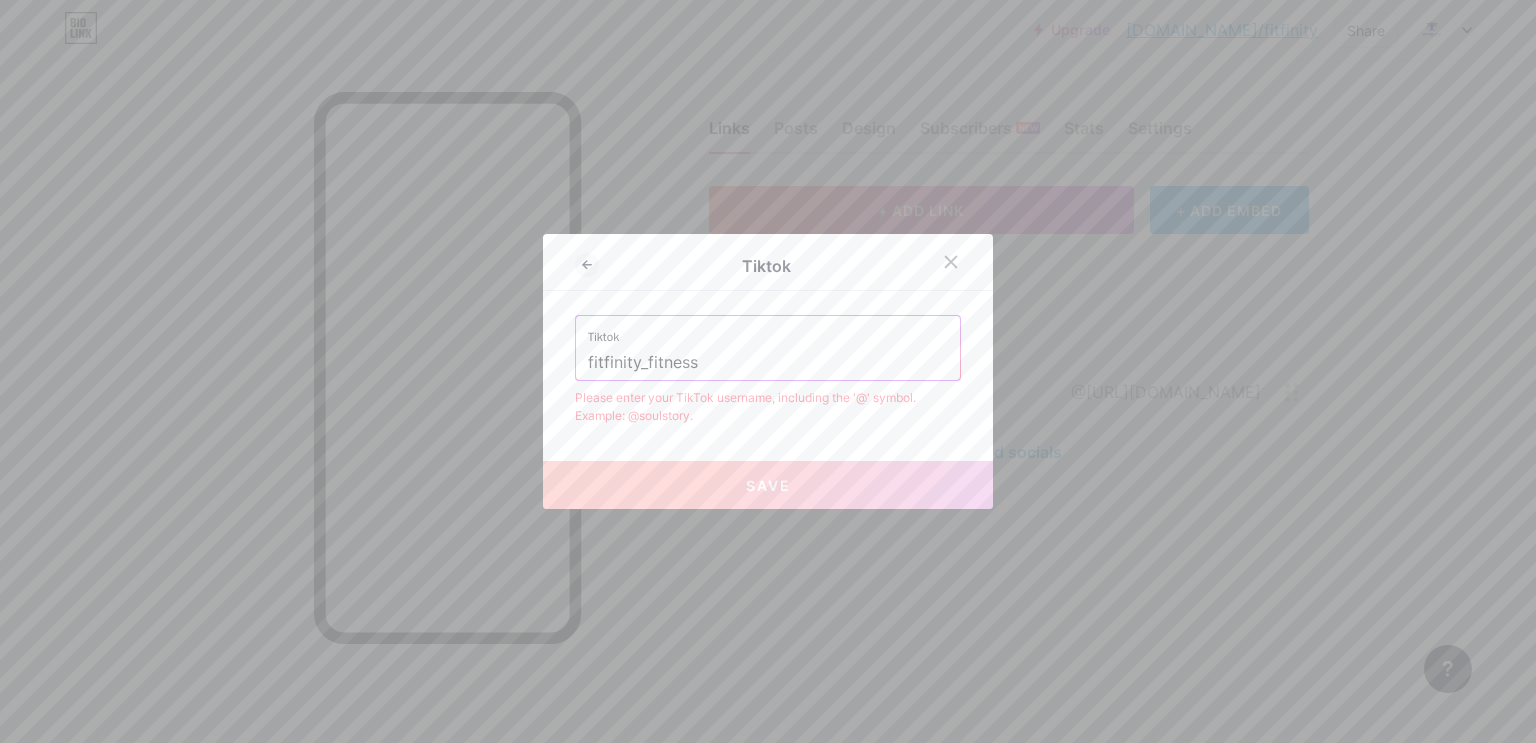 drag, startPoint x: 579, startPoint y: 361, endPoint x: 585, endPoint y: 375, distance: 15.231546 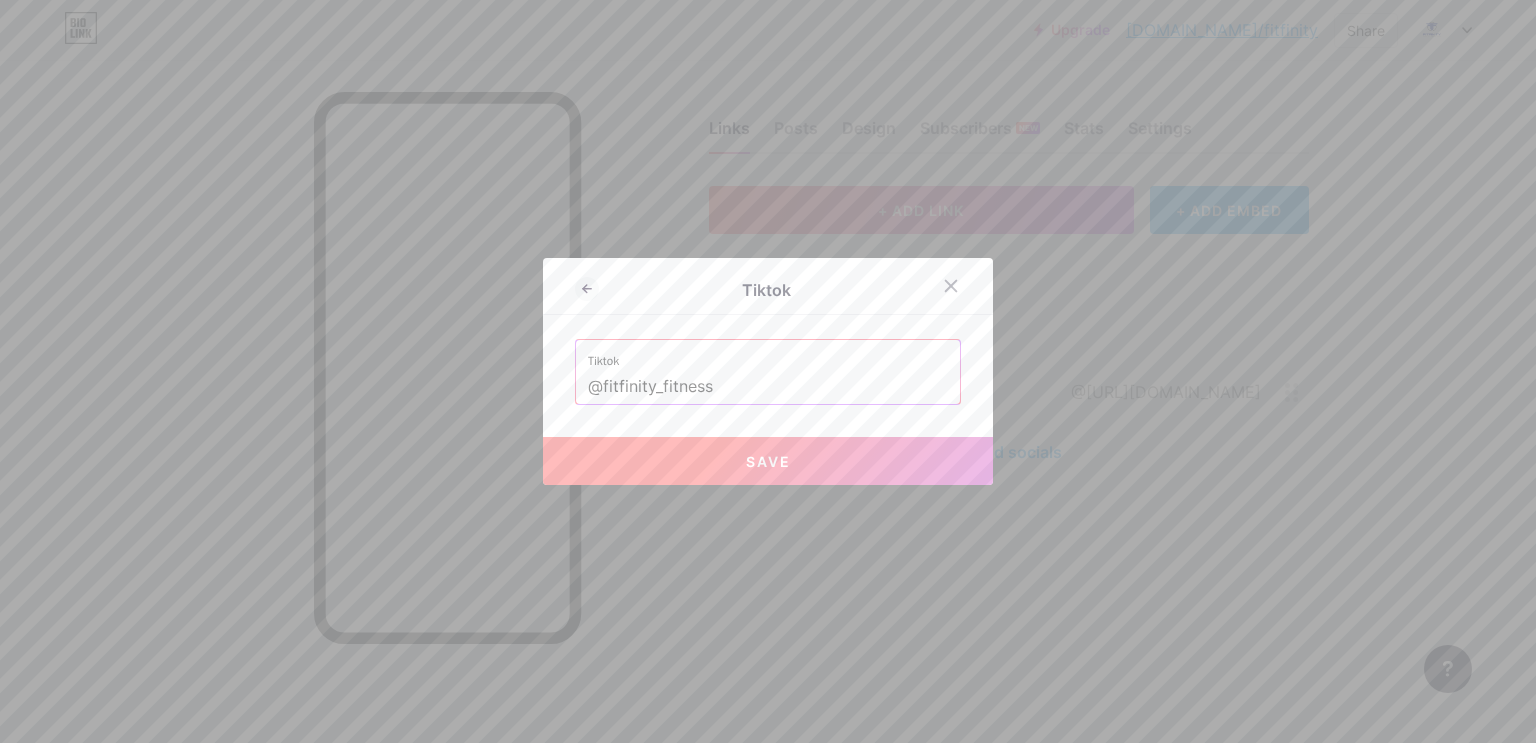 click on "Save" at bounding box center (768, 461) 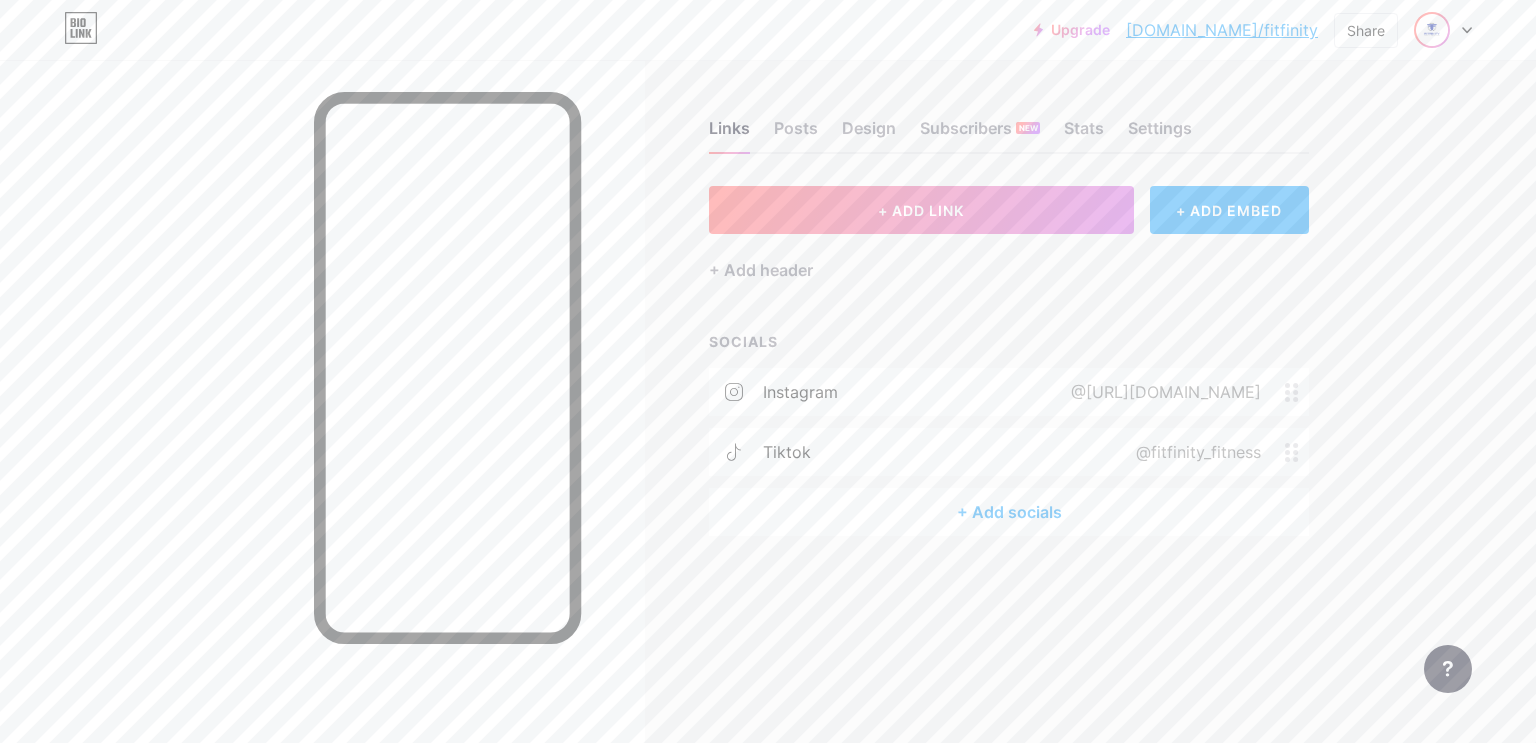 click at bounding box center (1432, 30) 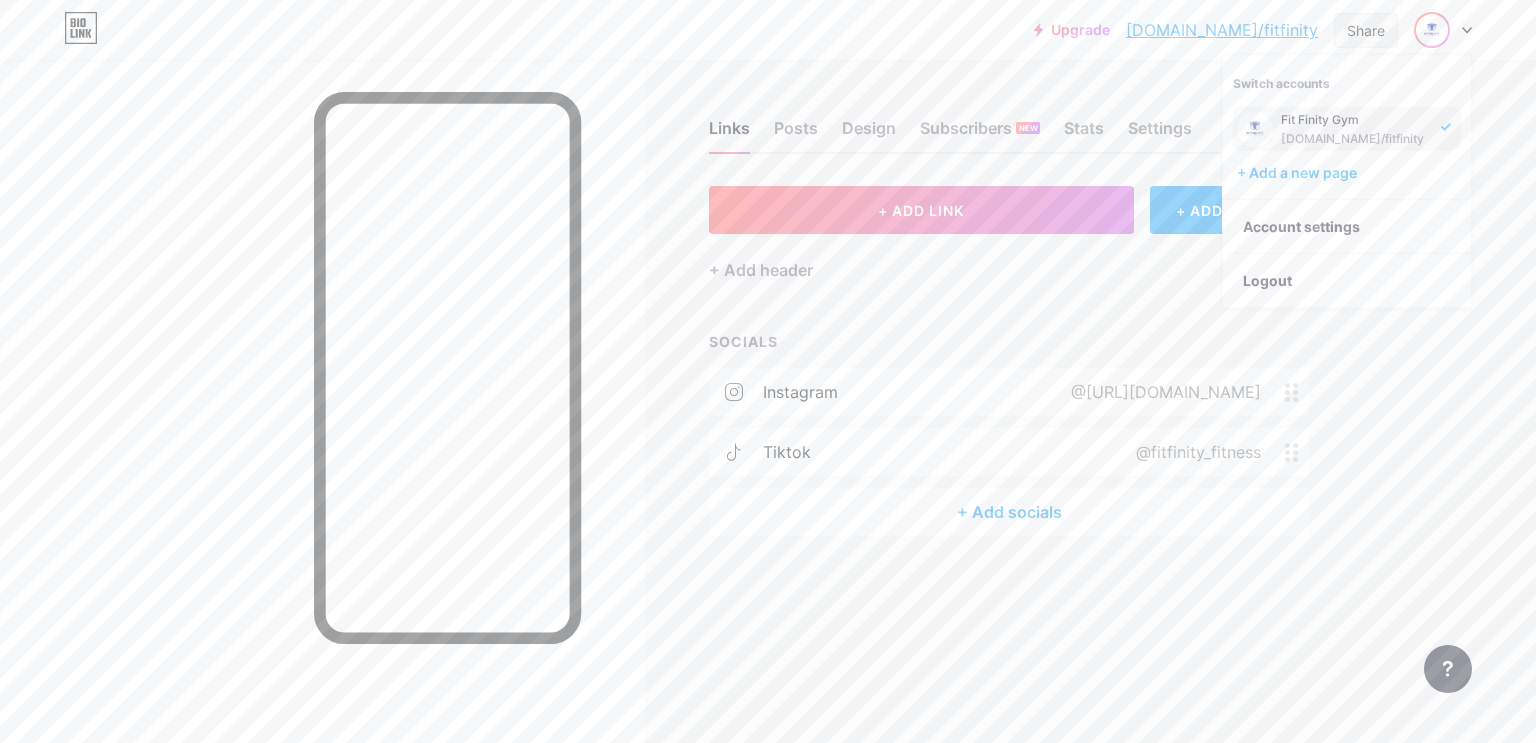 click on "Share" at bounding box center [1366, 30] 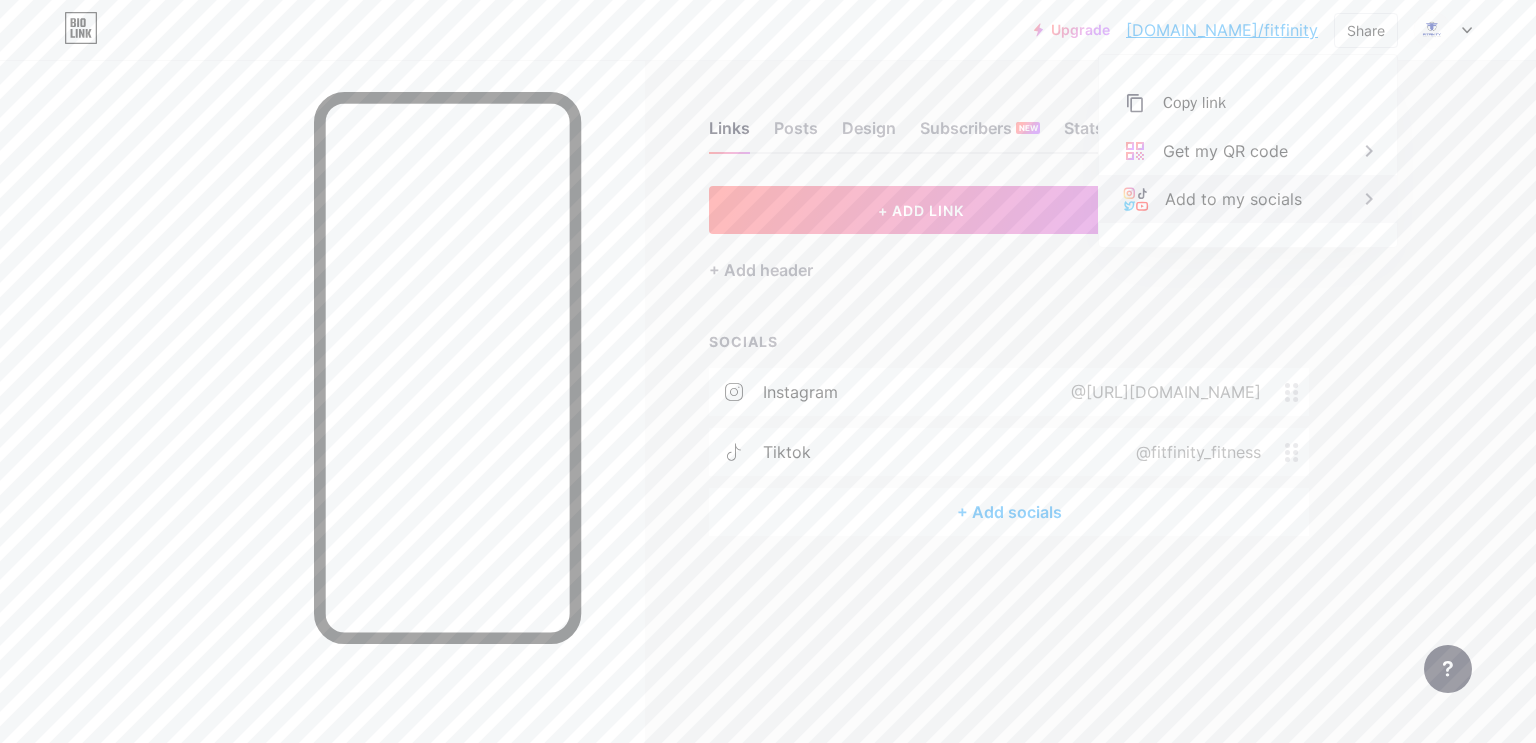 click on "Add to my socials" at bounding box center (1233, 199) 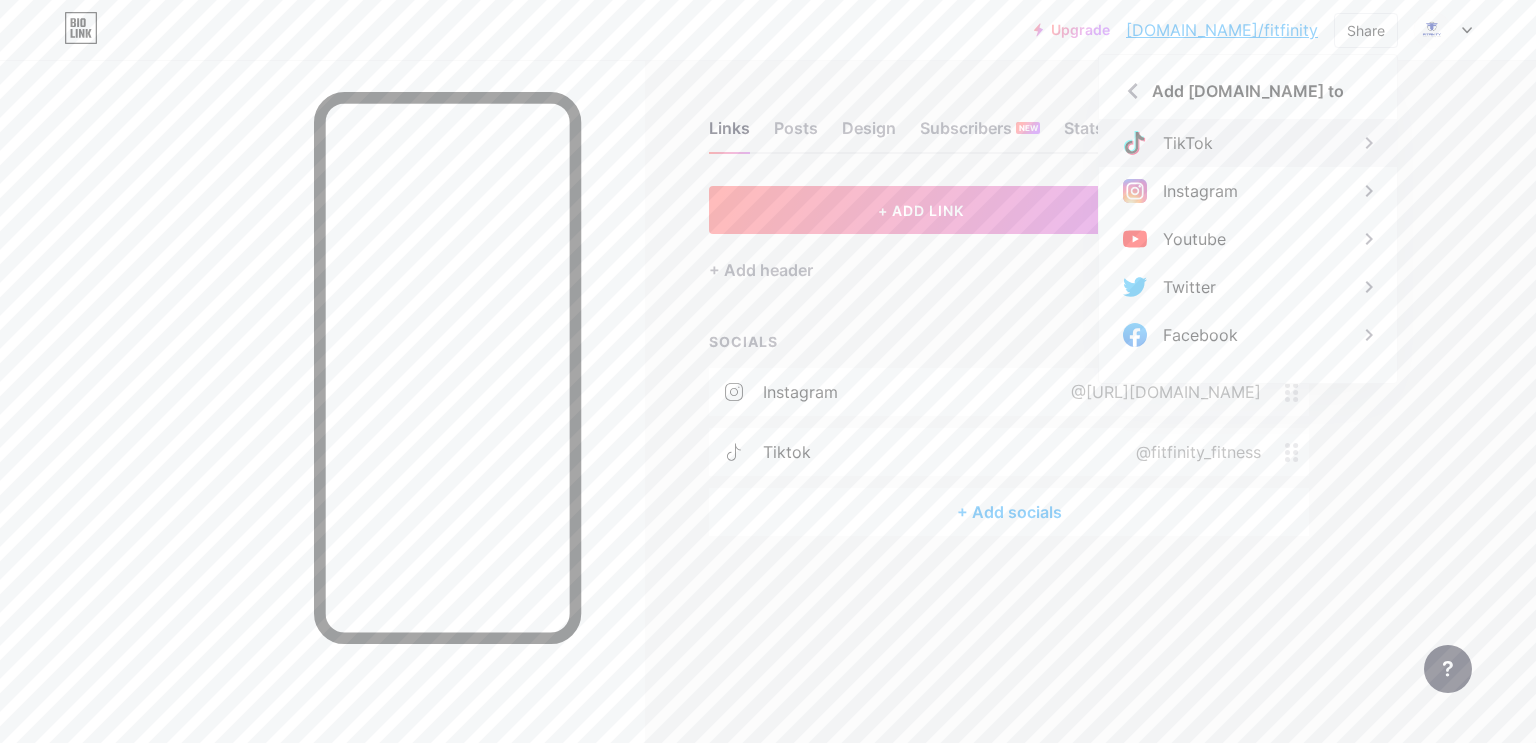 click on "TikTok" at bounding box center [1248, 143] 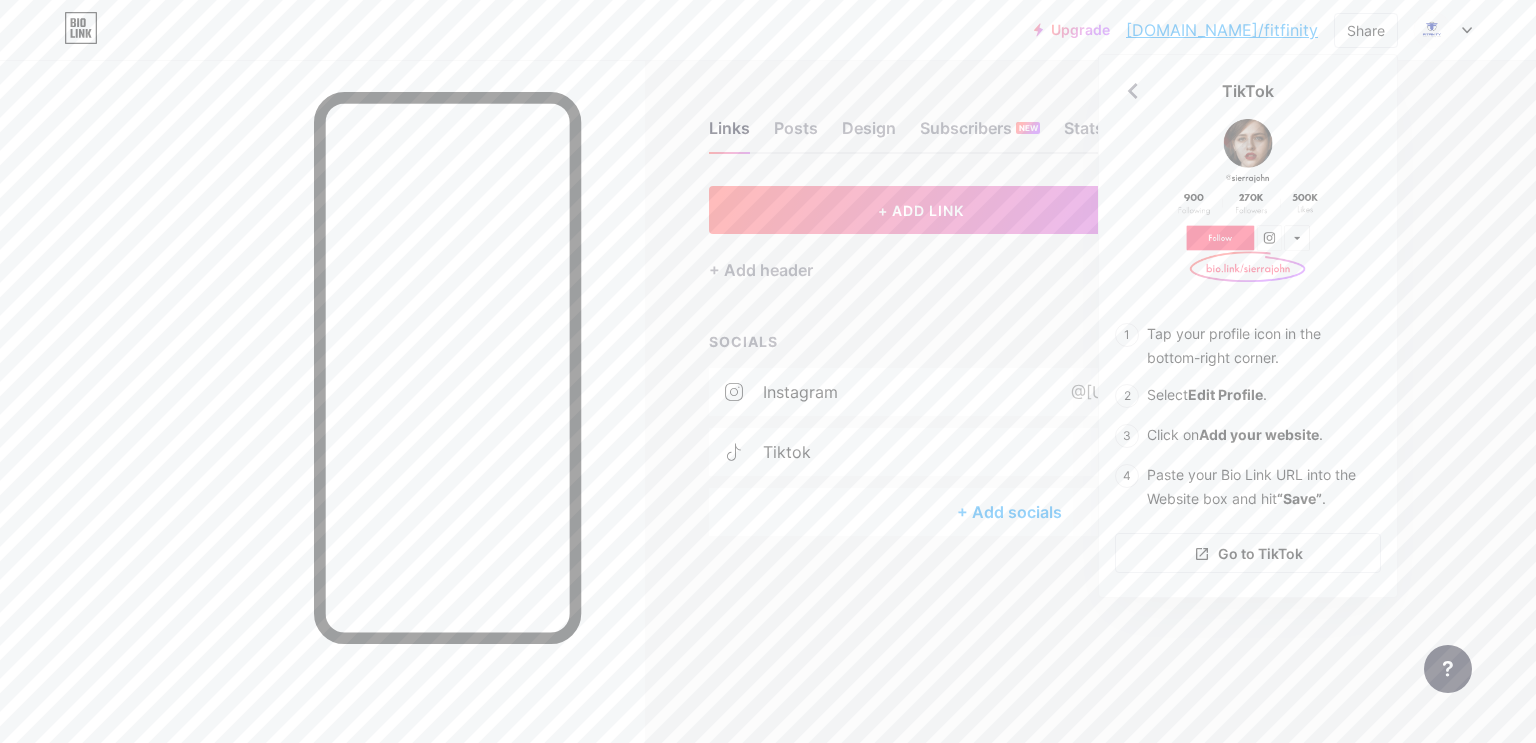 drag, startPoint x: 1415, startPoint y: 224, endPoint x: 1434, endPoint y: 212, distance: 22.472204 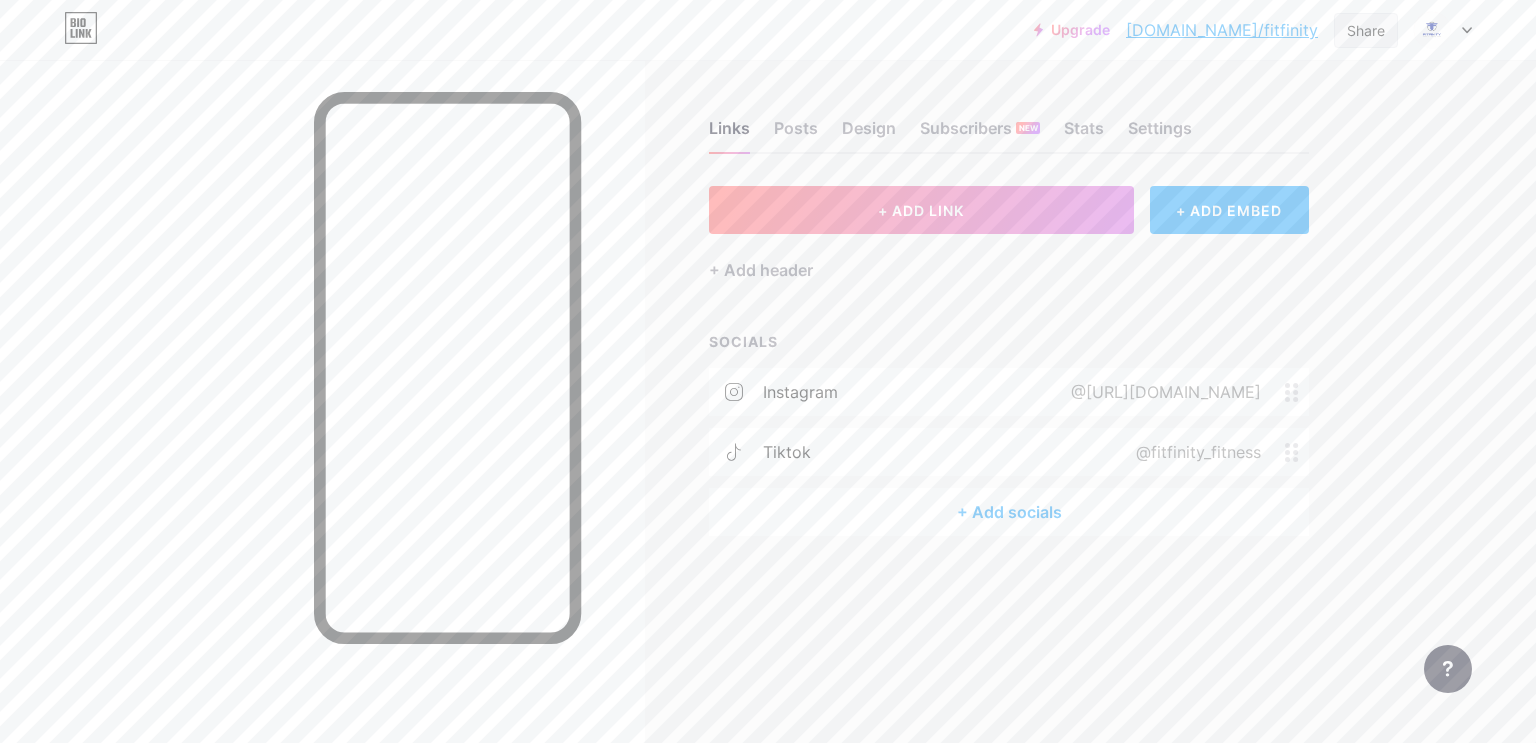 click on "Share" at bounding box center (1366, 30) 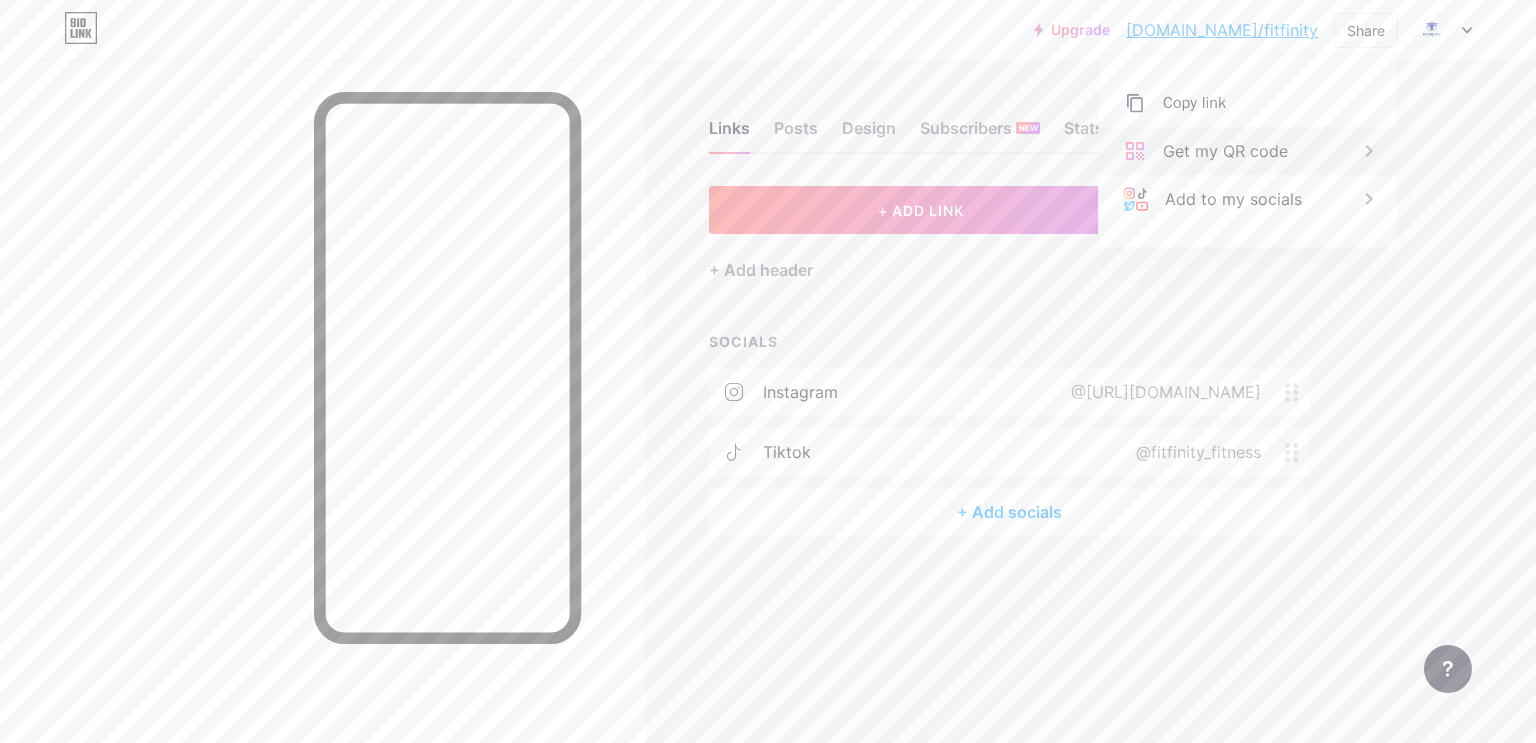 click on "Get my QR code" at bounding box center [1248, 151] 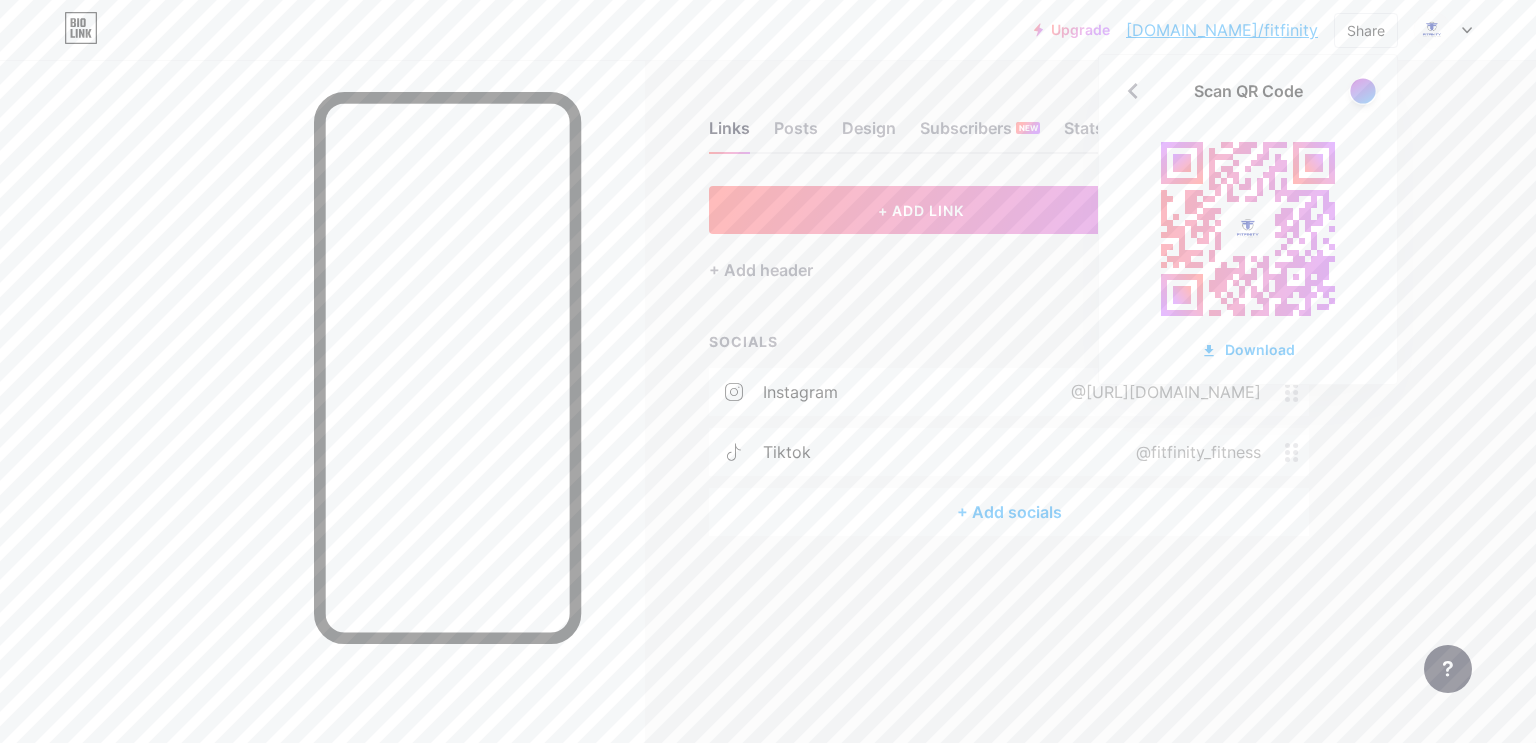 click at bounding box center (1362, 90) 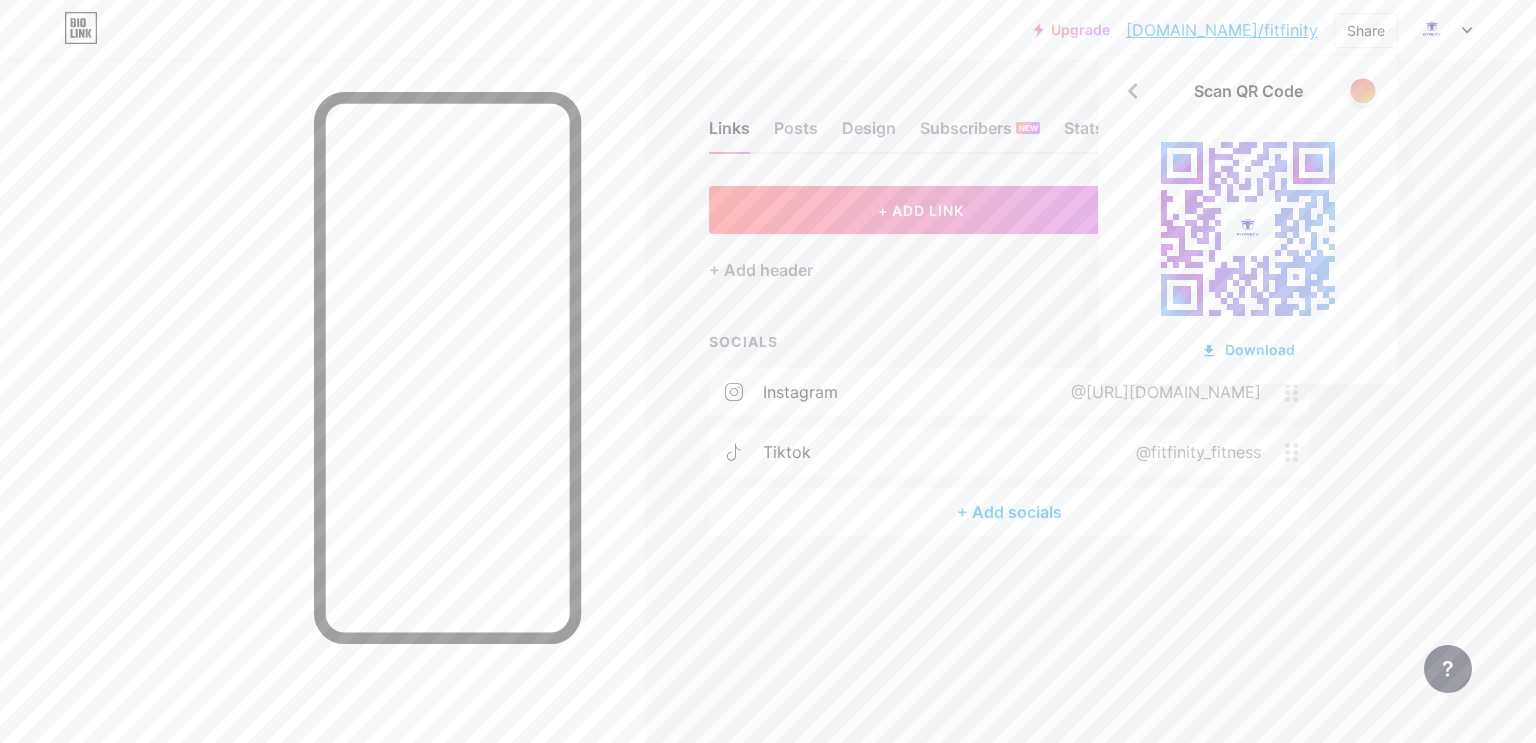 click at bounding box center (1362, 90) 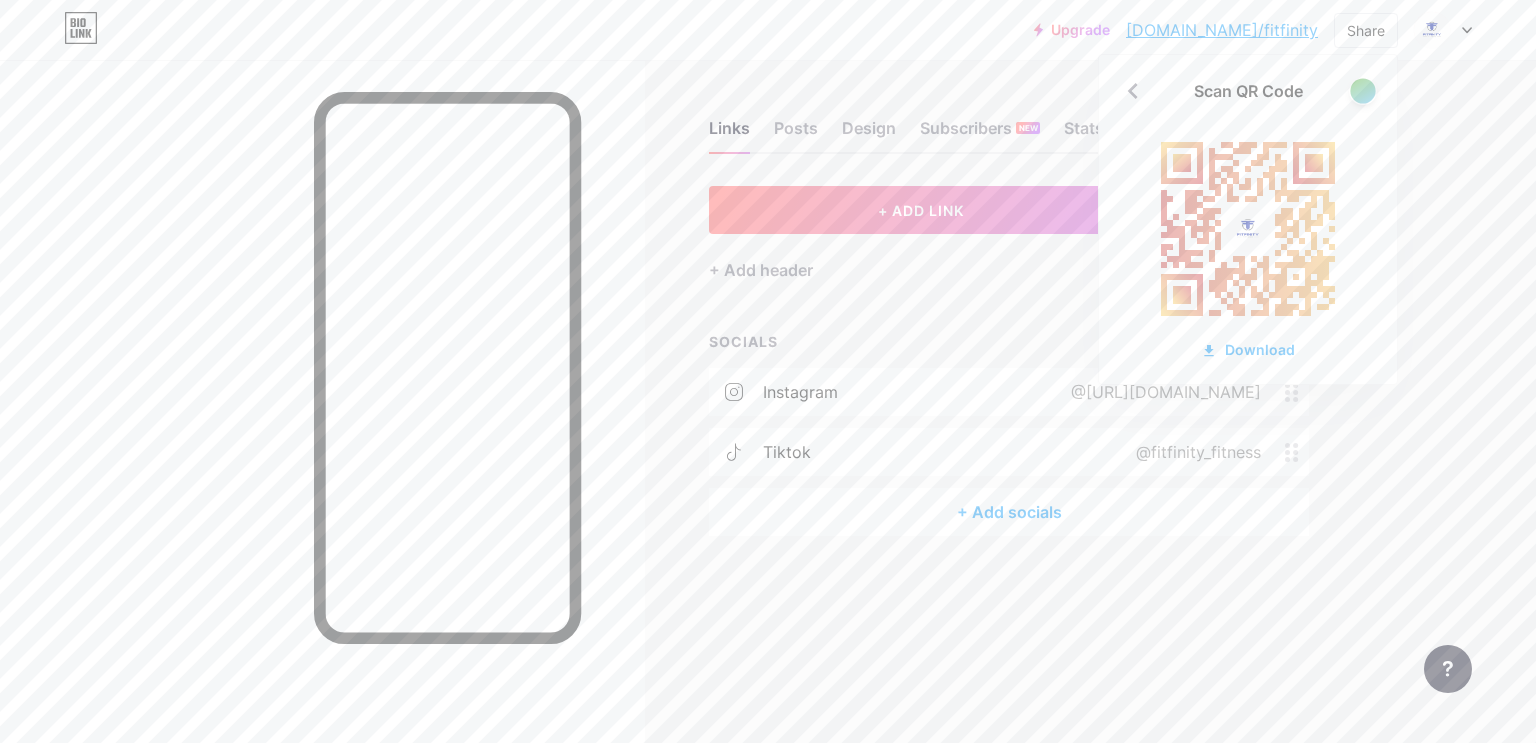 click at bounding box center (1362, 90) 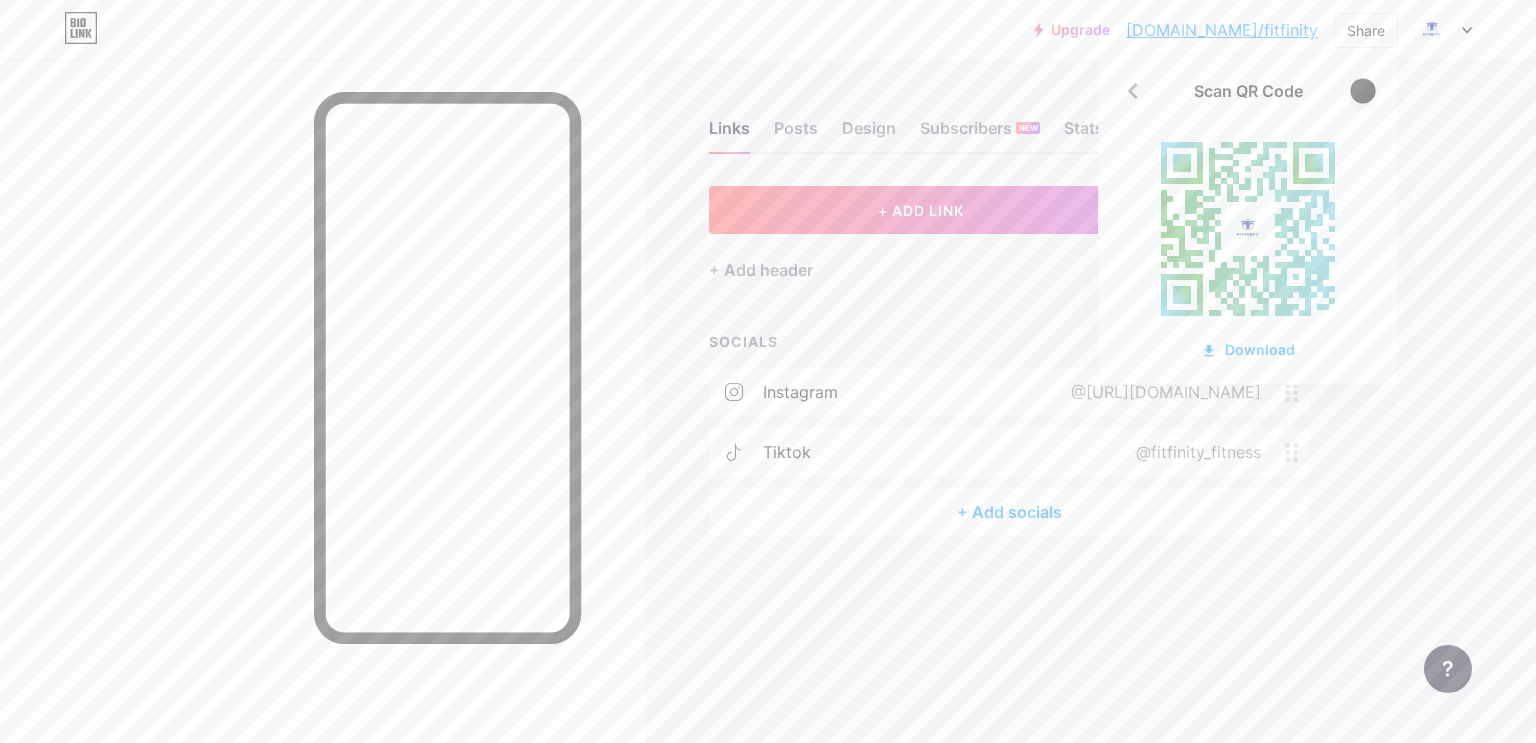 click at bounding box center (1362, 90) 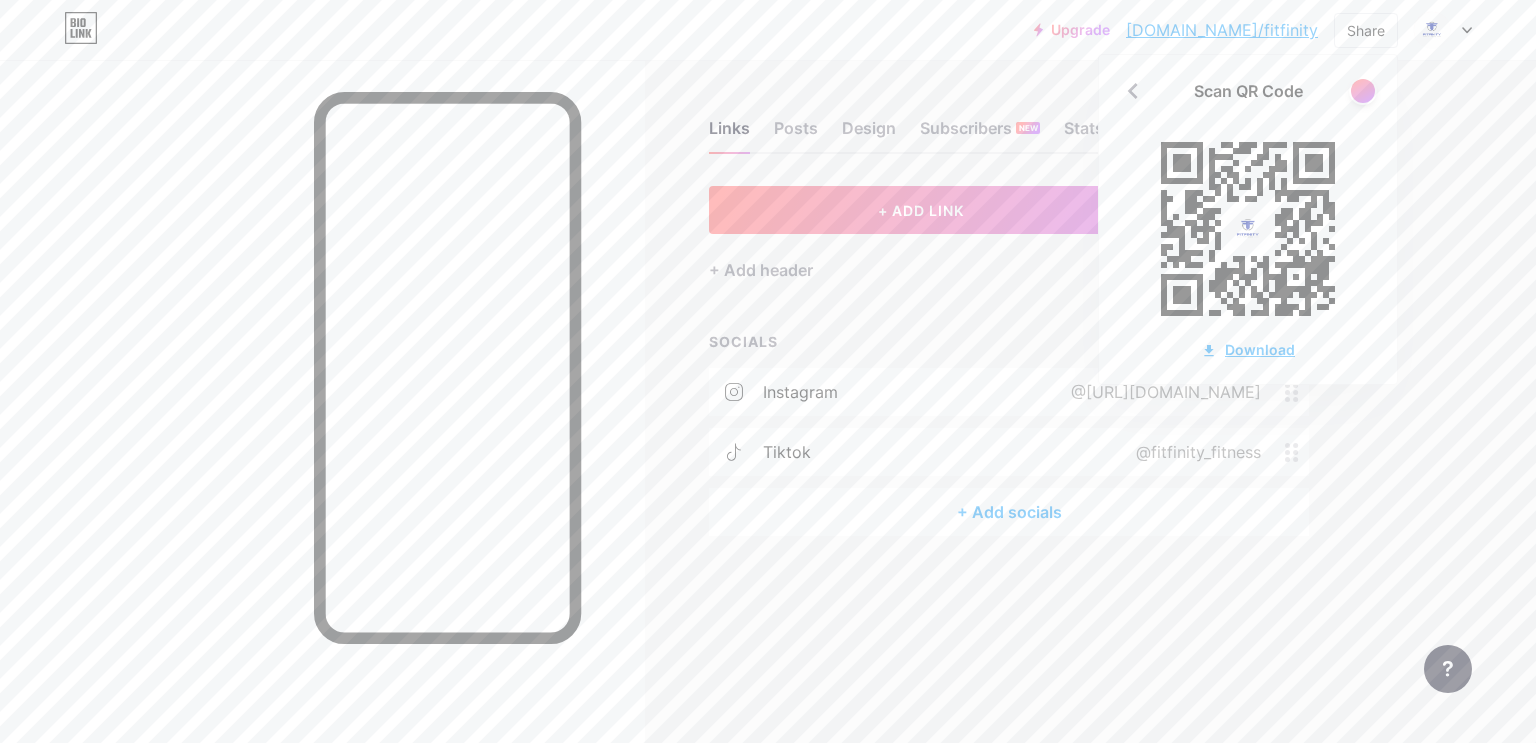 click on "Download" at bounding box center [1248, 349] 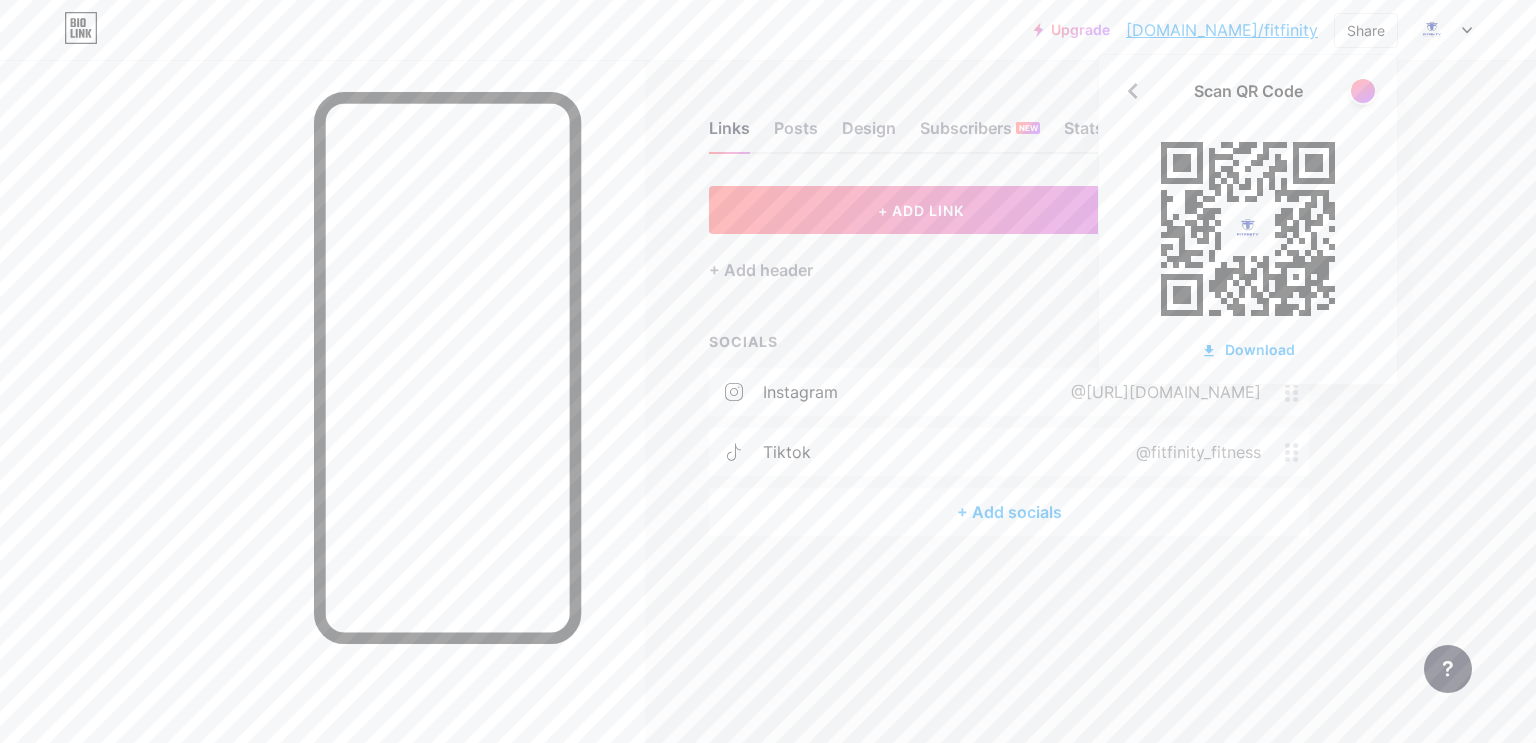 click on "+ Add socials" at bounding box center (1009, 512) 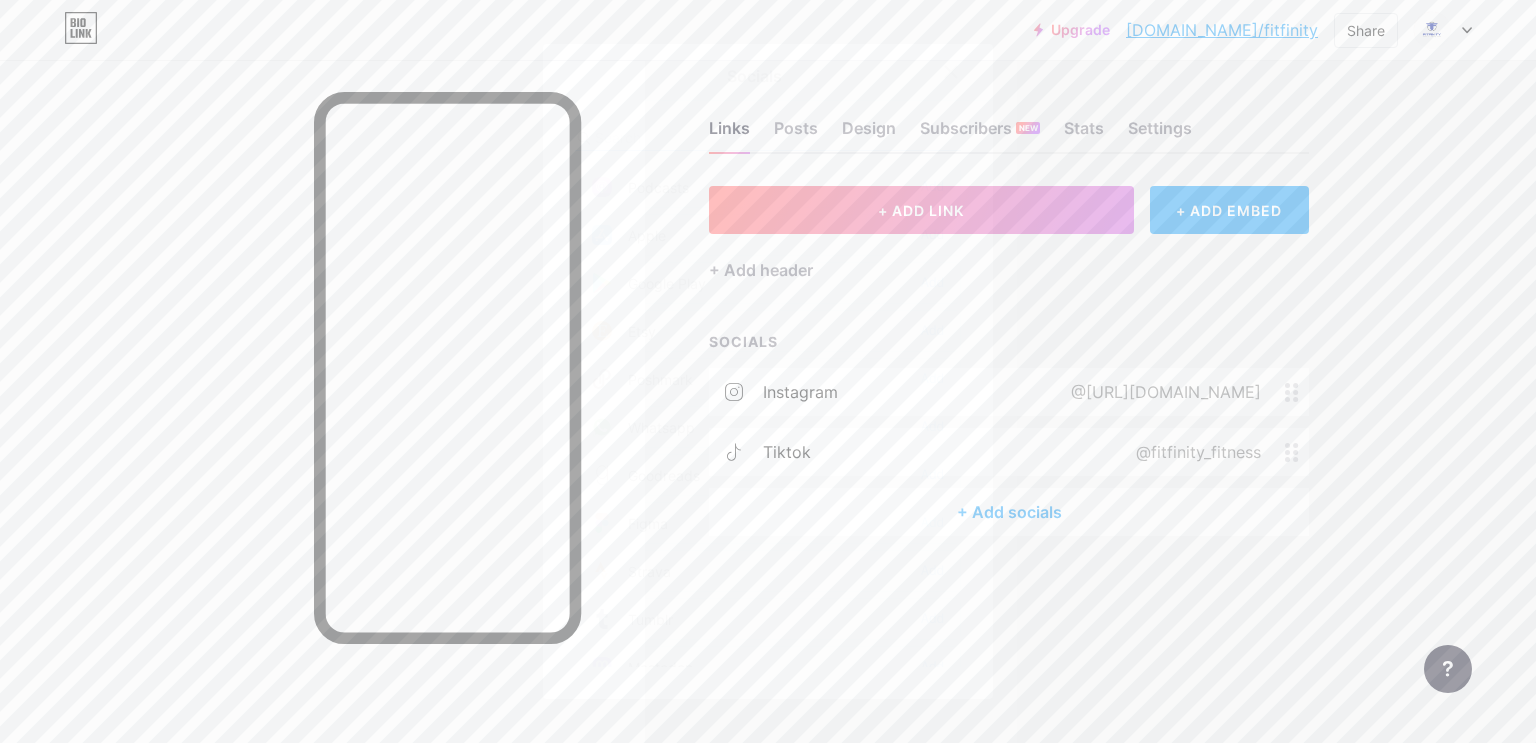 scroll, scrollTop: 1484, scrollLeft: 0, axis: vertical 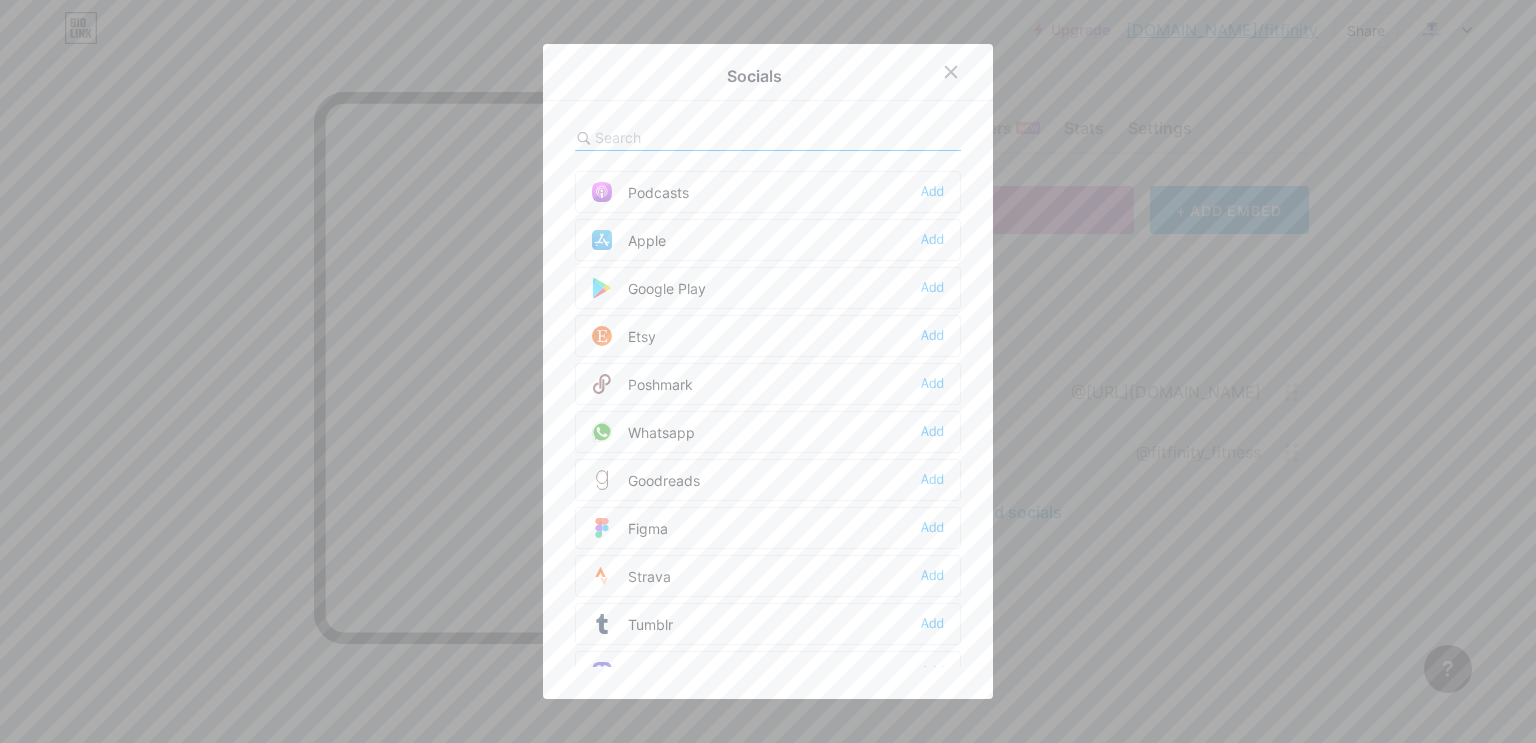 click on "Whatsapp
Add" at bounding box center [768, 432] 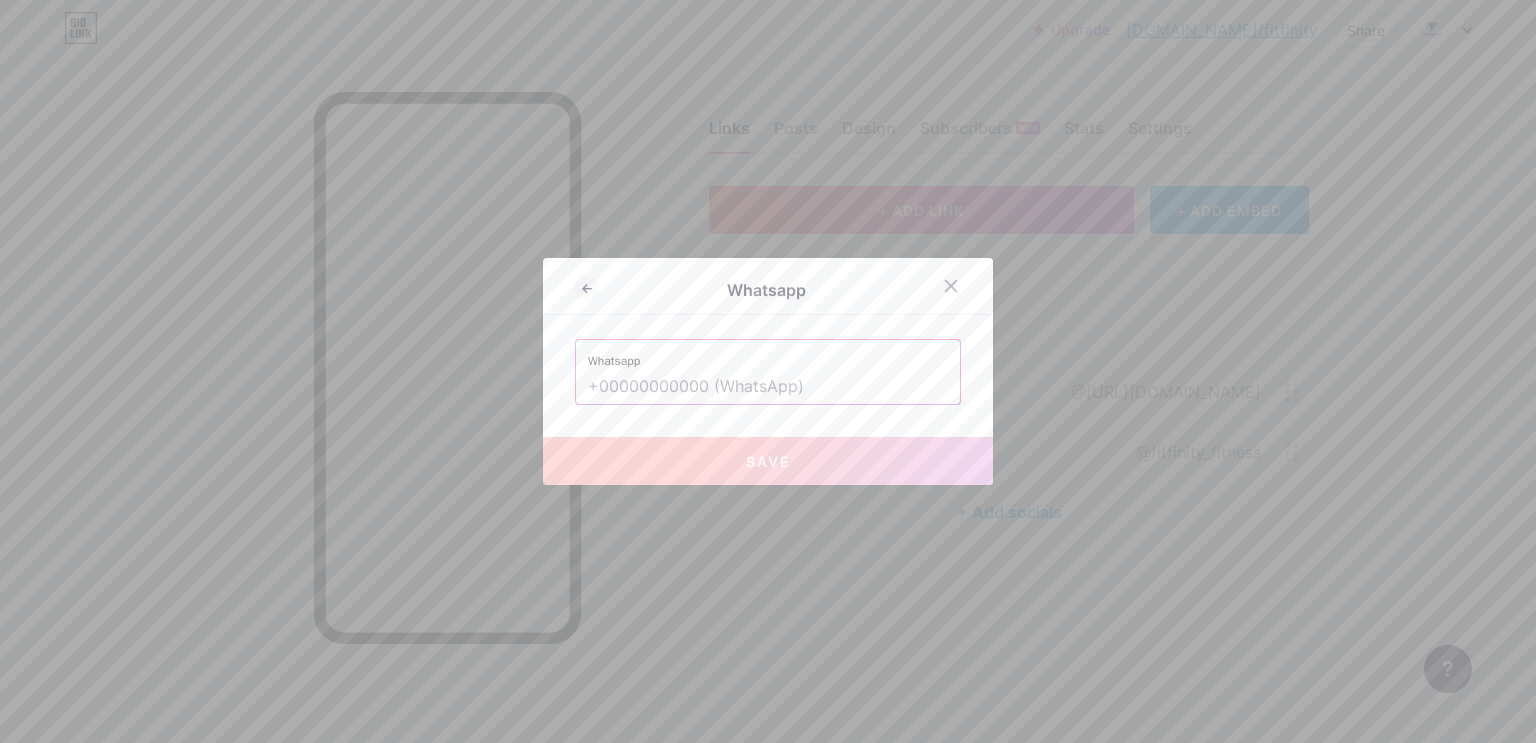 click at bounding box center [768, 387] 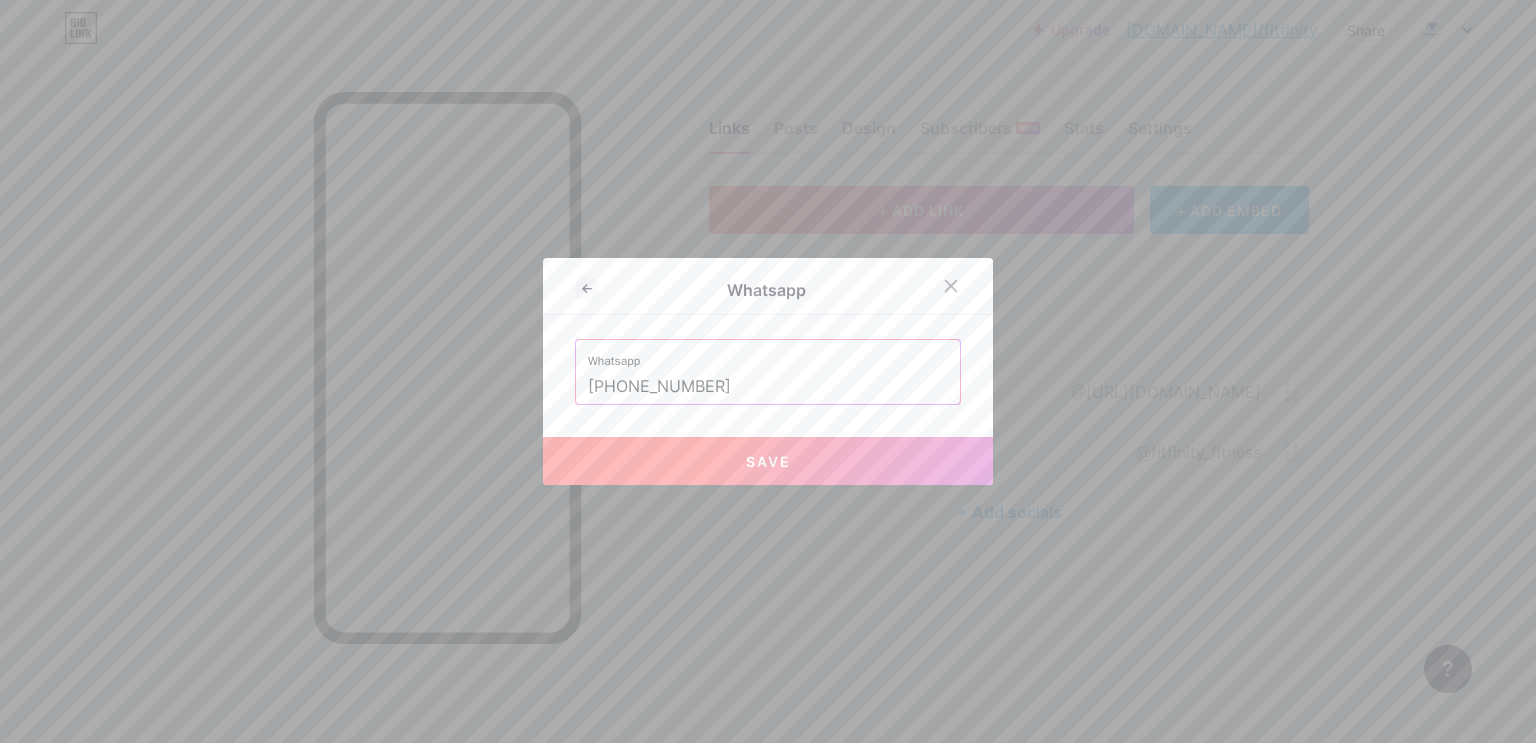 click on "Save" at bounding box center (768, 461) 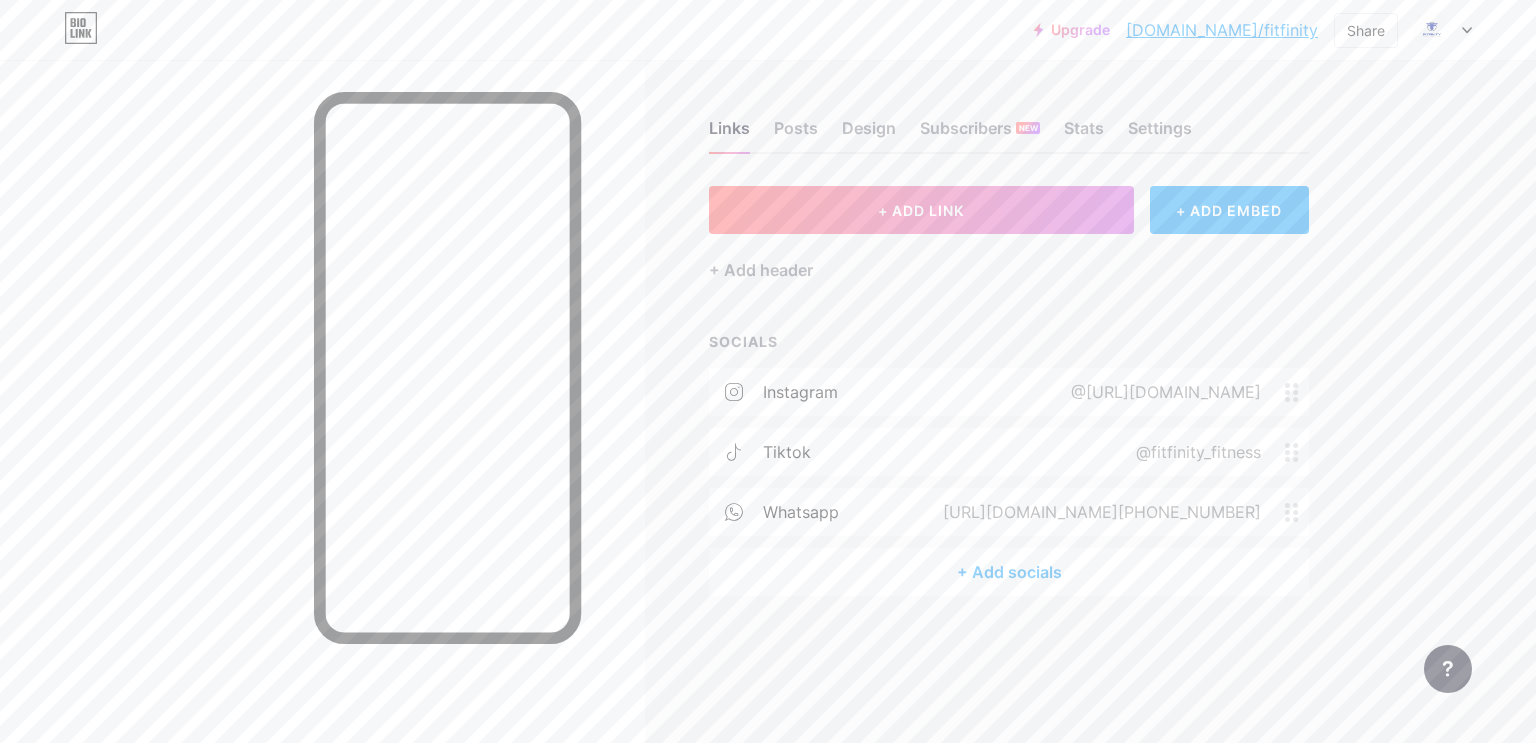 click on "+ Add socials" at bounding box center (1009, 572) 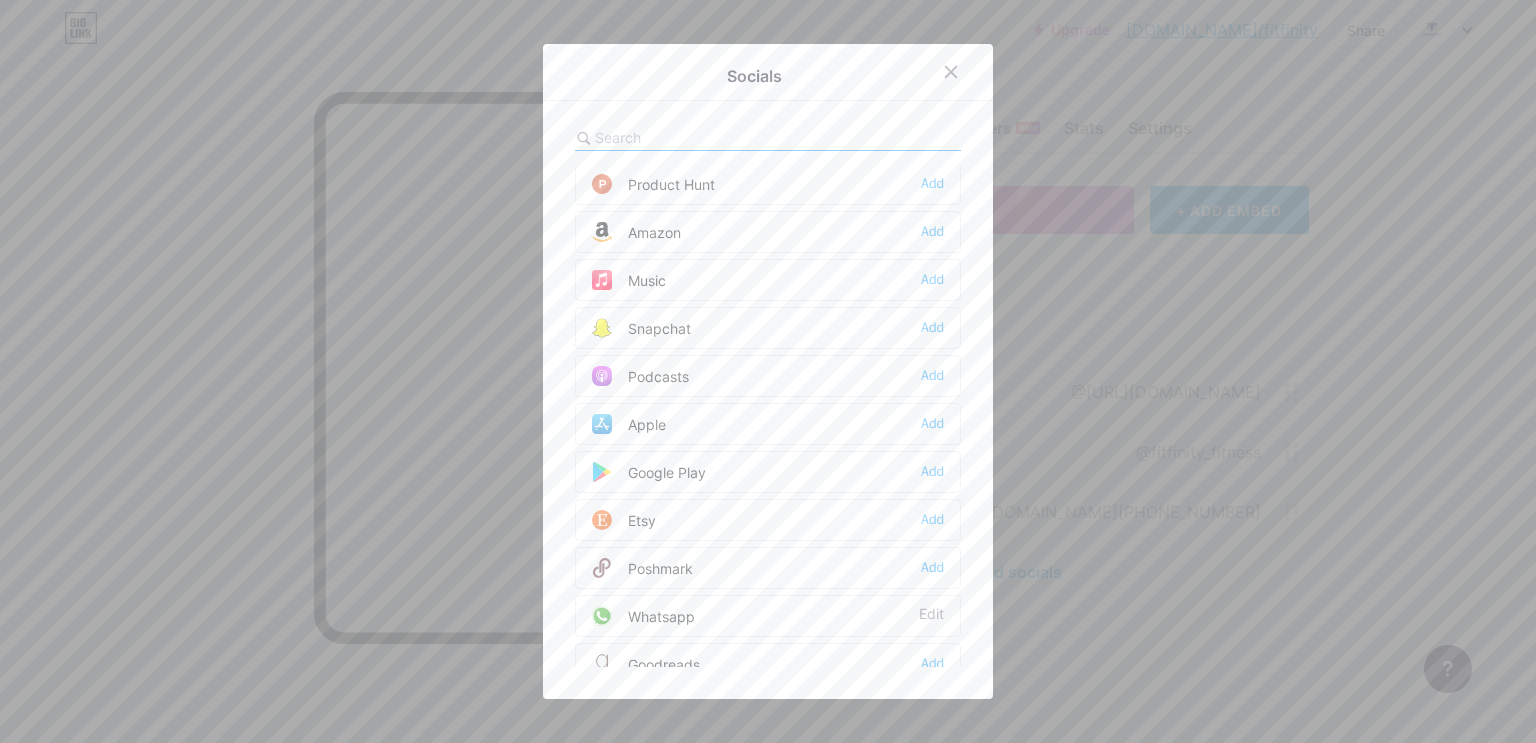 scroll, scrollTop: 1784, scrollLeft: 0, axis: vertical 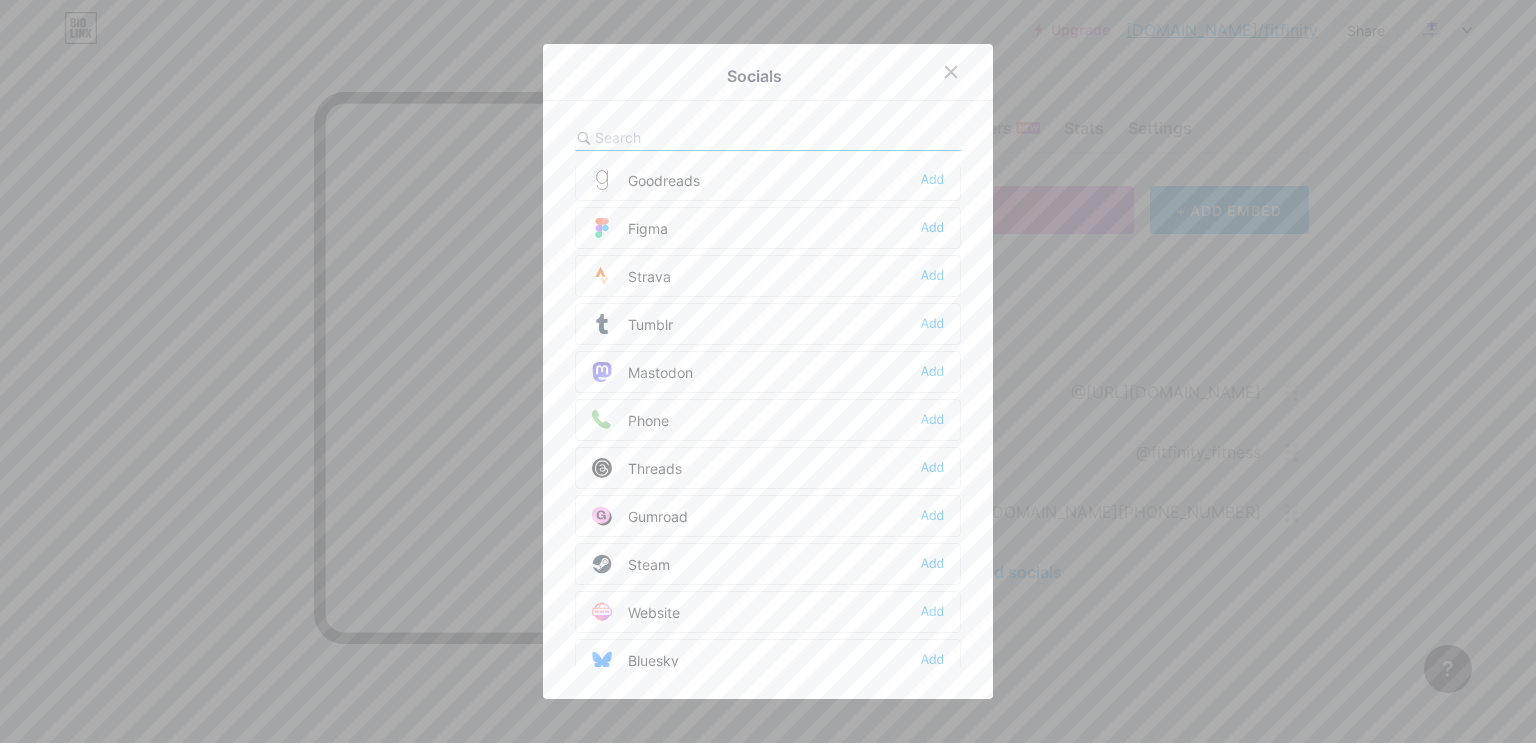 click on "Phone
Add" at bounding box center [768, 420] 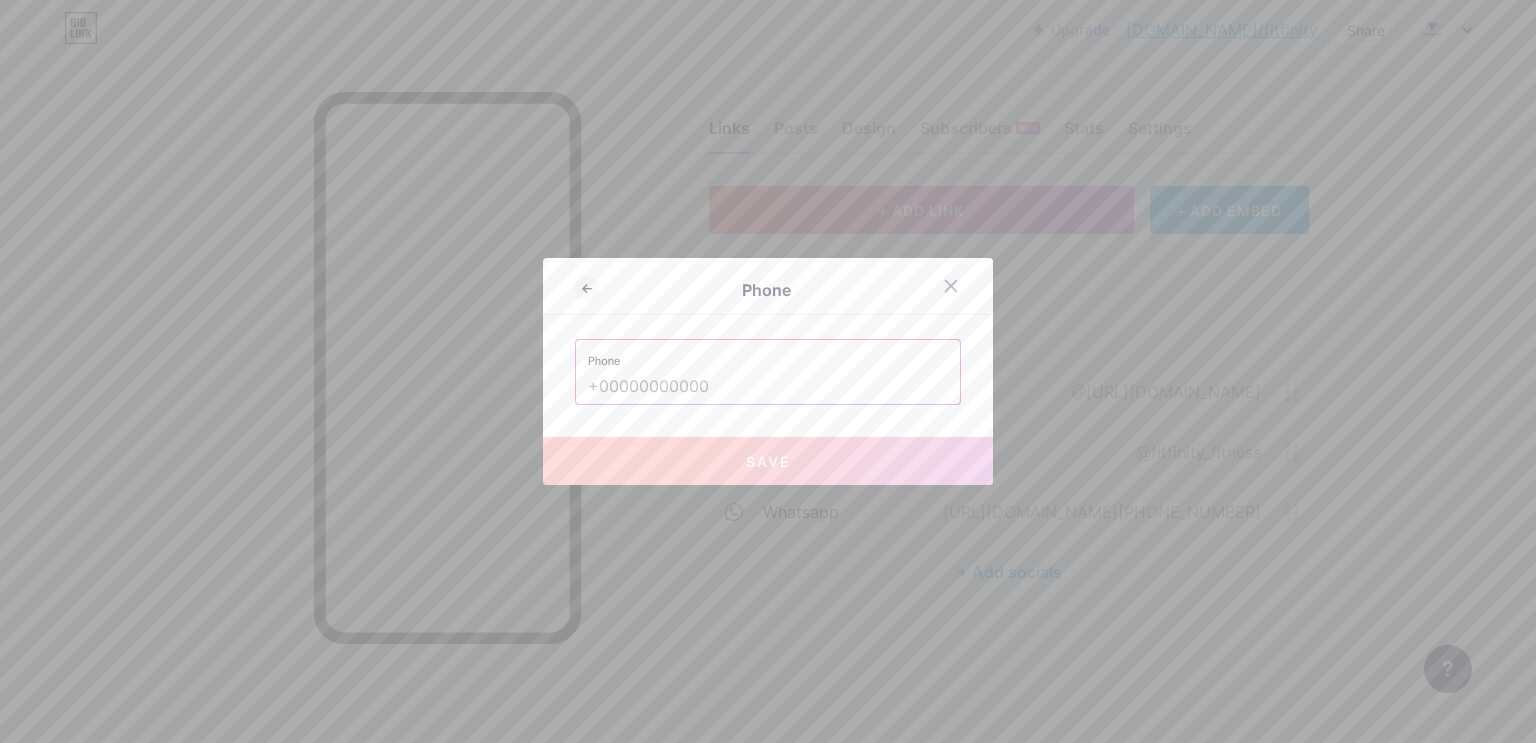 click at bounding box center [768, 387] 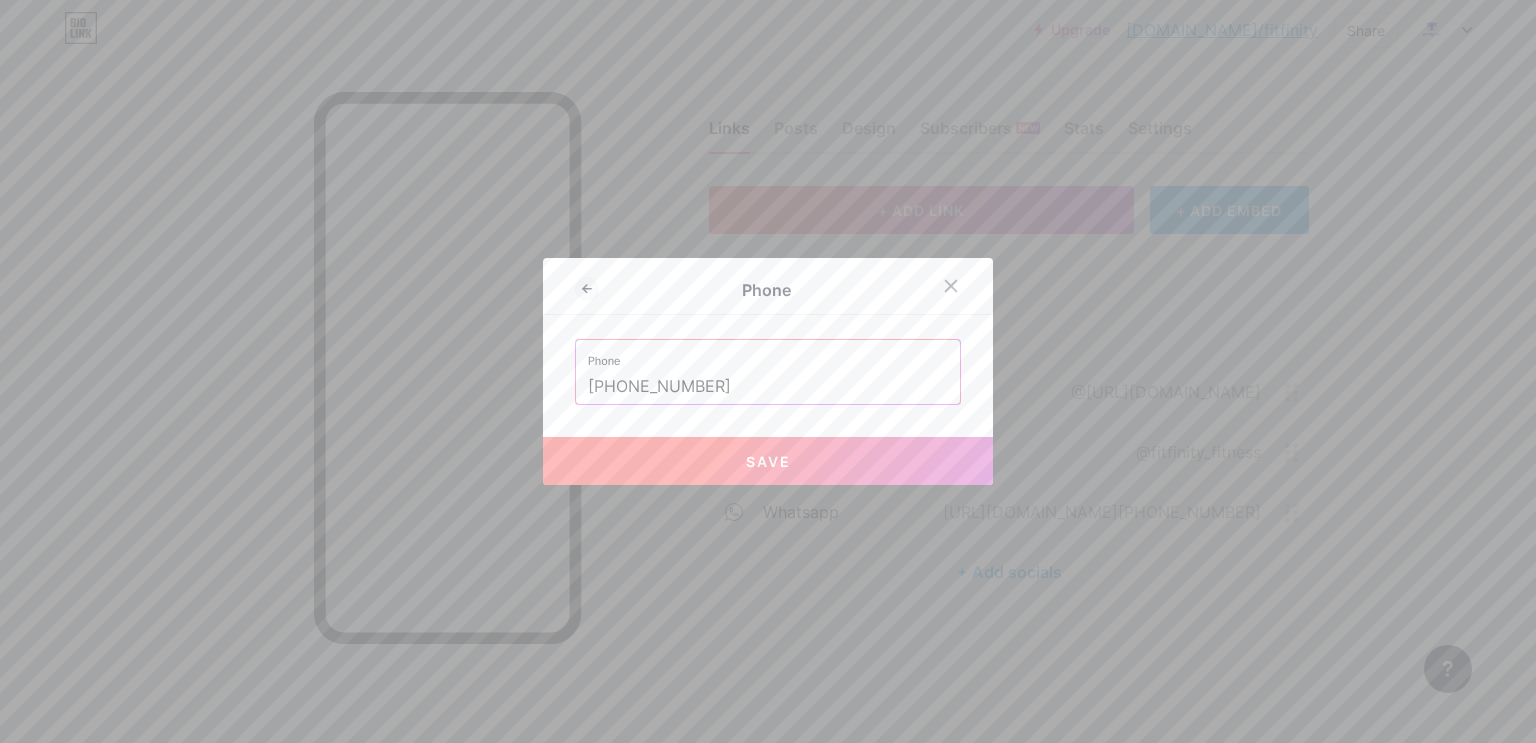 click on "Save" at bounding box center [768, 461] 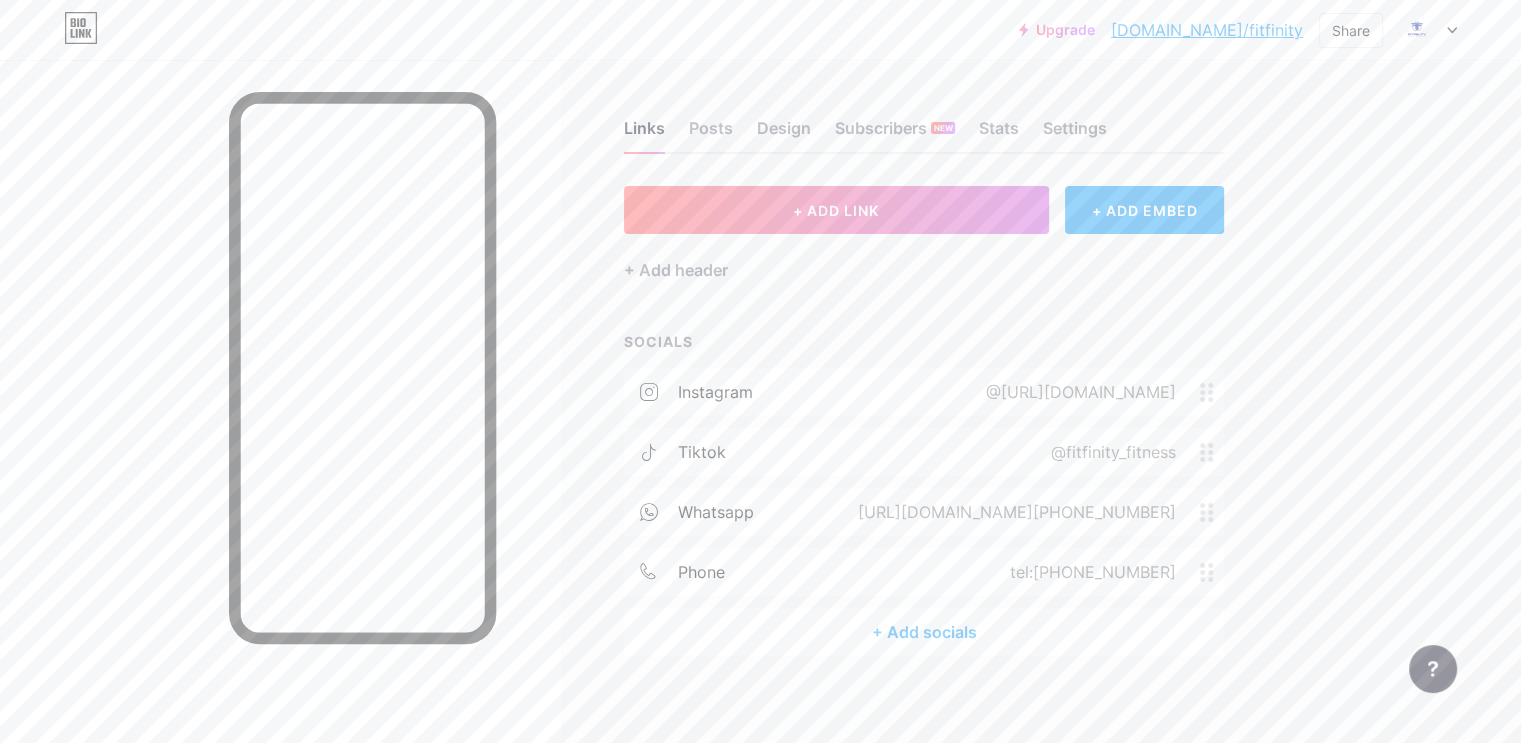 click on "+ Add socials" at bounding box center (924, 632) 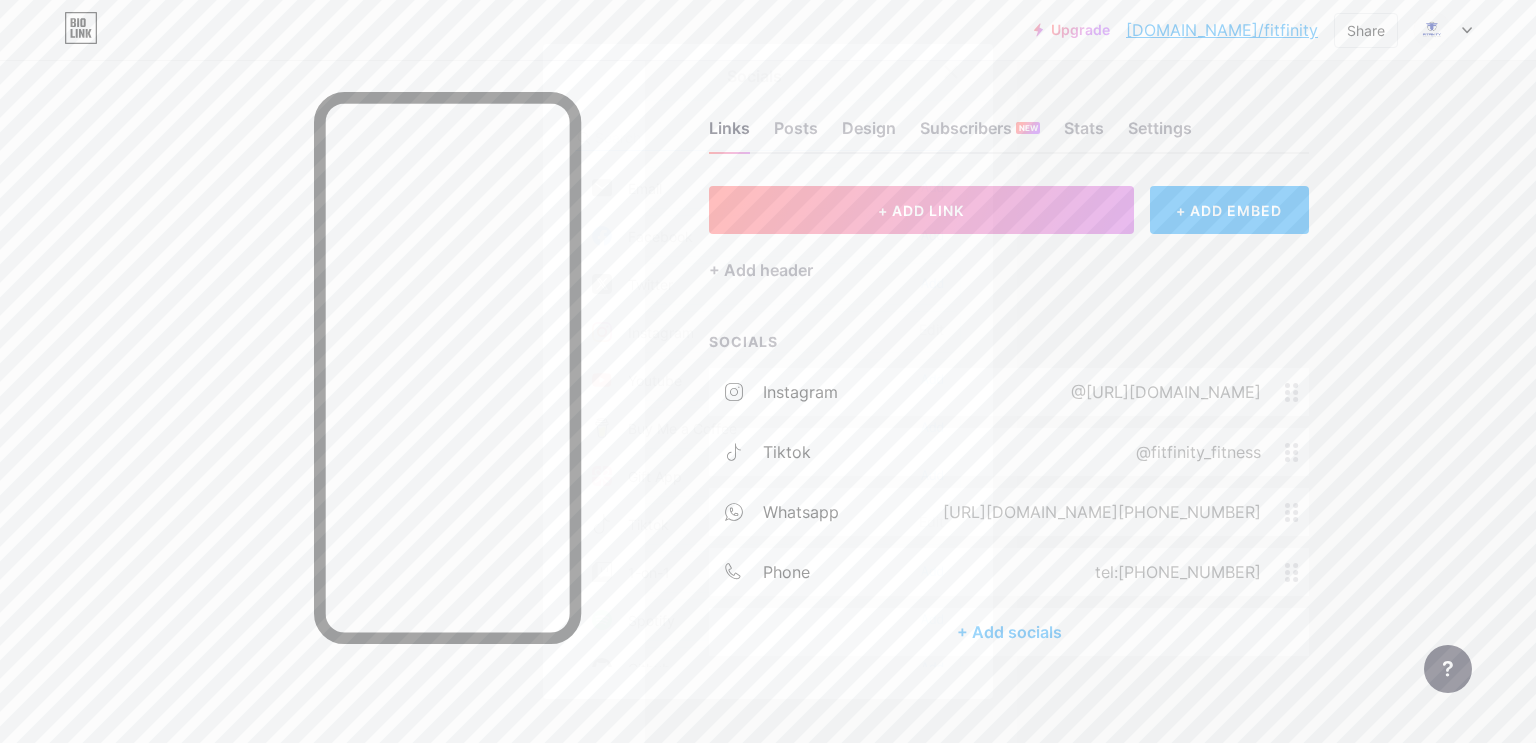 click on "Facebook
Add" at bounding box center [768, 236] 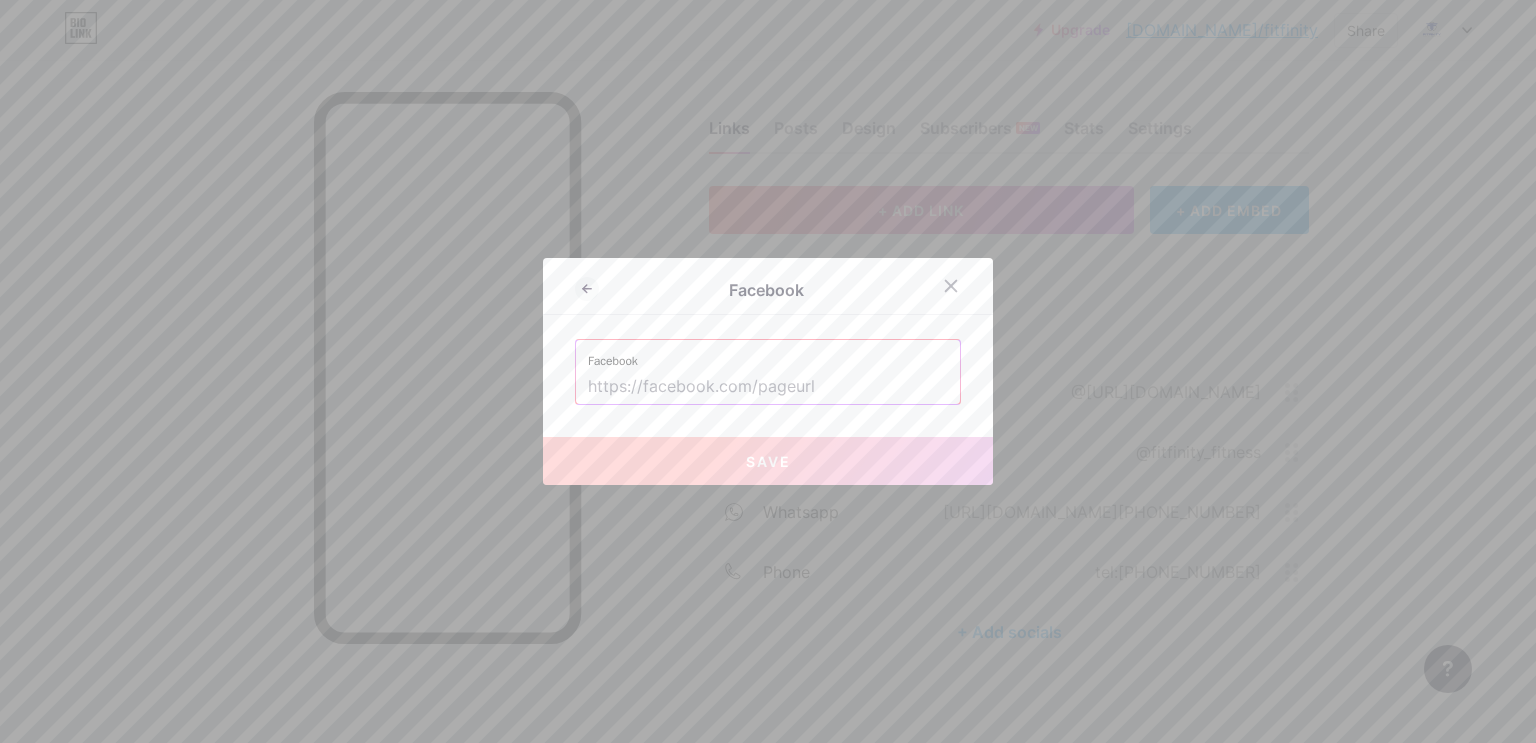 click at bounding box center (768, 387) 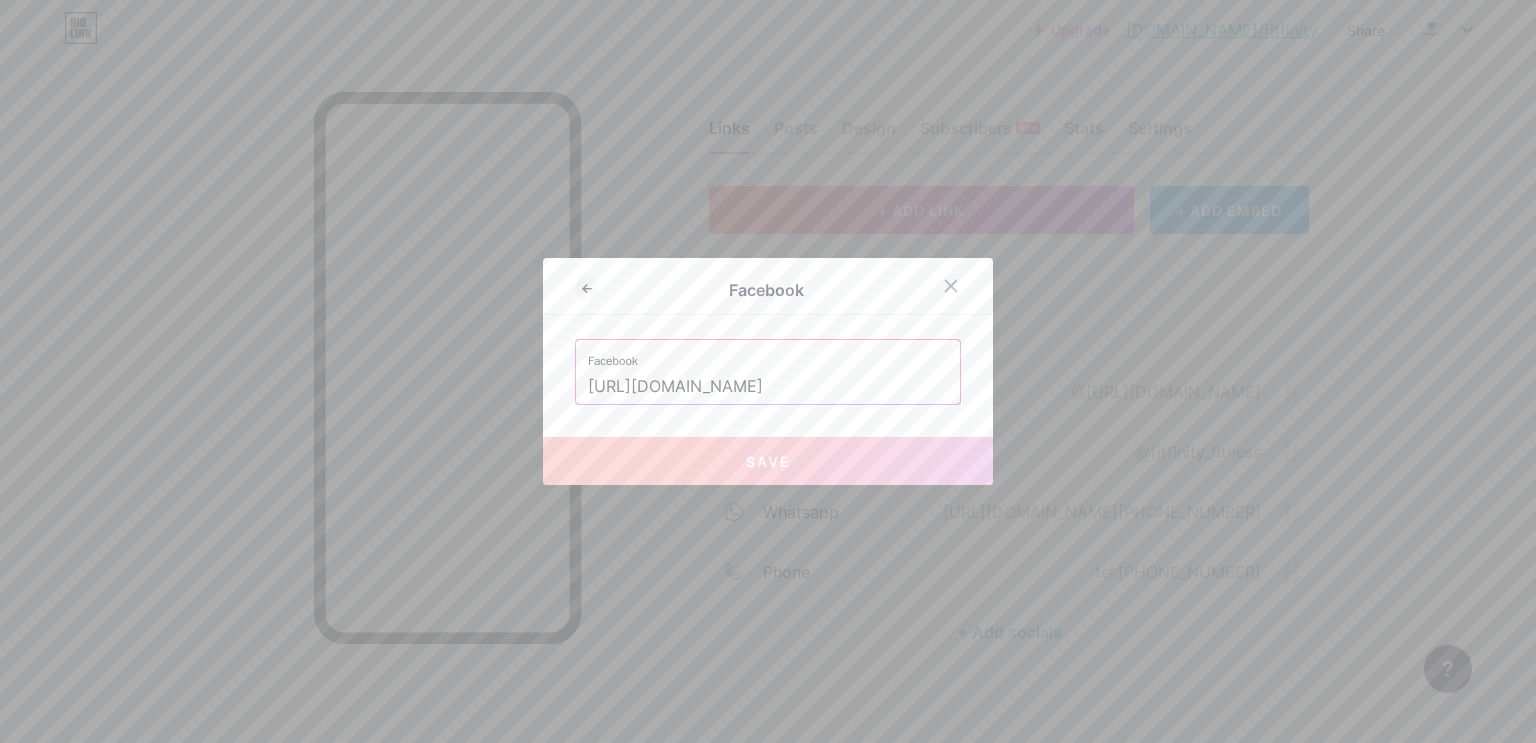 scroll, scrollTop: 0, scrollLeft: 84, axis: horizontal 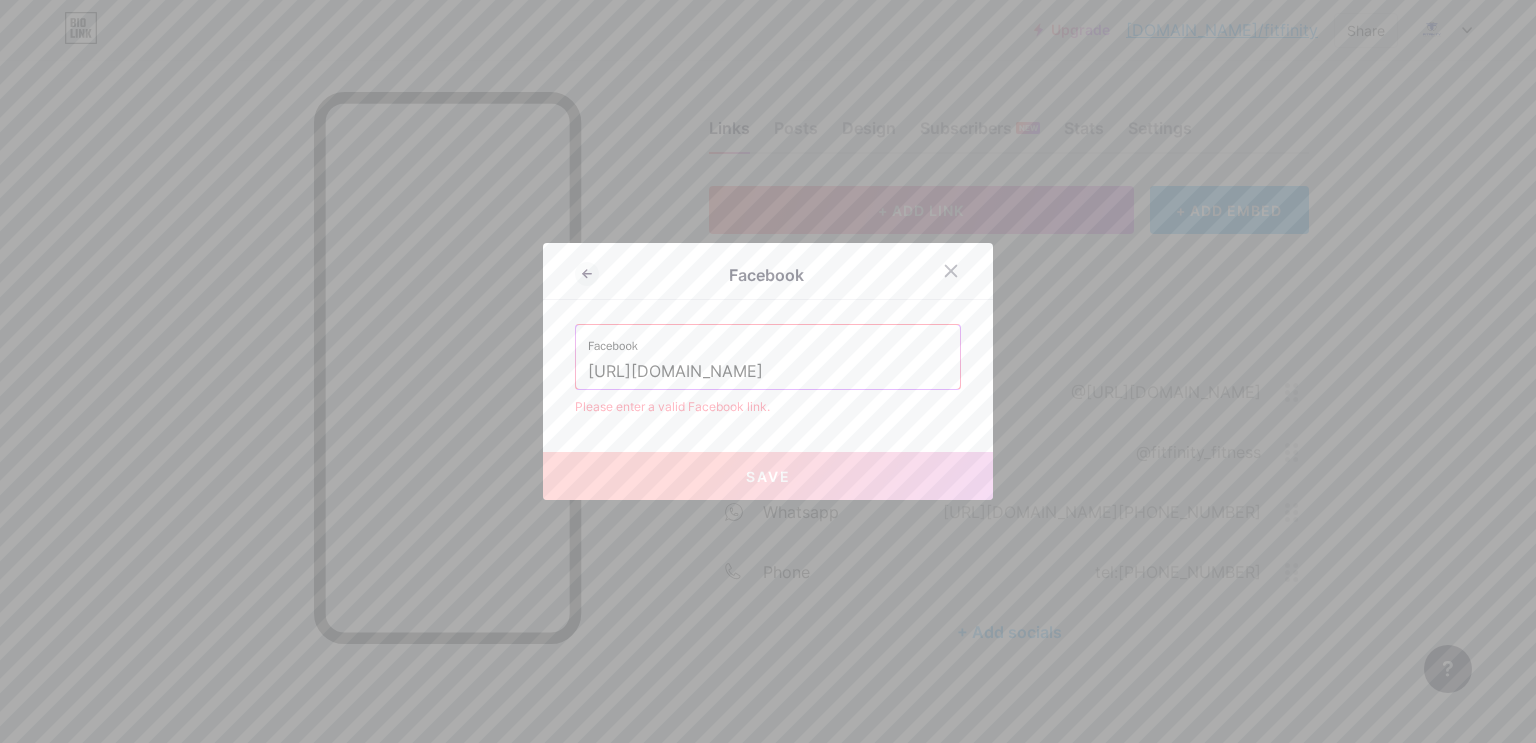 click on "https://web.facebook.com/profile.php?id=61571768101693" at bounding box center [768, 372] 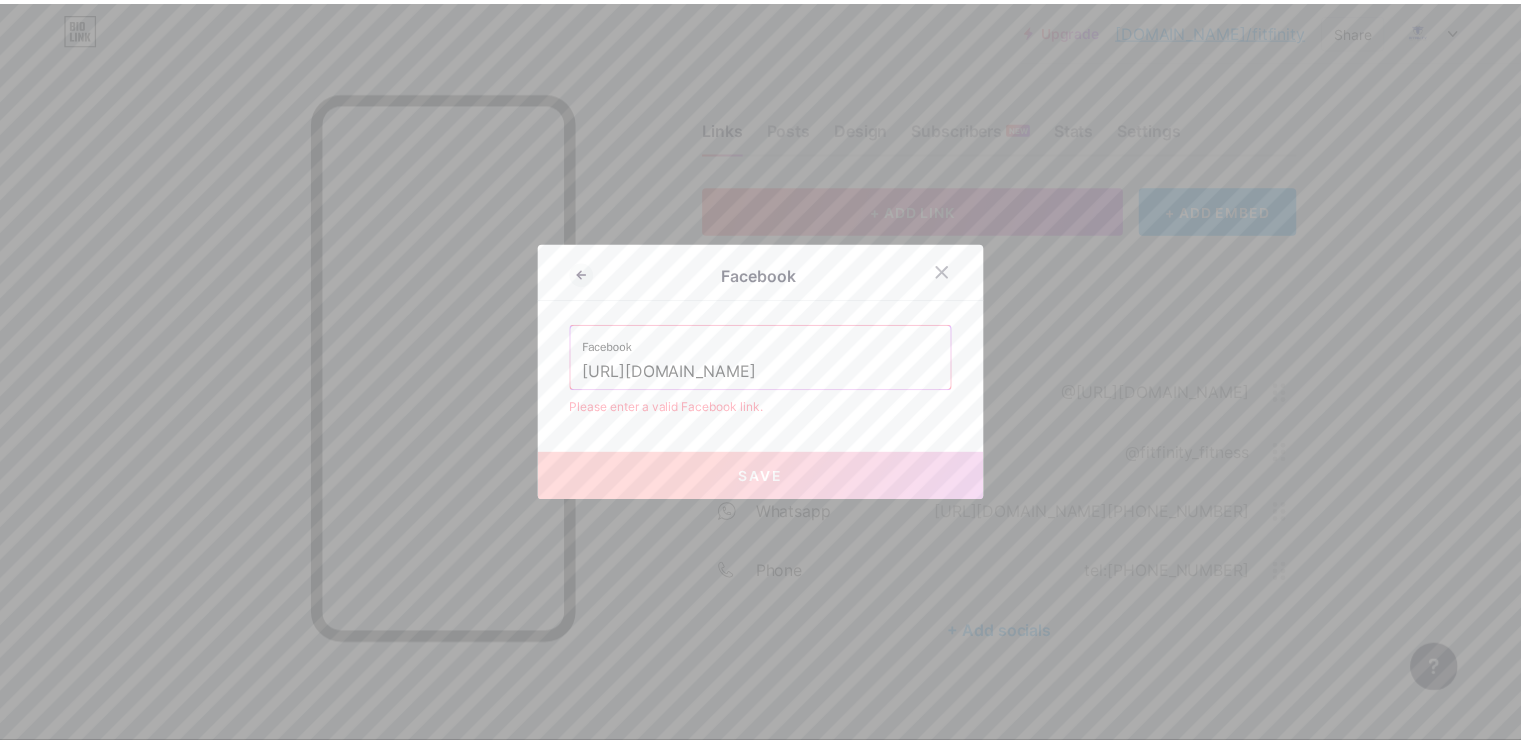 scroll, scrollTop: 0, scrollLeft: 0, axis: both 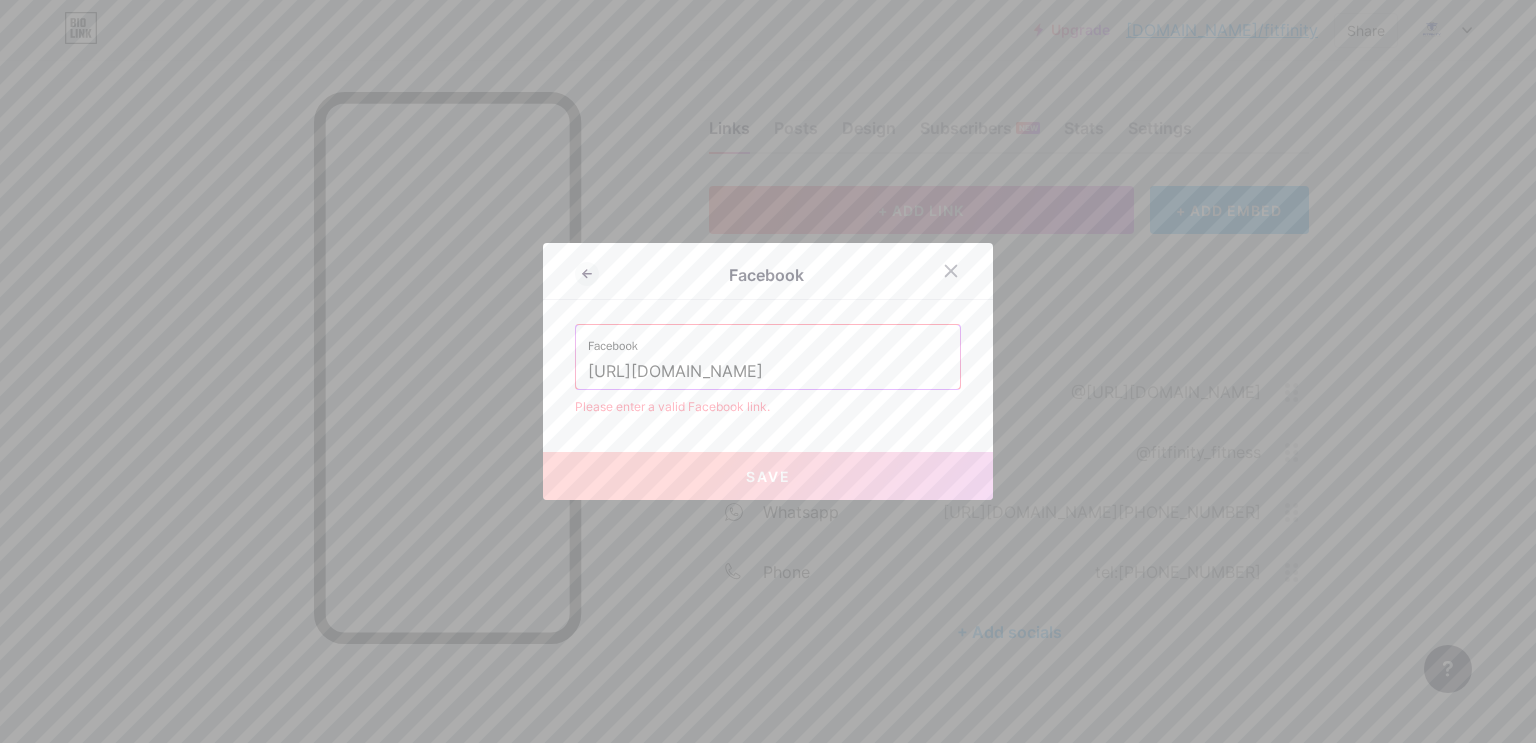 click on "https://web.facebook.com/profile.php?id=61571768101693" at bounding box center [768, 372] 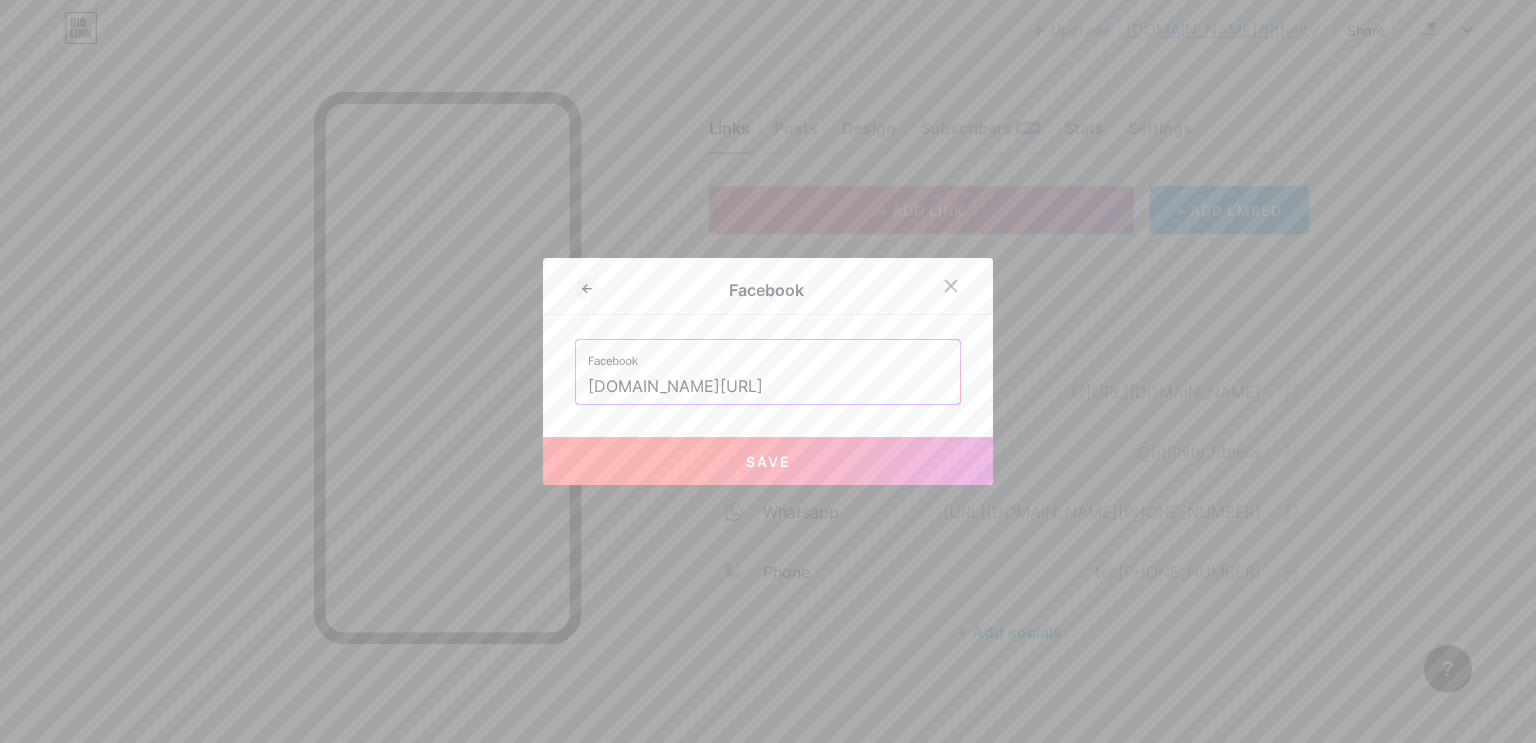 click on "Save" at bounding box center (768, 461) 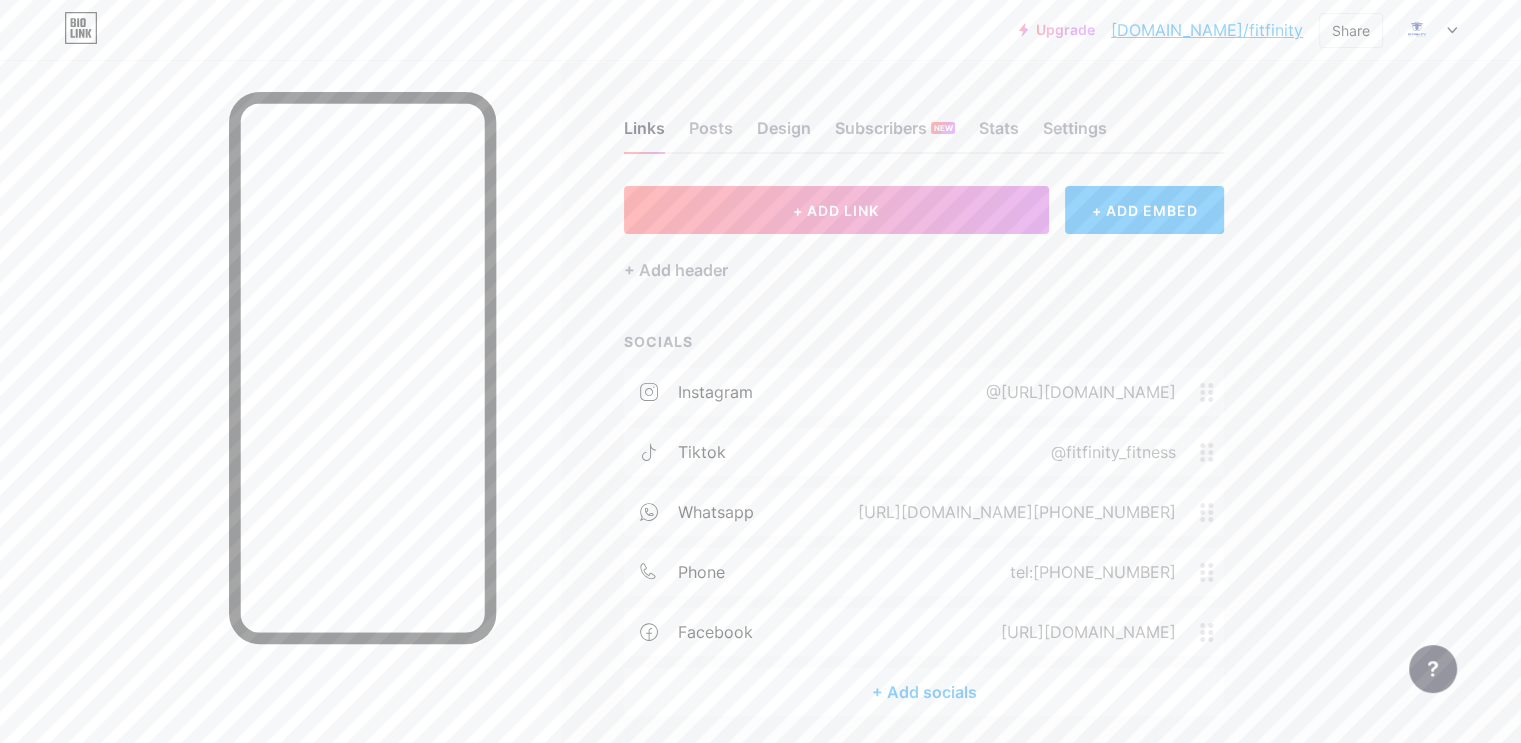 click at bounding box center [1428, 30] 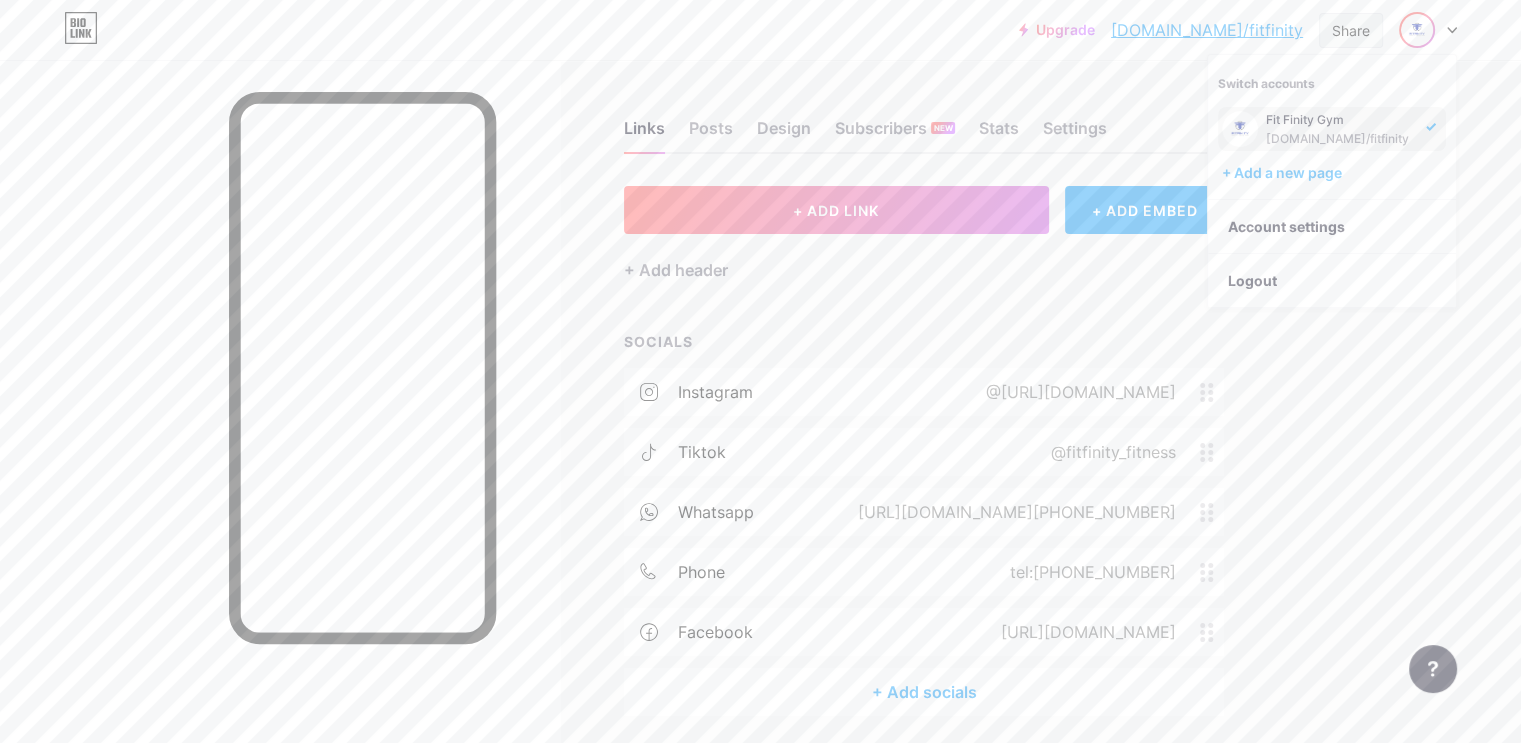 click on "Share" at bounding box center (1351, 30) 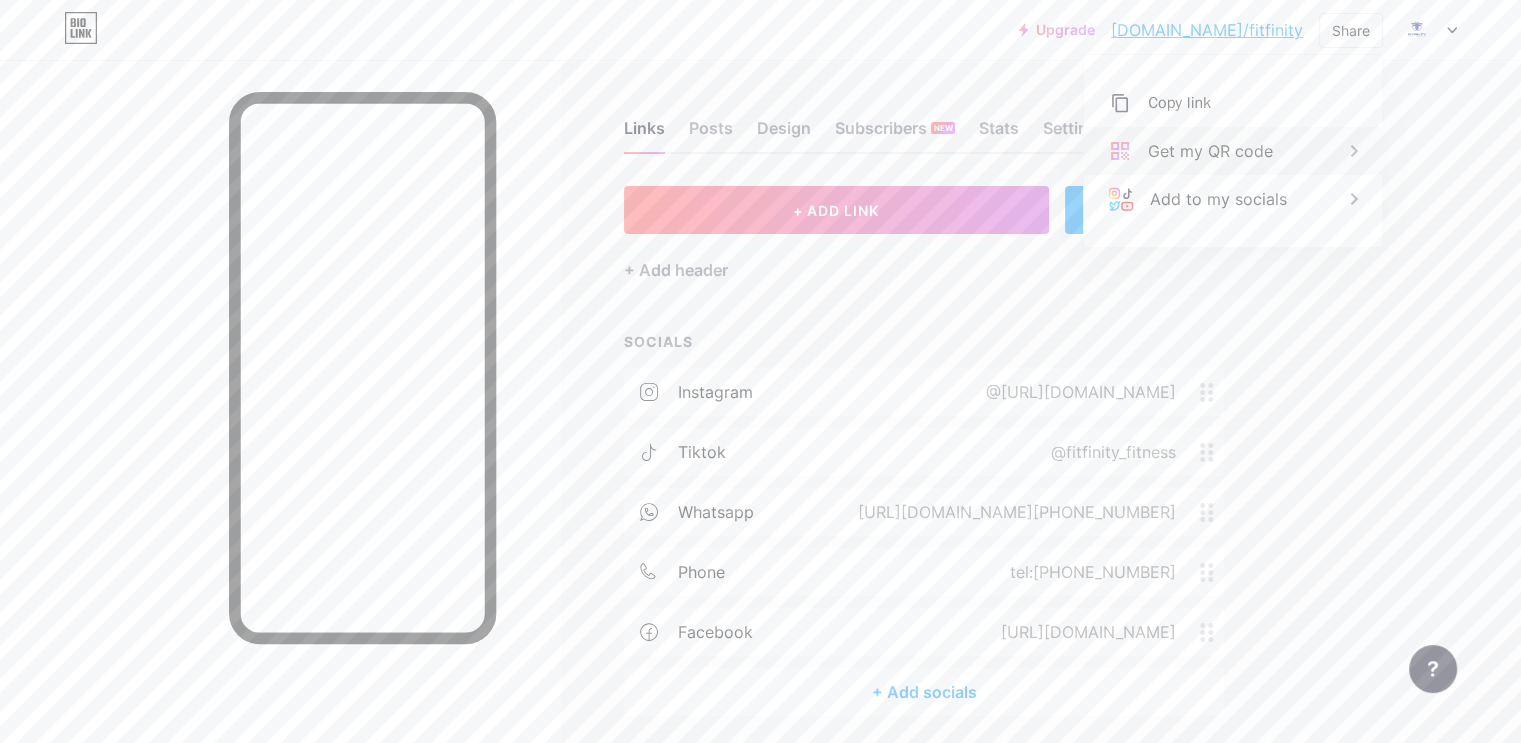 click on "Get my QR code" at bounding box center [1210, 151] 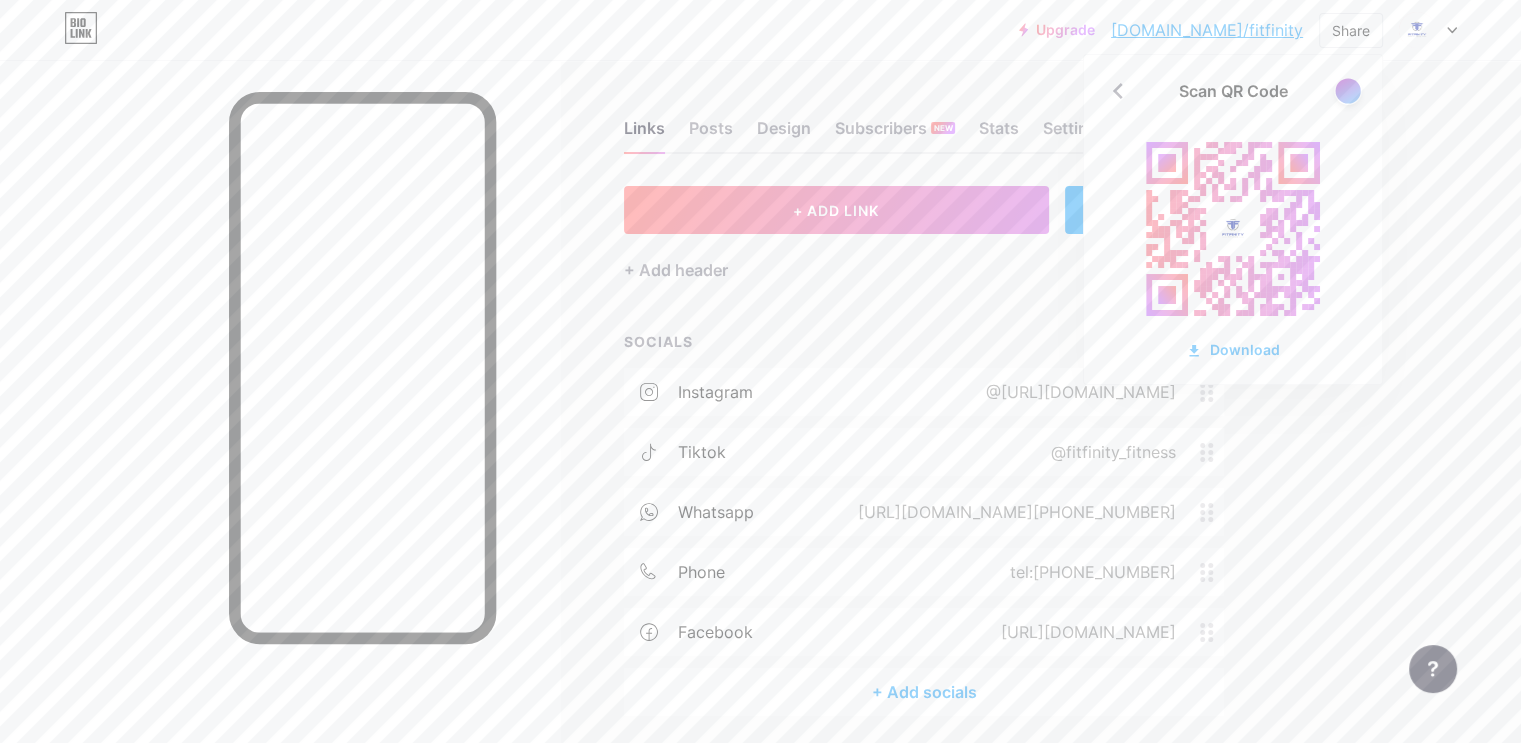 click at bounding box center (1347, 90) 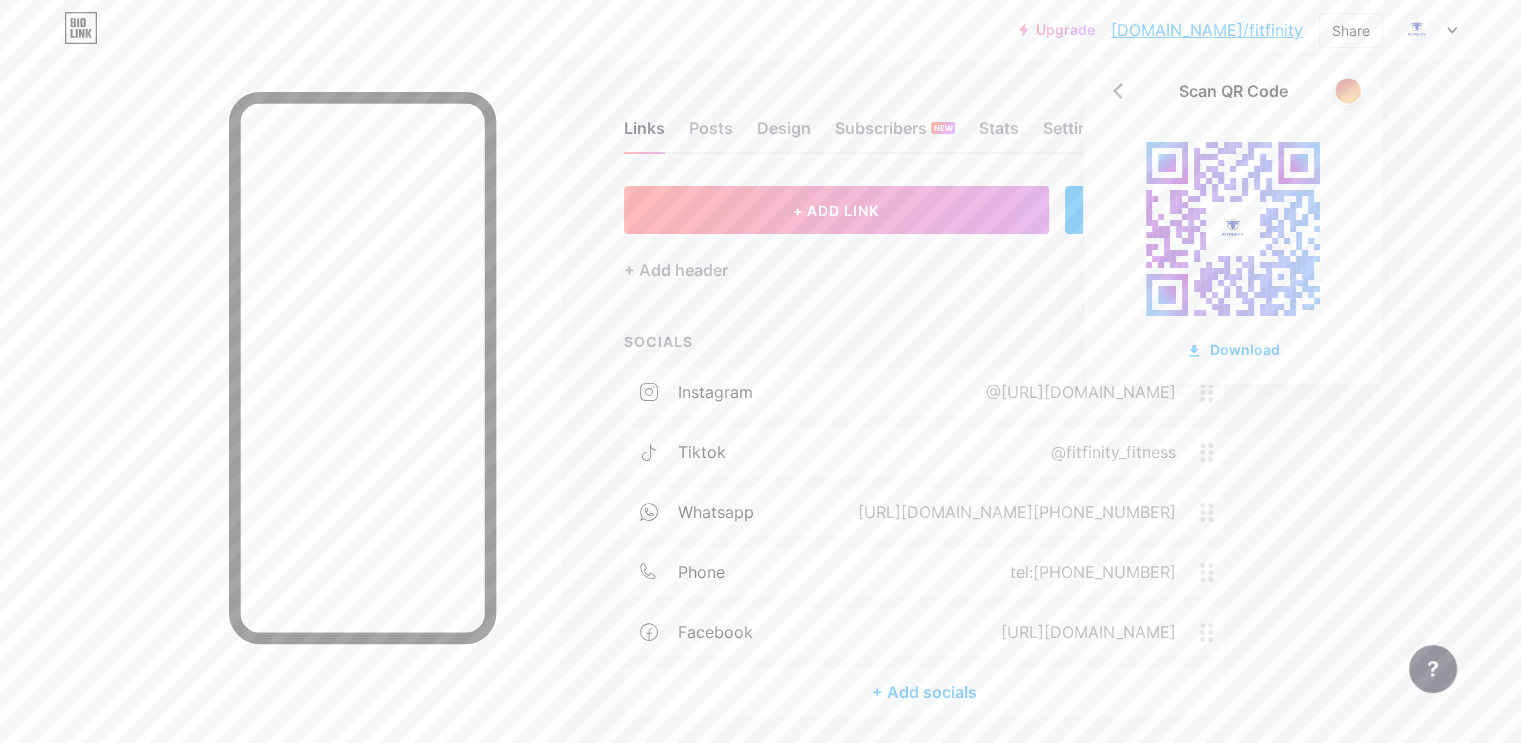 click at bounding box center [1347, 90] 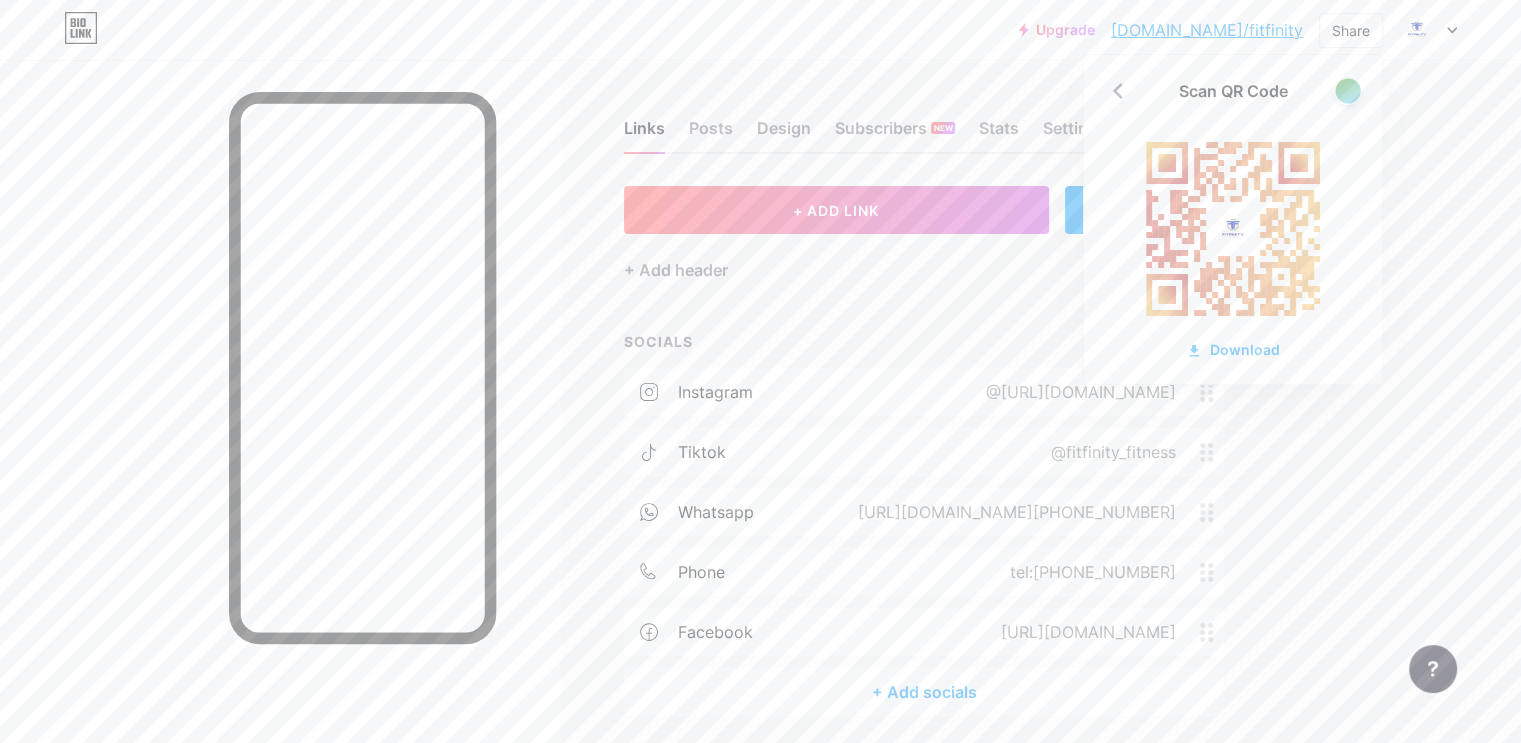 click at bounding box center (1347, 90) 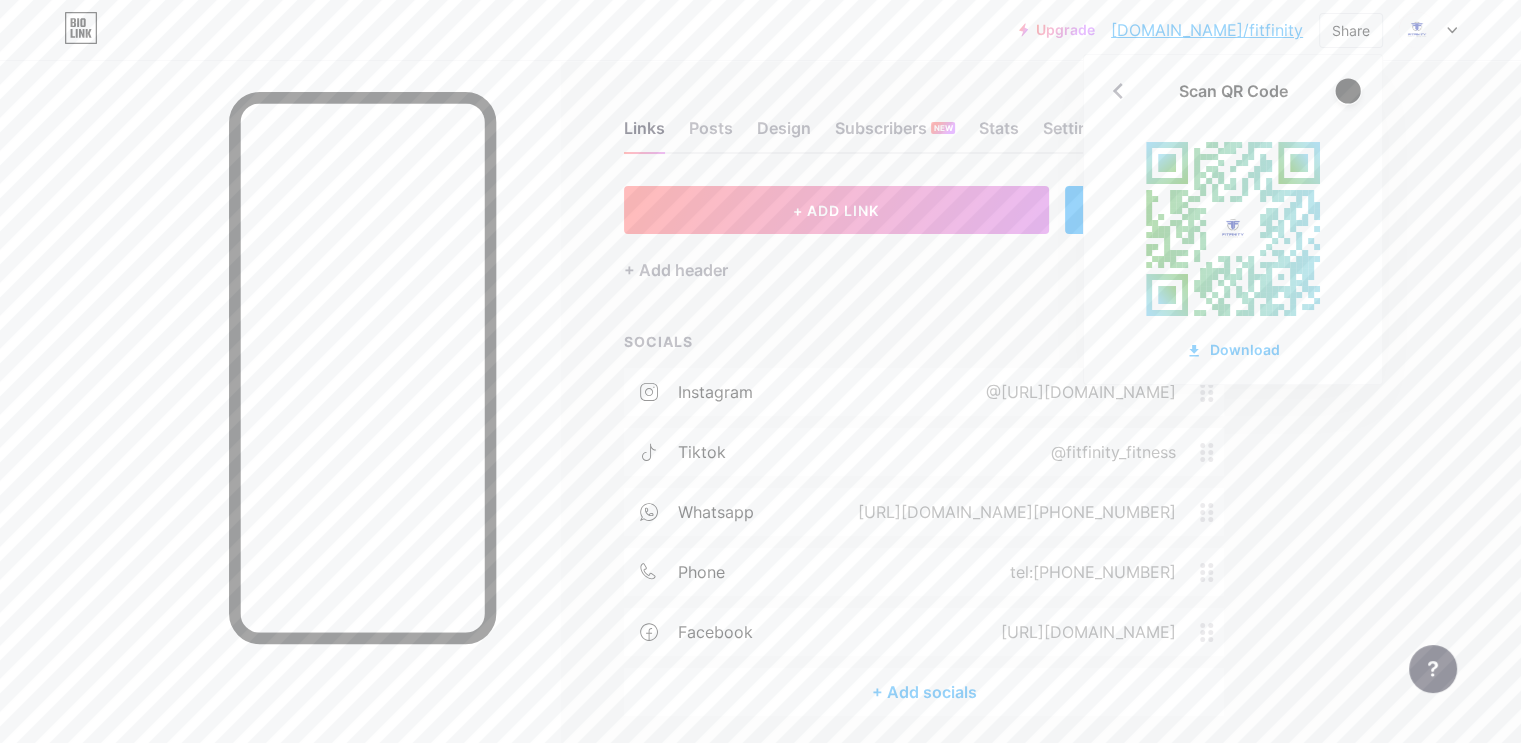 click at bounding box center [1347, 90] 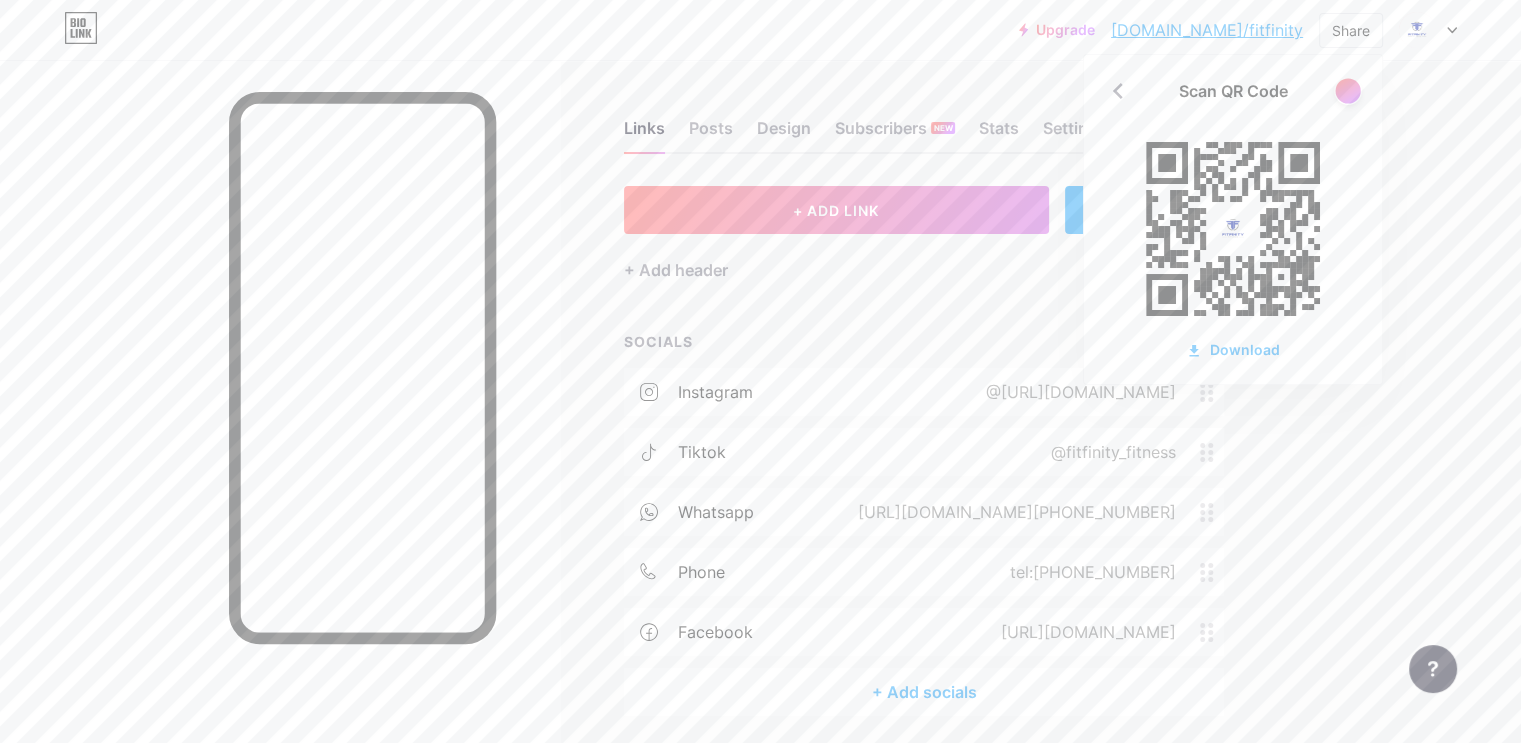 click at bounding box center [1347, 90] 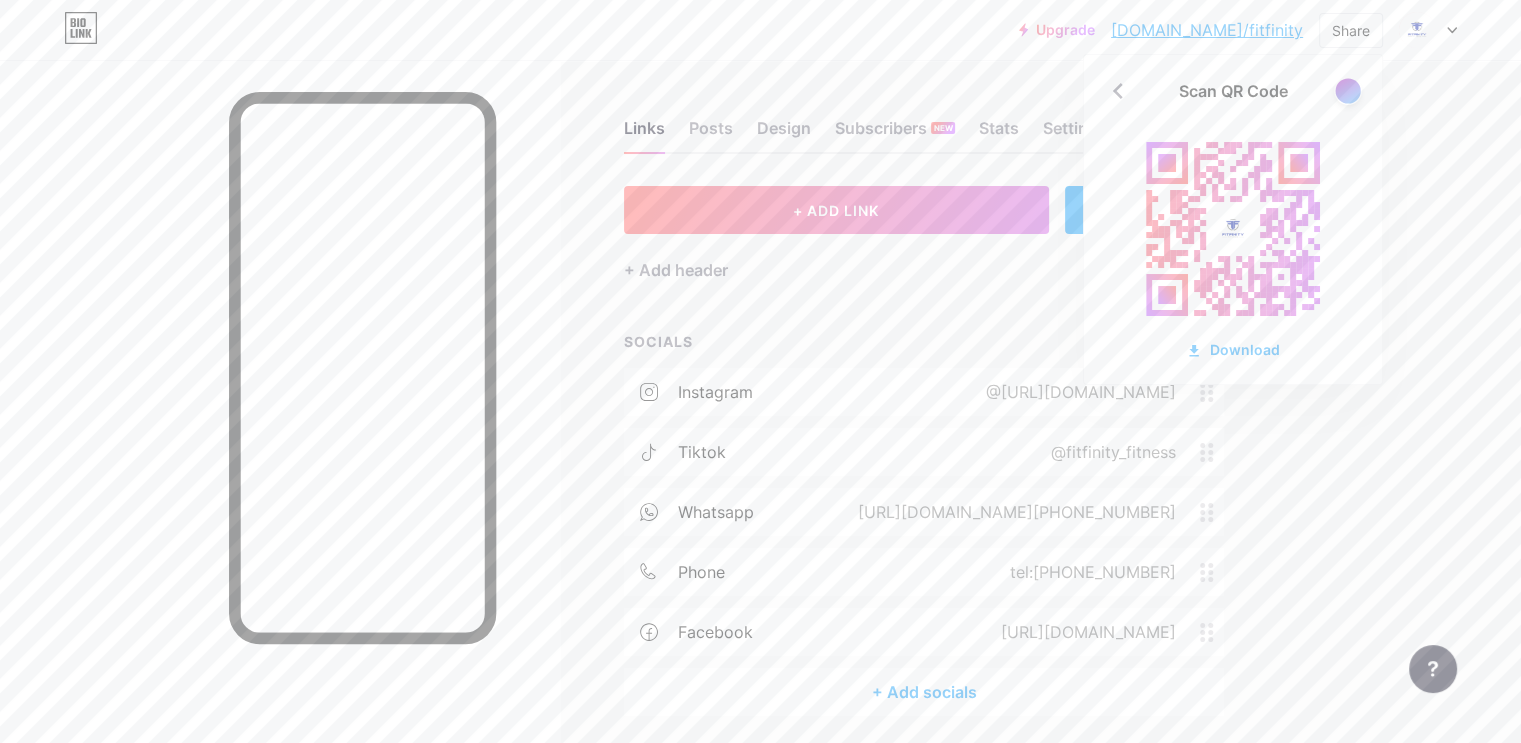 click at bounding box center (1347, 90) 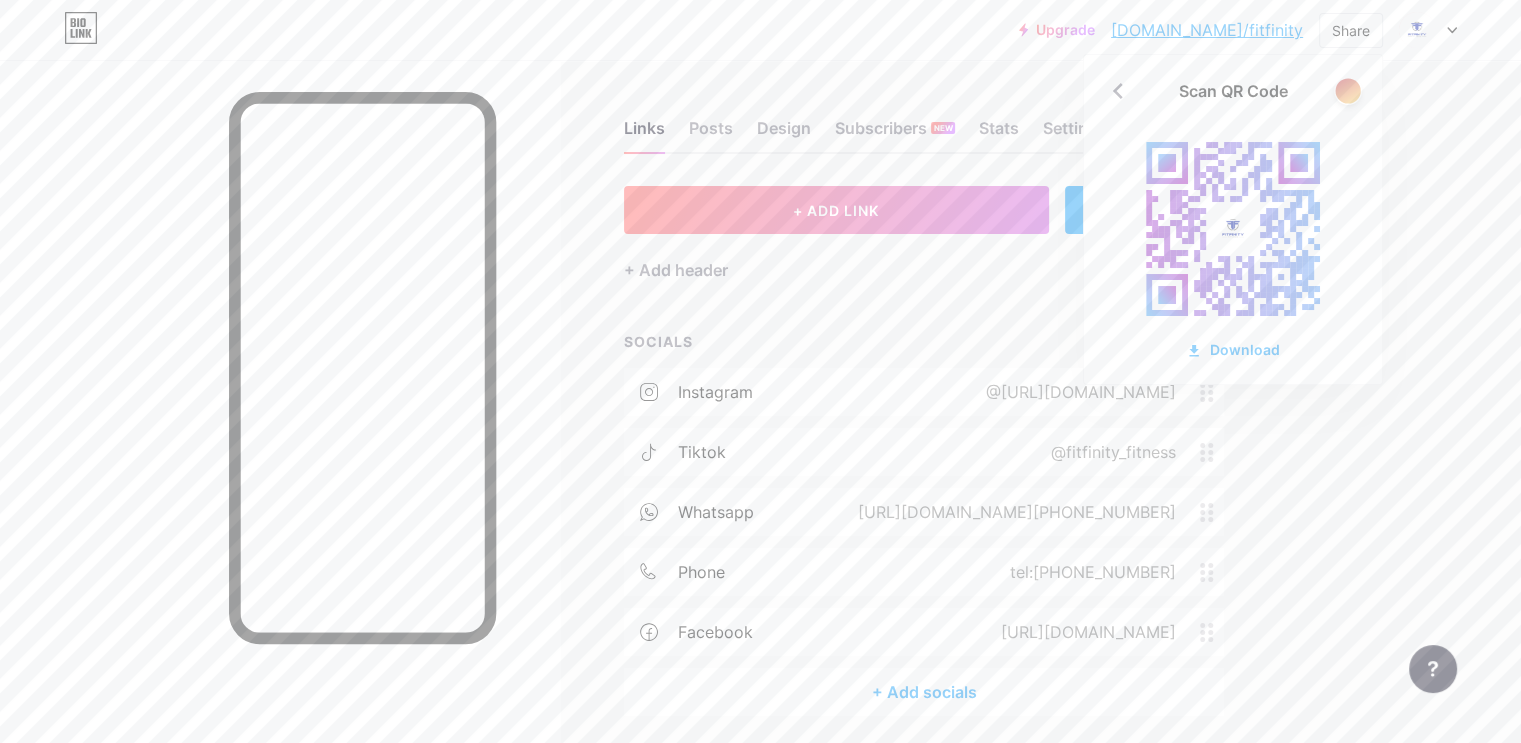 click at bounding box center [1347, 90] 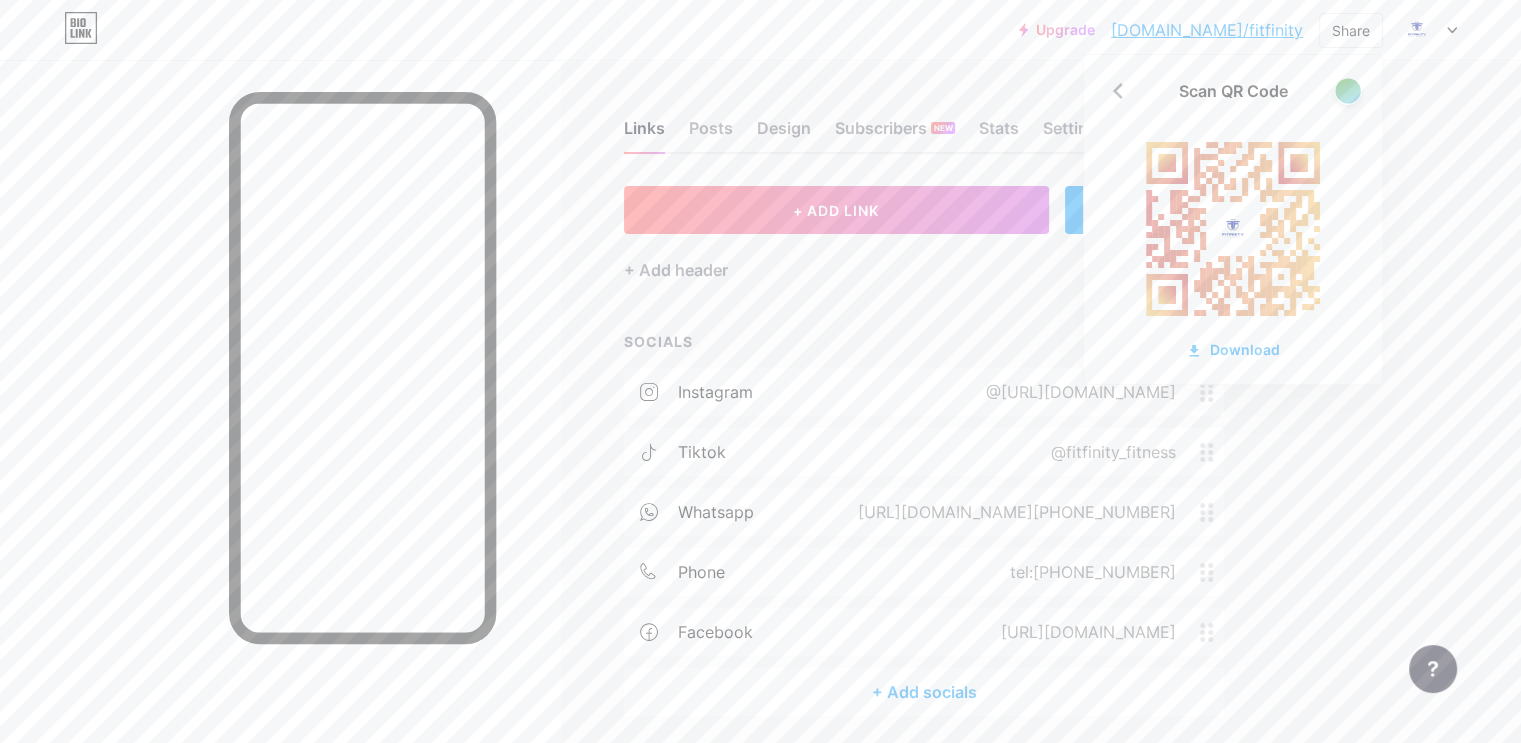 click at bounding box center (1347, 90) 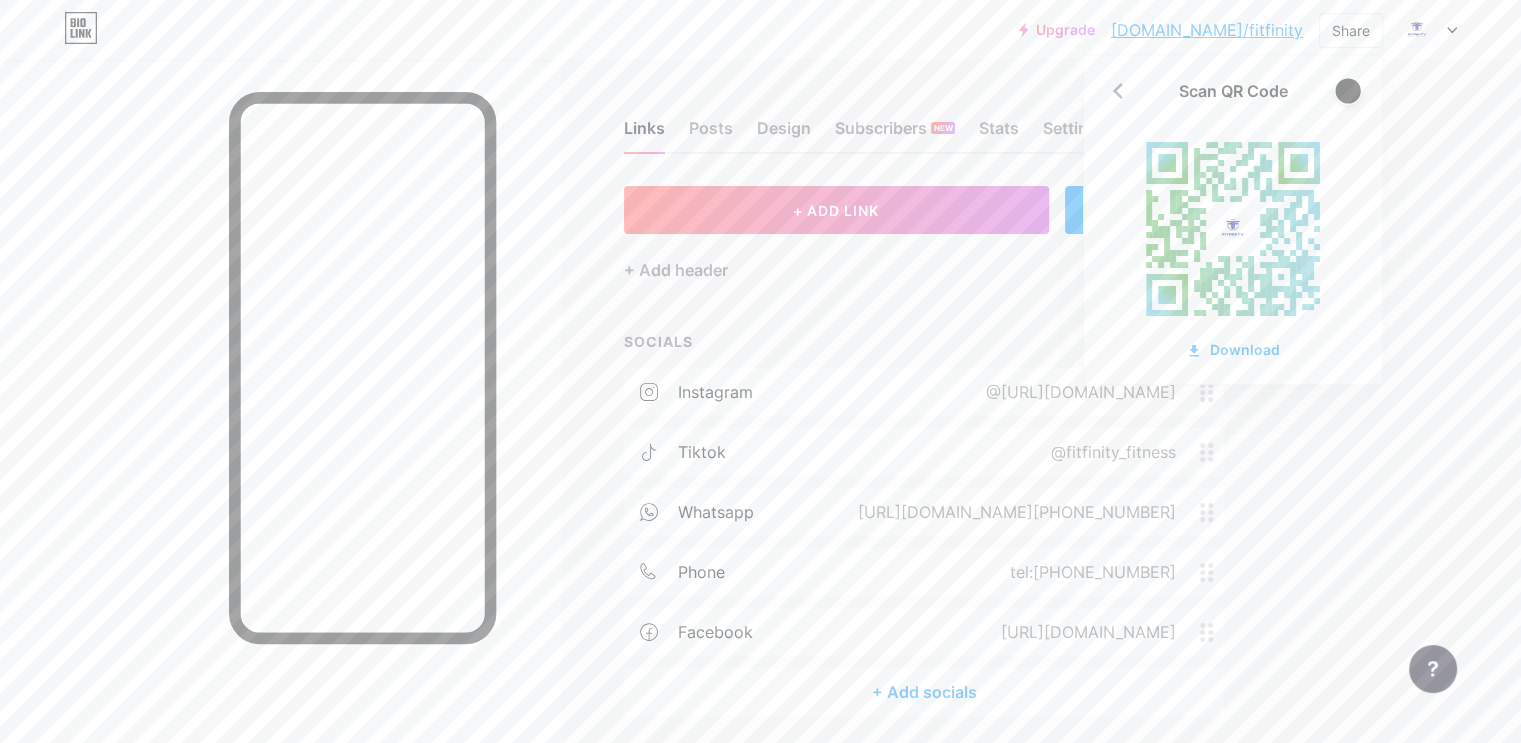click at bounding box center (1347, 90) 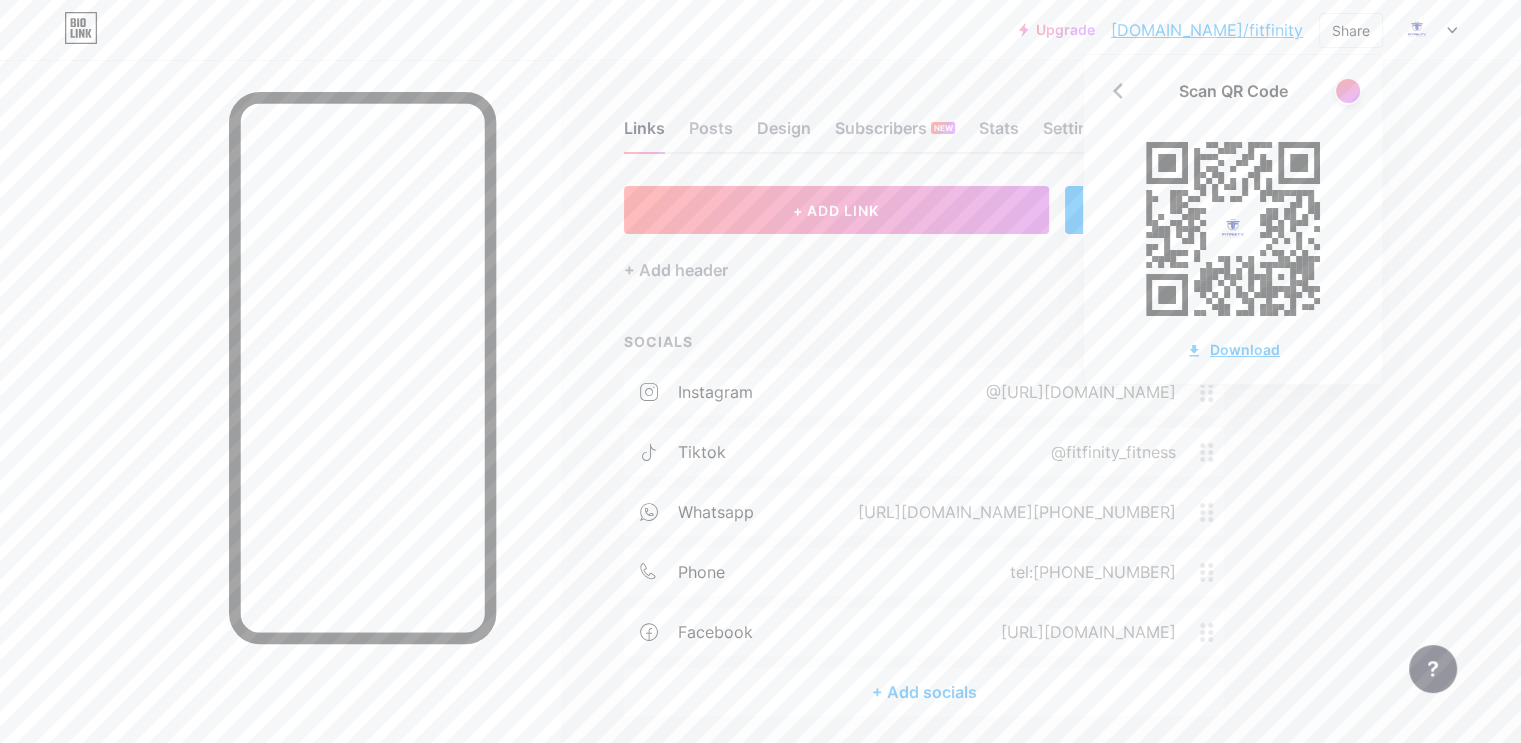 click on "Download" at bounding box center (1233, 349) 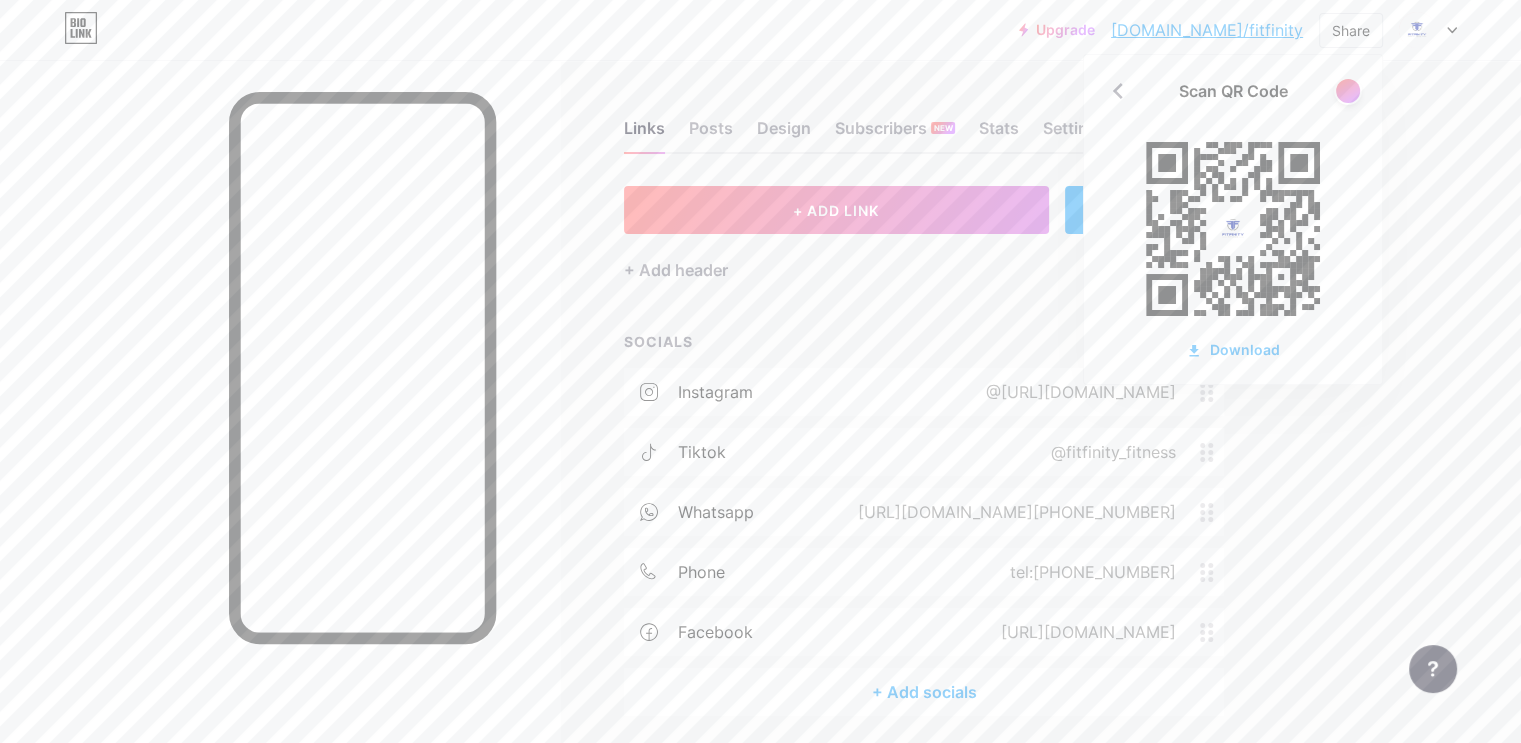 click on "Links
Posts
Design
Subscribers
NEW
Stats
Settings       + ADD LINK     + ADD EMBED
+ Add header     SOCIALS
instagram
@fitfinity_fitness.lk
tiktok
@fitfinity_fitness
whatsapp
https://wa.me/+94777410312               phone
tel:+94777410312
facebook
https://www.facebook.com/profile.php?id=61571768101693               + Add socials                       Feature requests             Help center         Contact support" at bounding box center [654, 438] 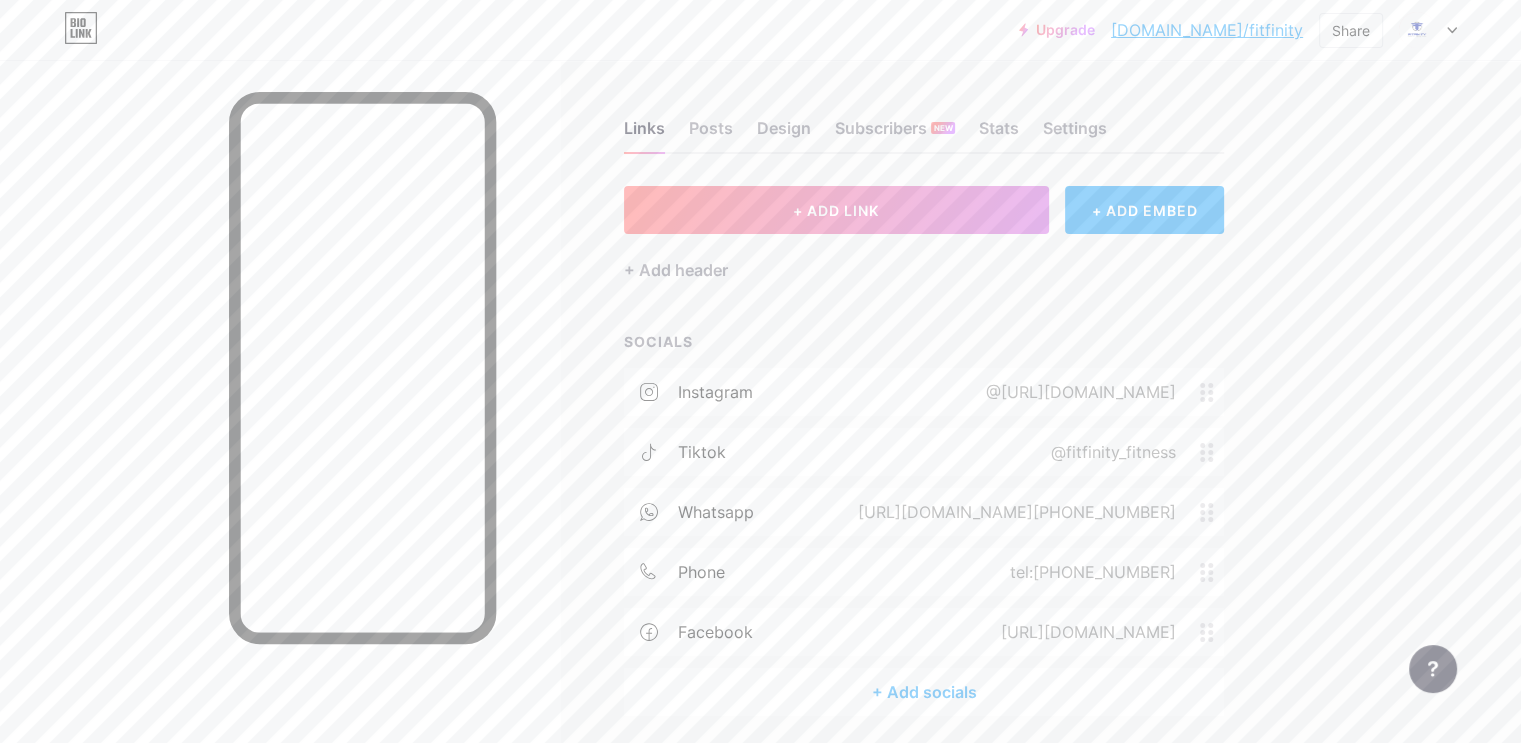 type 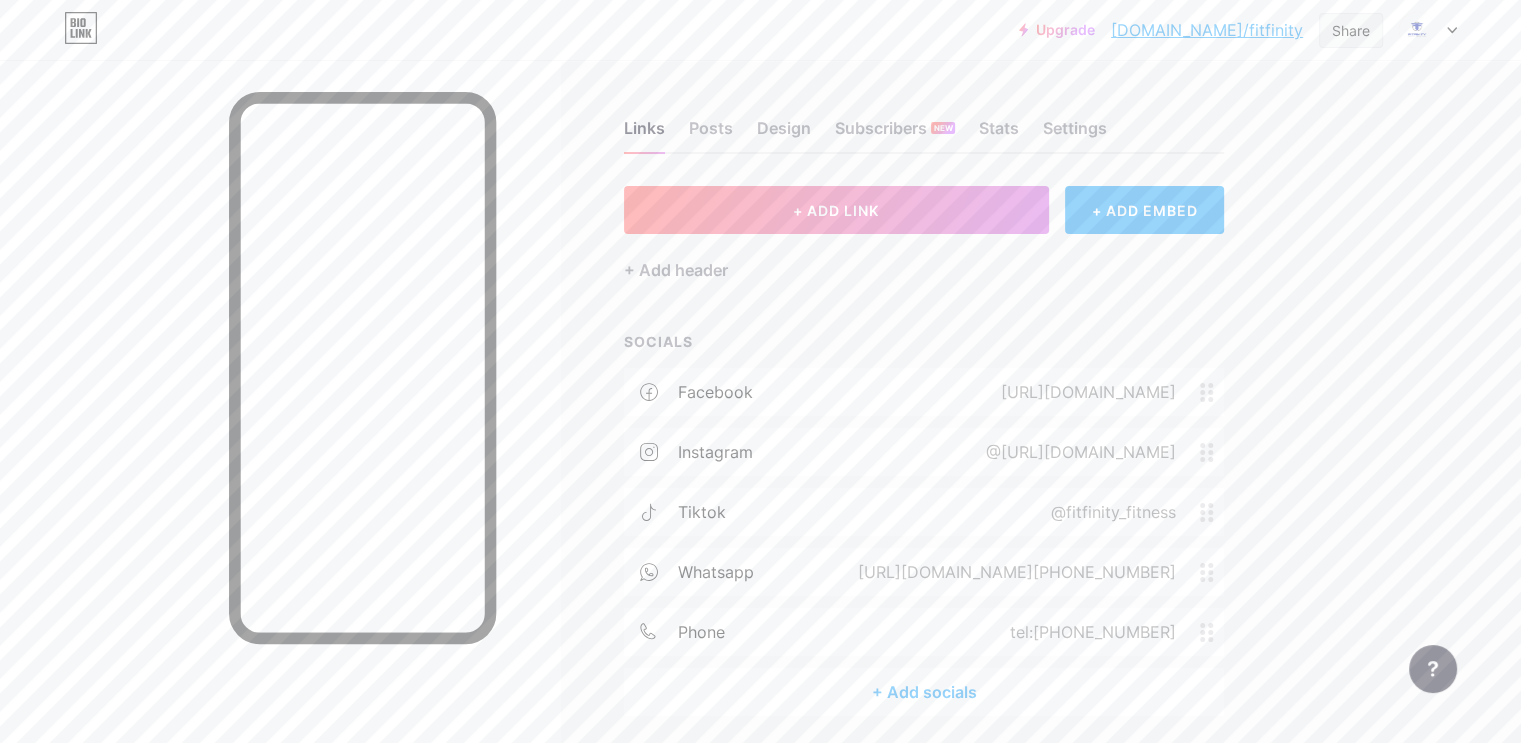 click on "Share" at bounding box center (1351, 30) 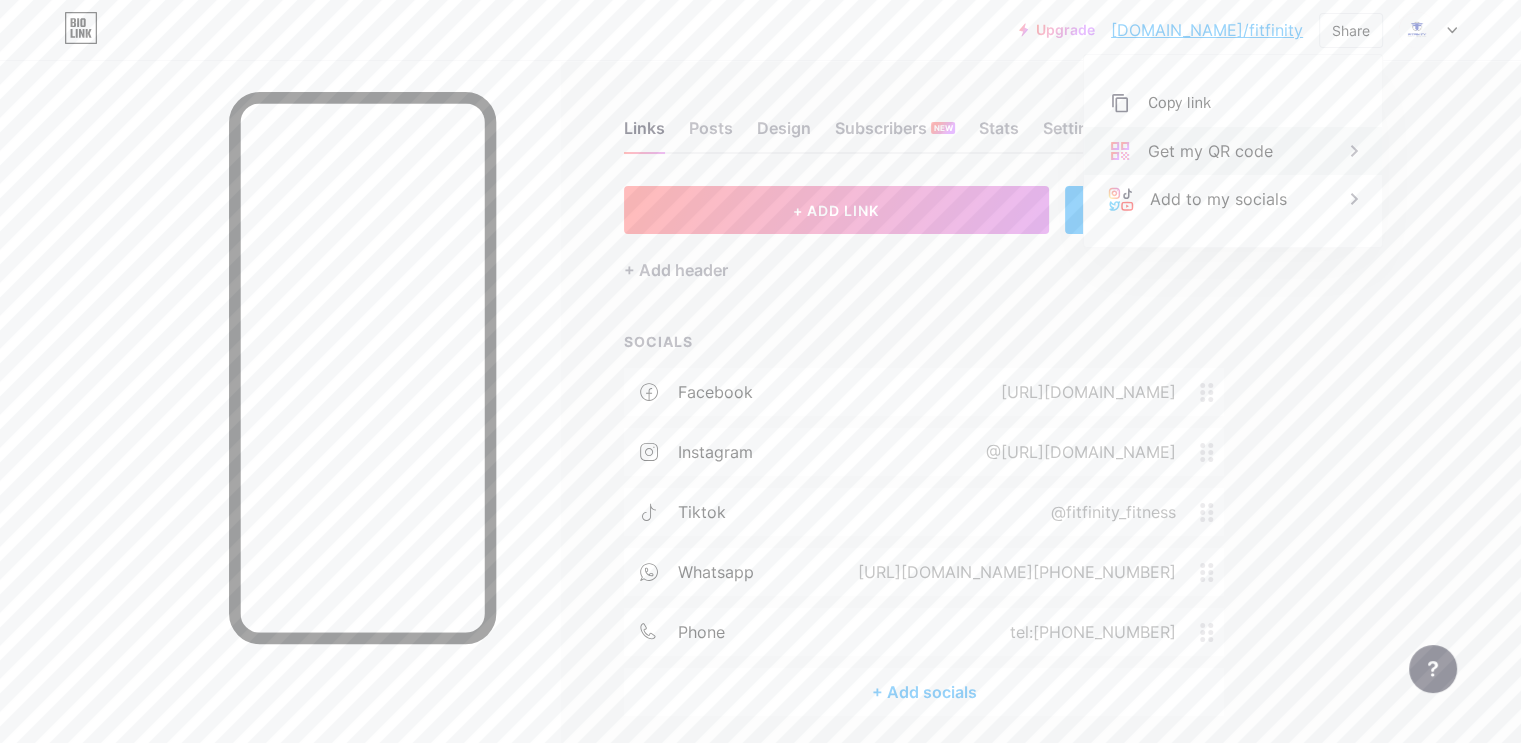 click 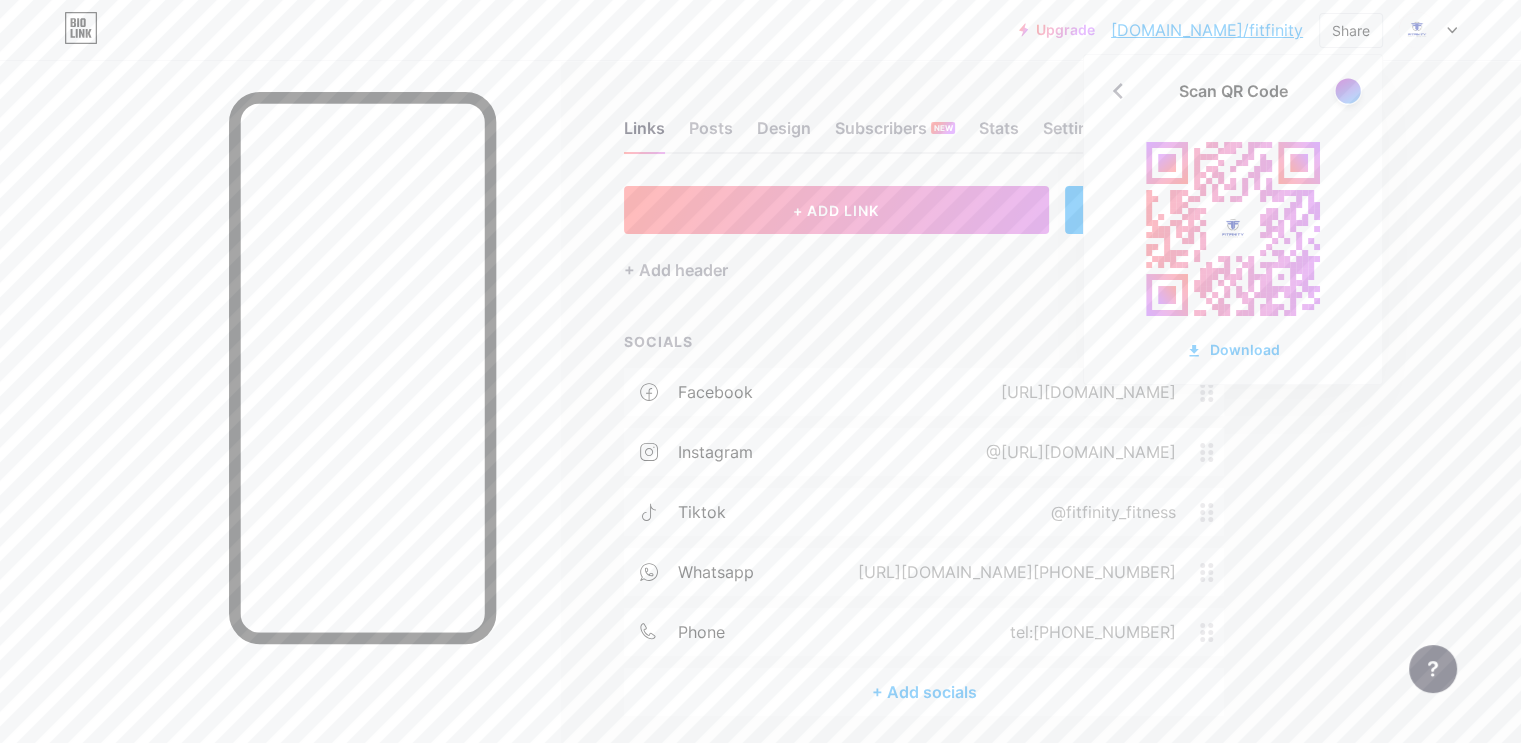 click at bounding box center [1347, 90] 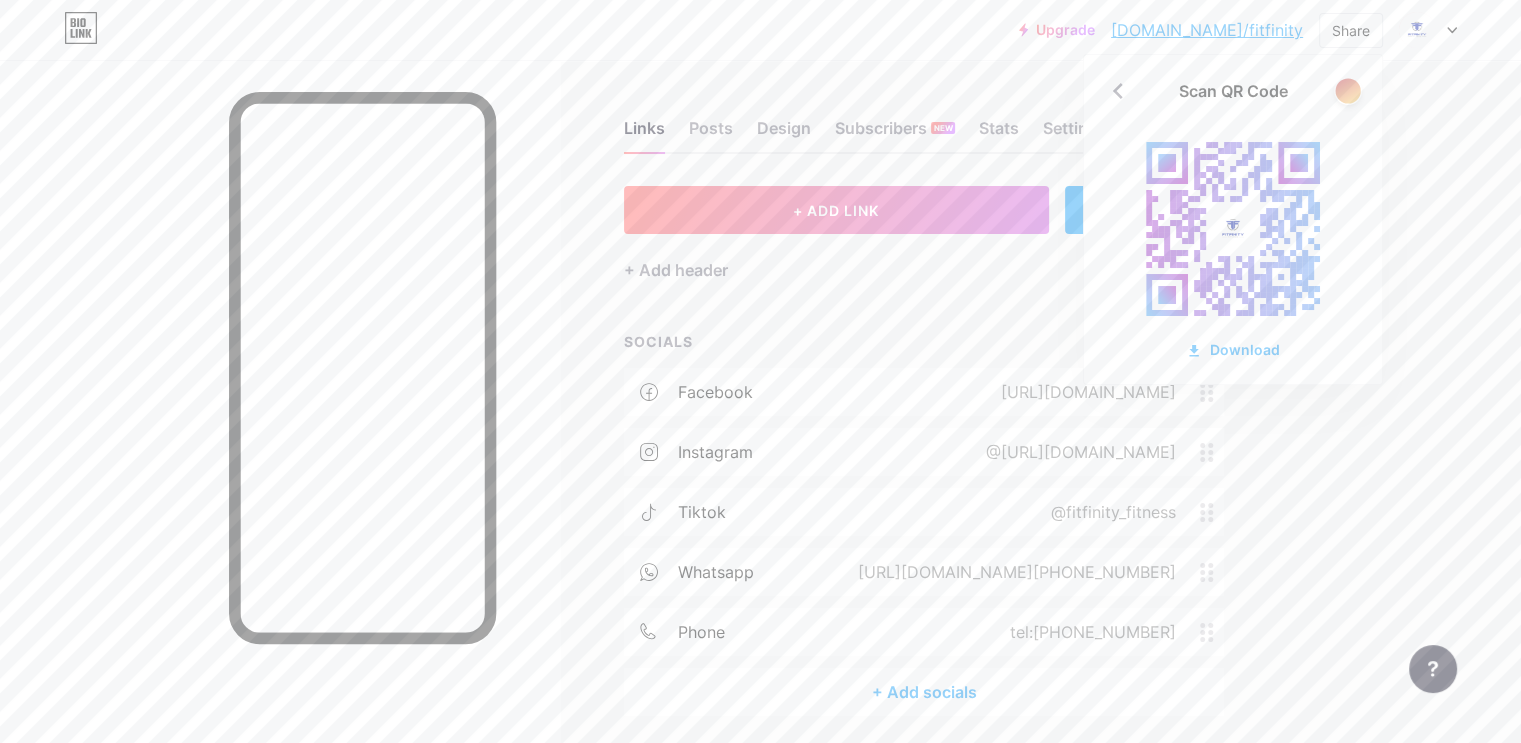 click at bounding box center [1347, 90] 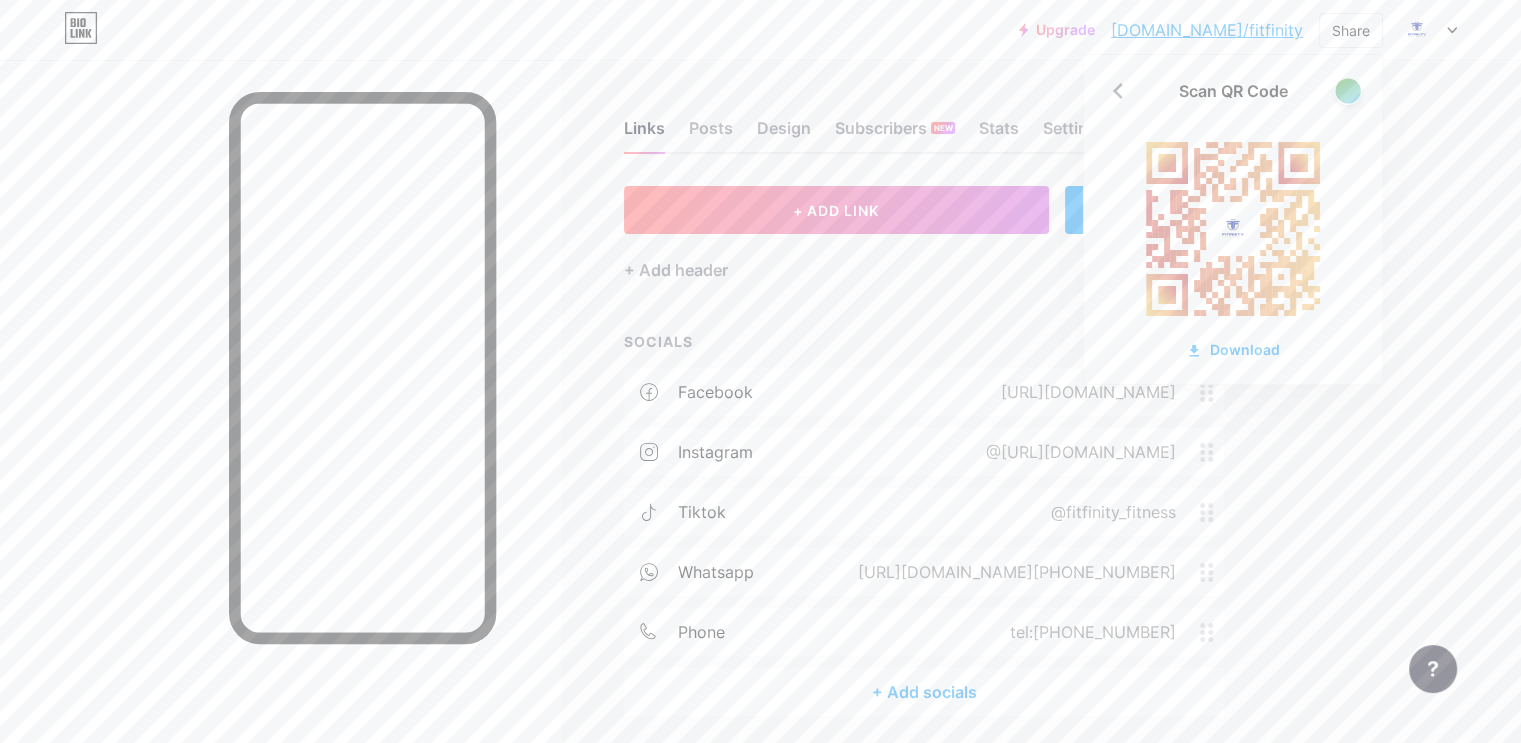 click at bounding box center (1347, 90) 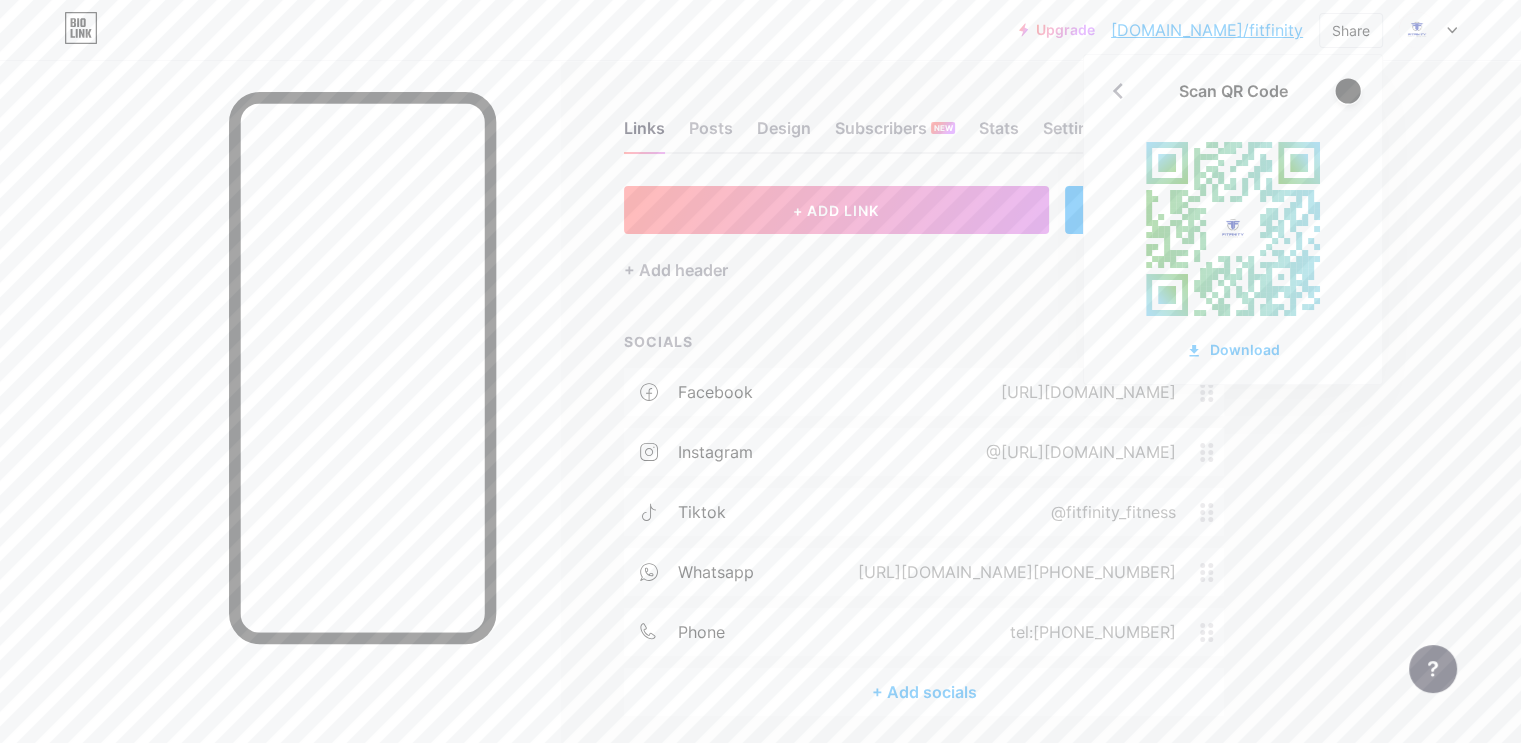 click at bounding box center (1347, 90) 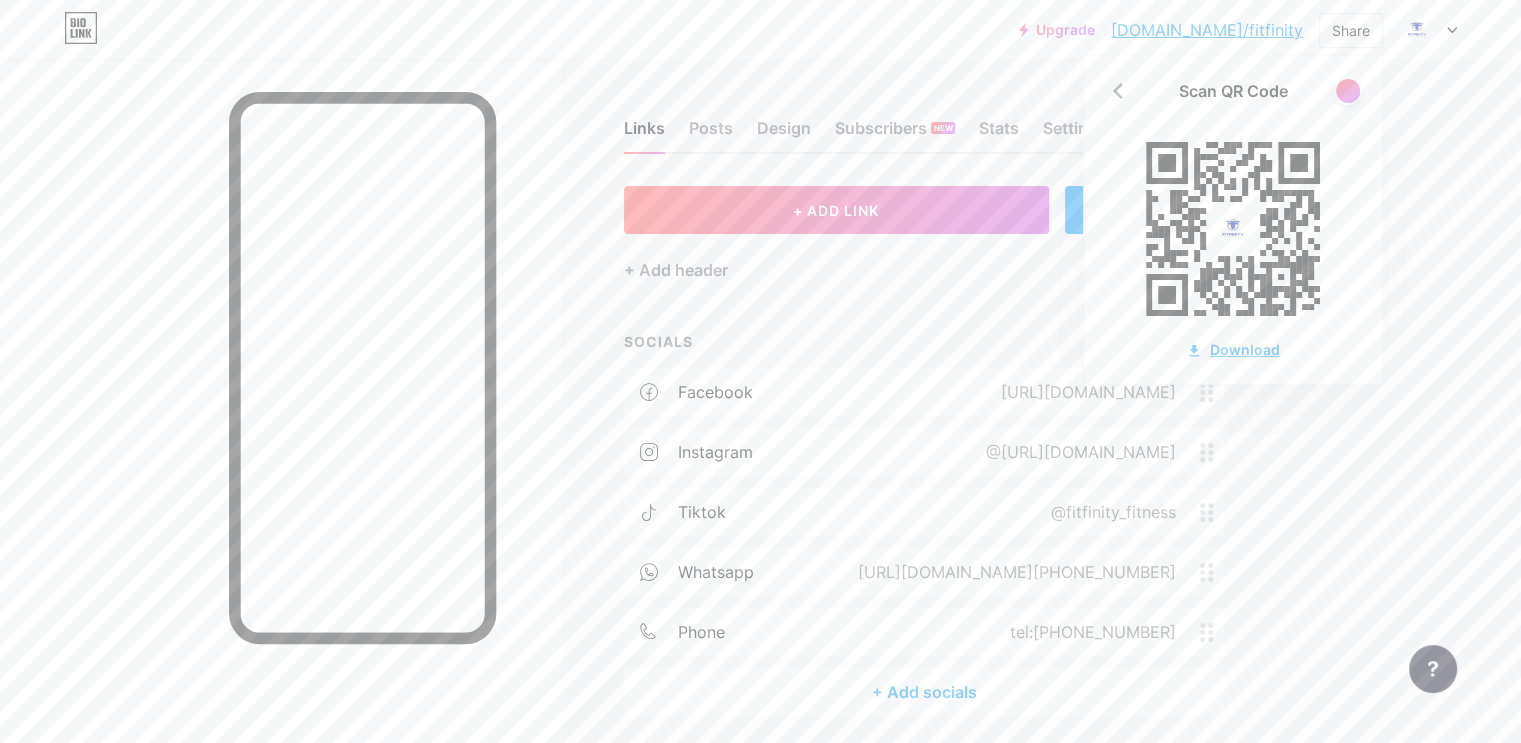 click on "Download" at bounding box center (1233, 349) 